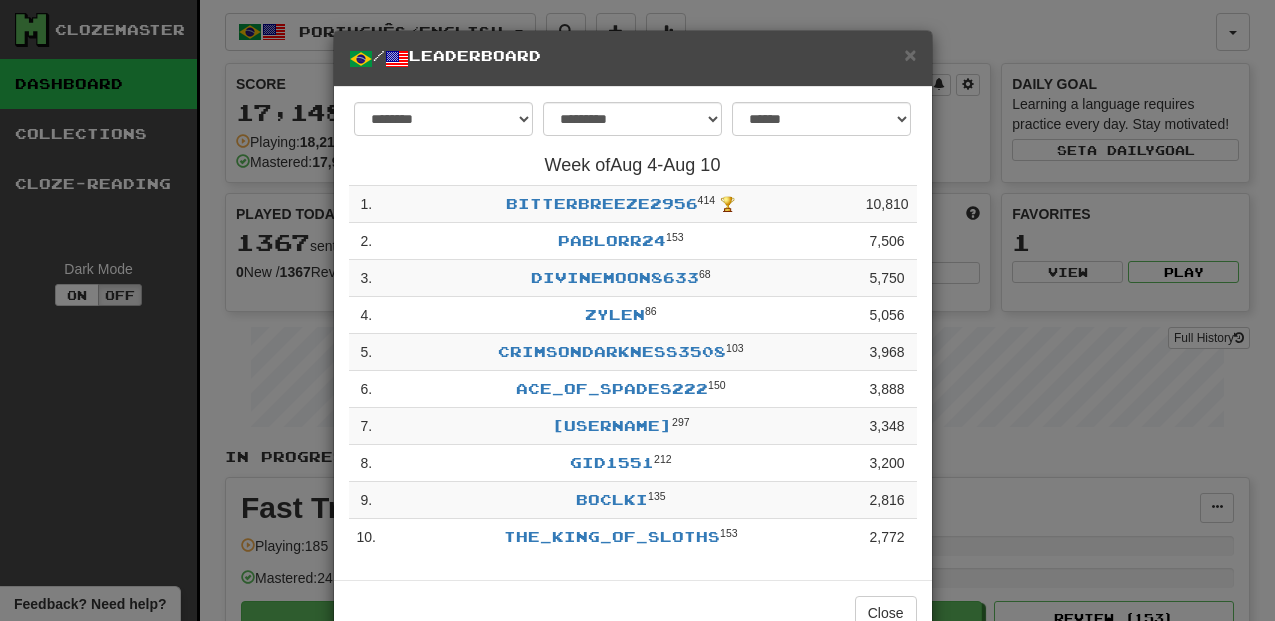 select on "**********" 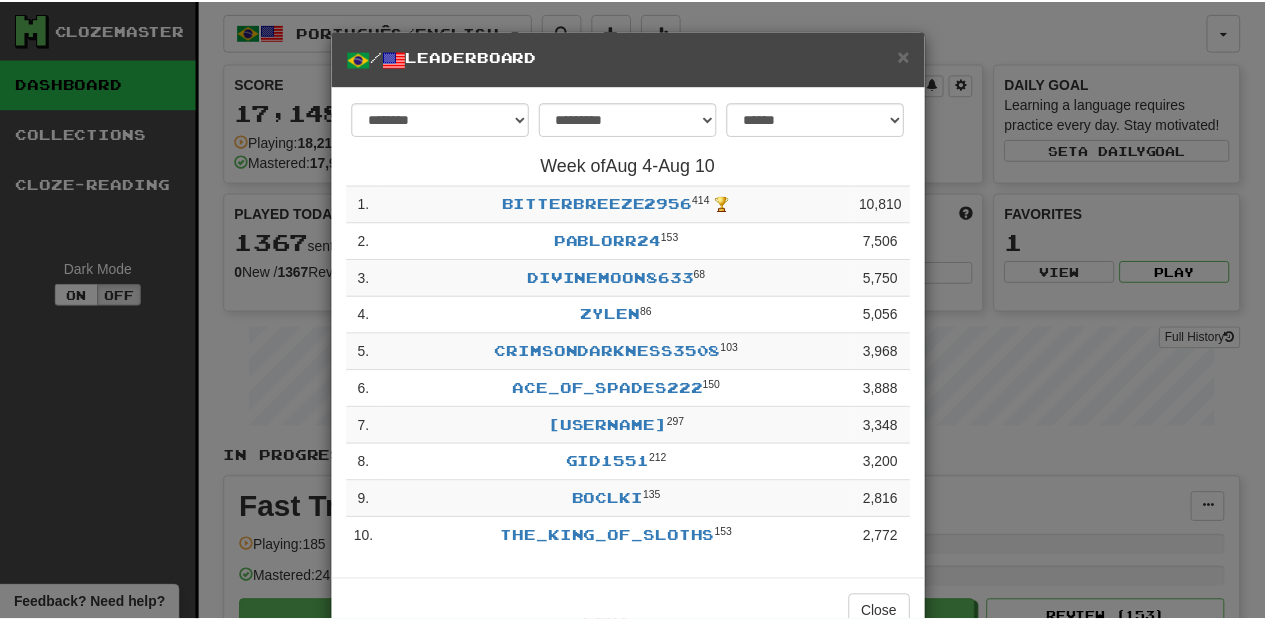 scroll, scrollTop: 0, scrollLeft: 0, axis: both 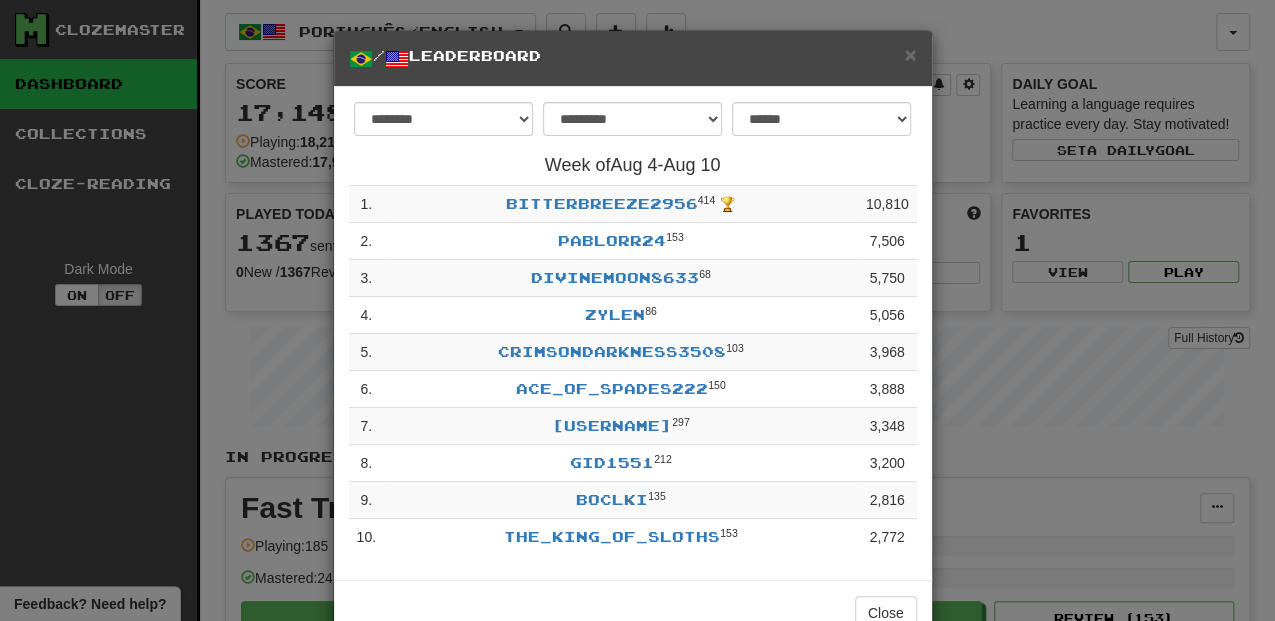 click on "×  /   Leaderboard" at bounding box center [633, 59] 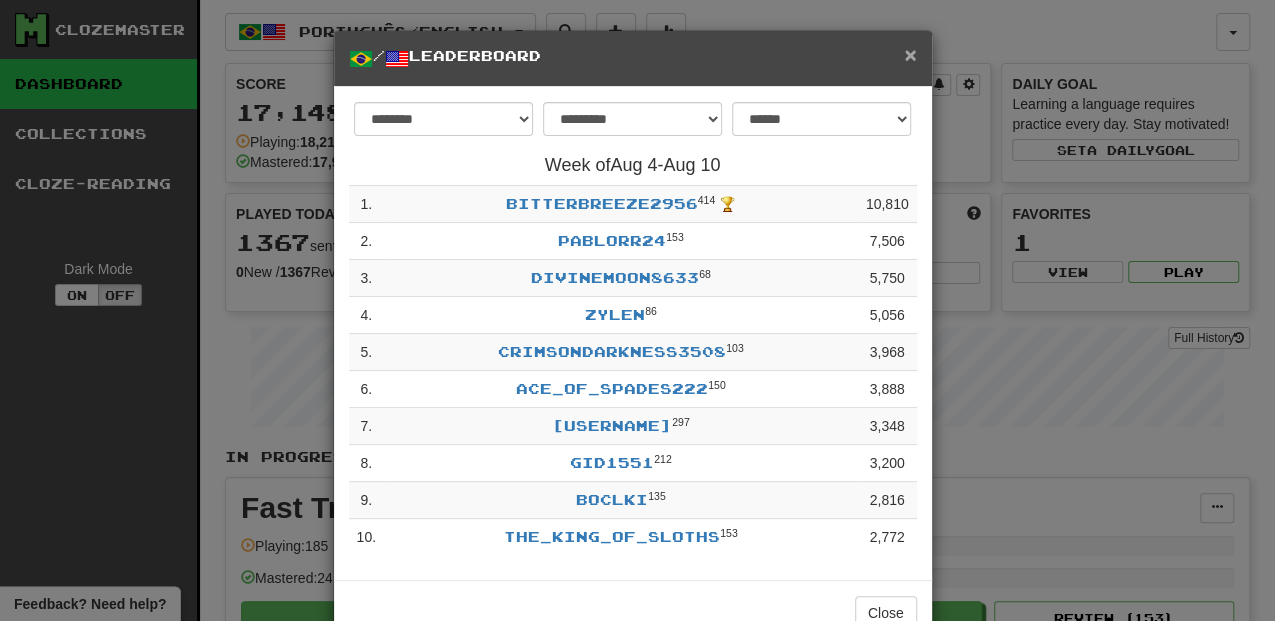 click on "×" at bounding box center (910, 54) 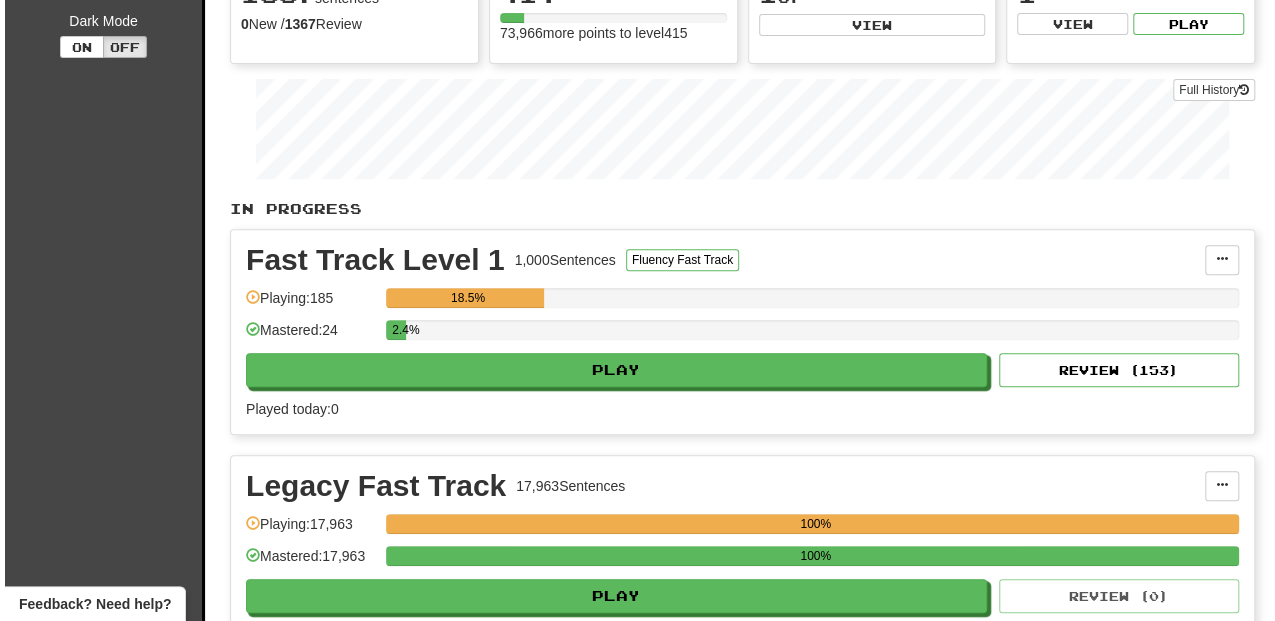scroll, scrollTop: 266, scrollLeft: 0, axis: vertical 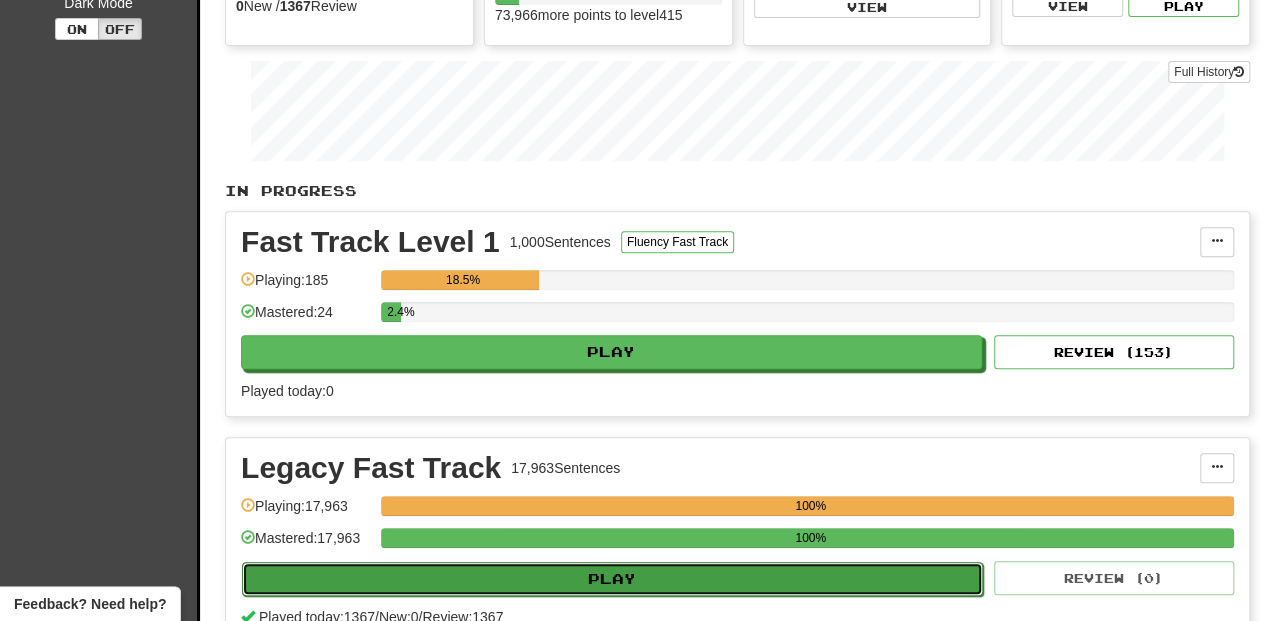 click on "Play" at bounding box center (612, 579) 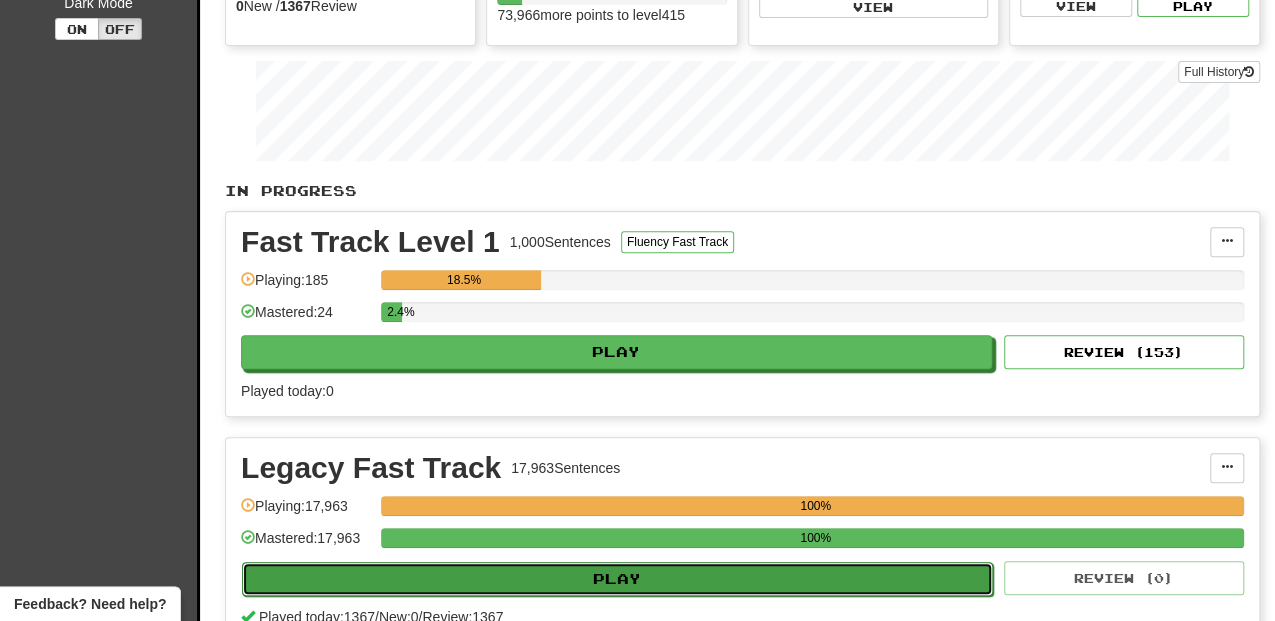 select on "**" 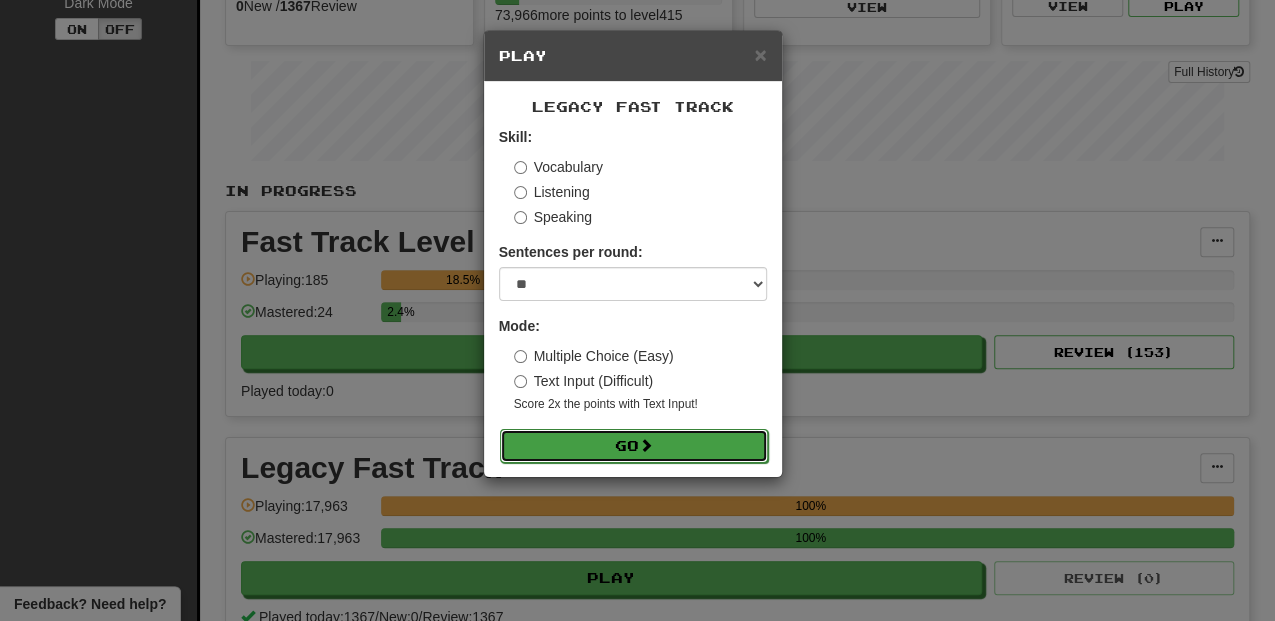 click on "Go" at bounding box center (634, 446) 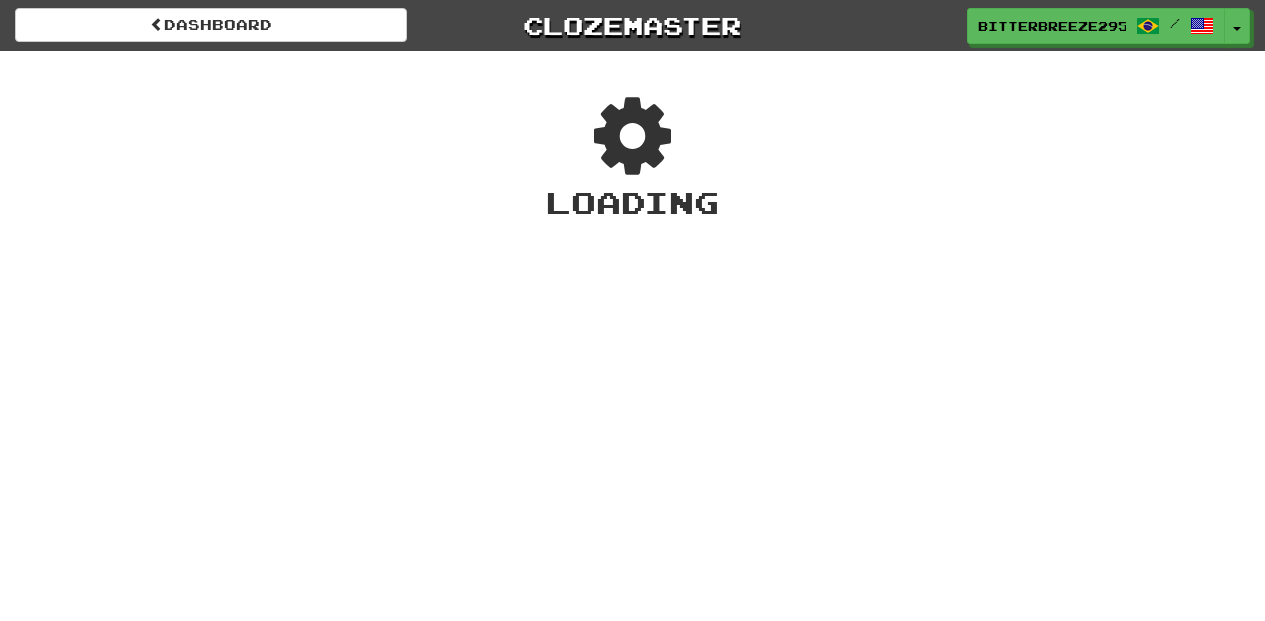 scroll, scrollTop: 0, scrollLeft: 0, axis: both 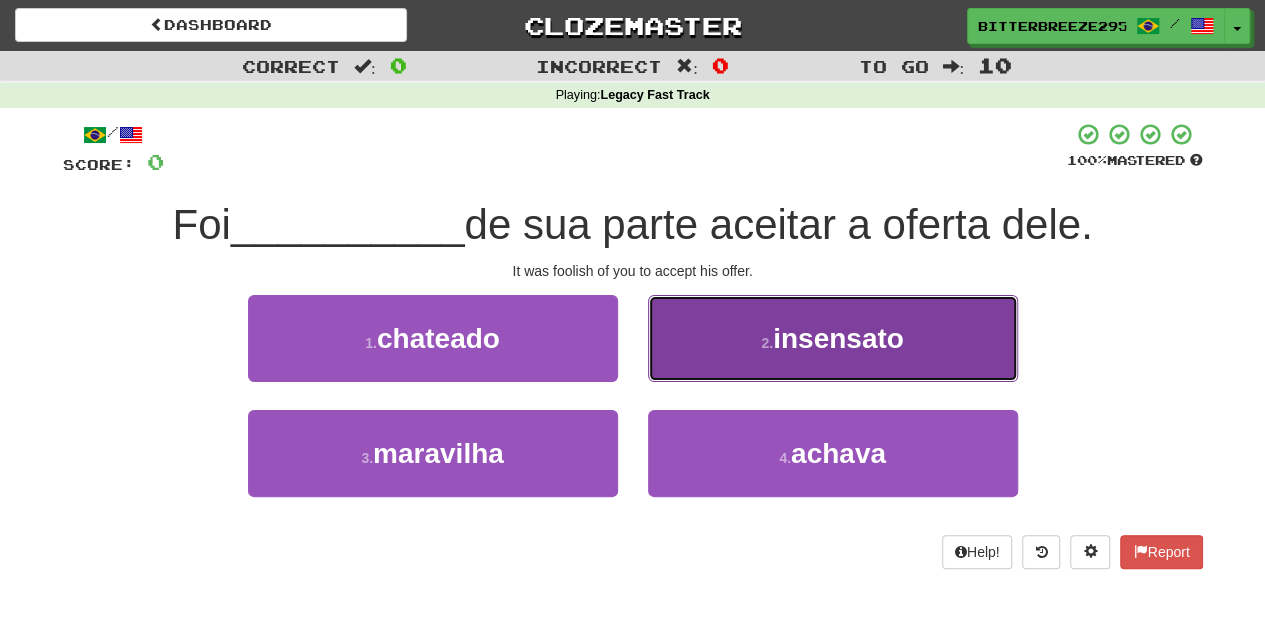 click on "2 .  insensato" at bounding box center (833, 338) 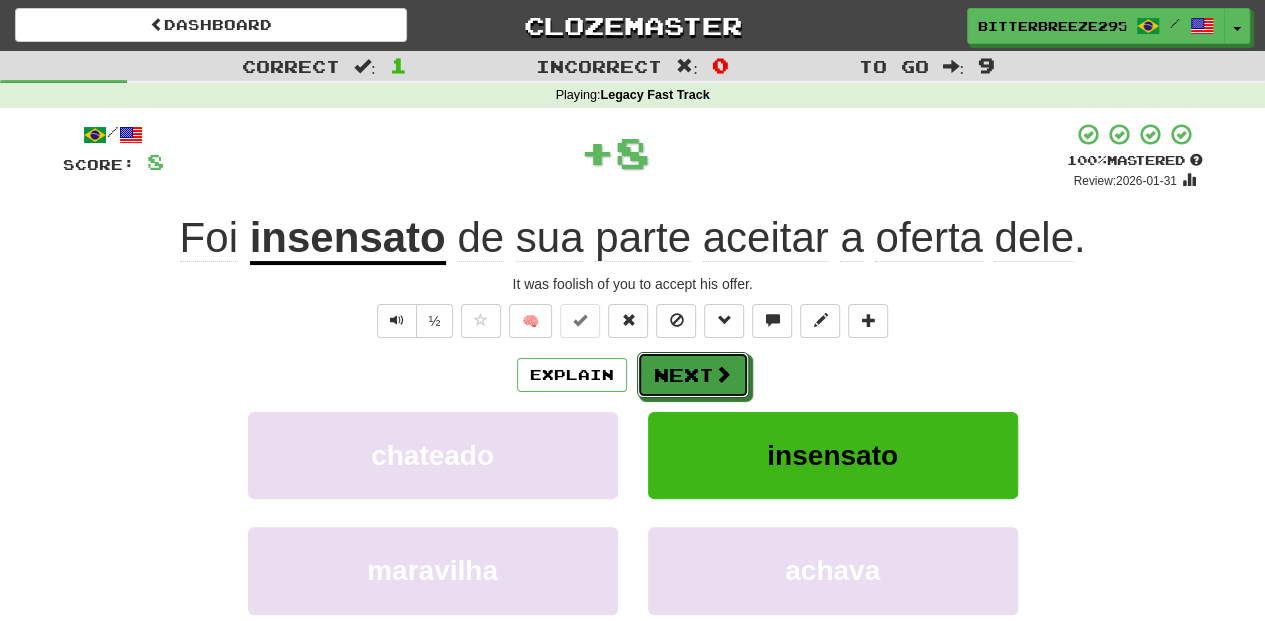 click on "Next" at bounding box center [693, 375] 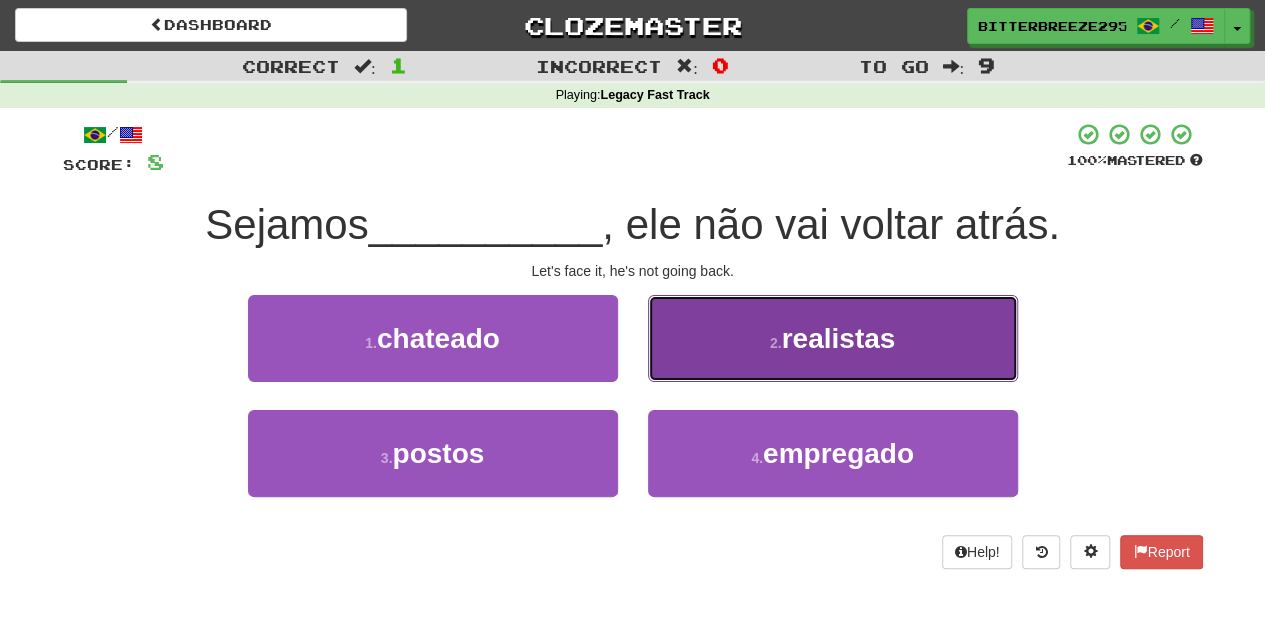 click on "2 .  realistas" at bounding box center (833, 338) 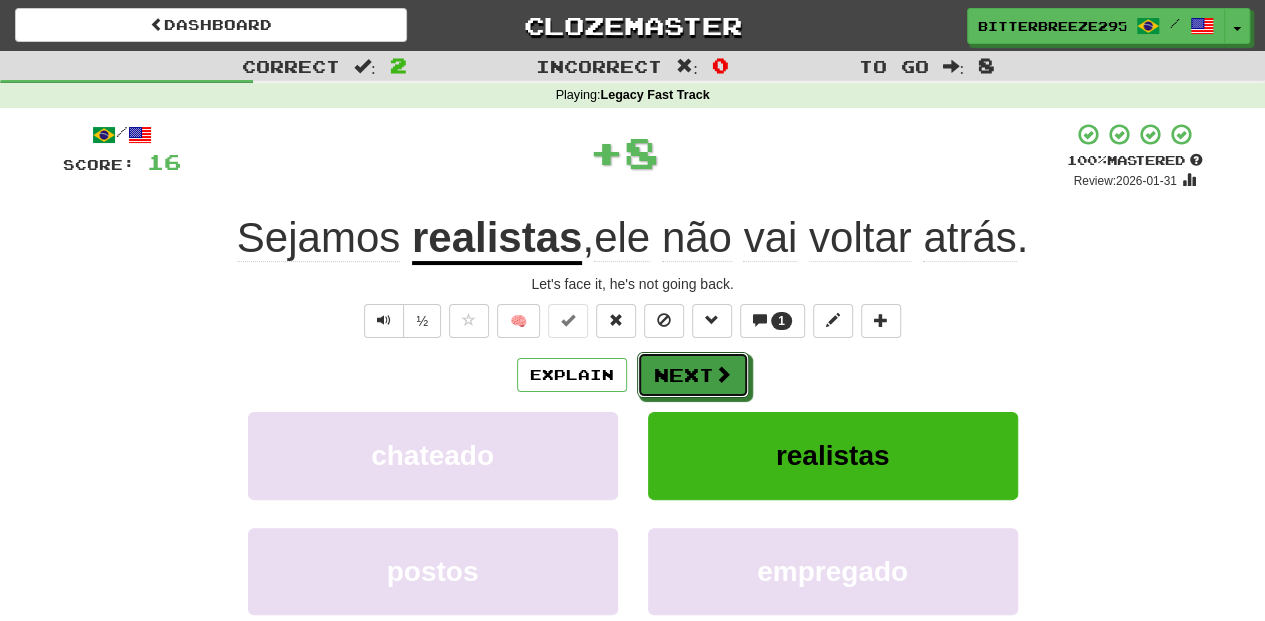 click on "Next" at bounding box center (693, 375) 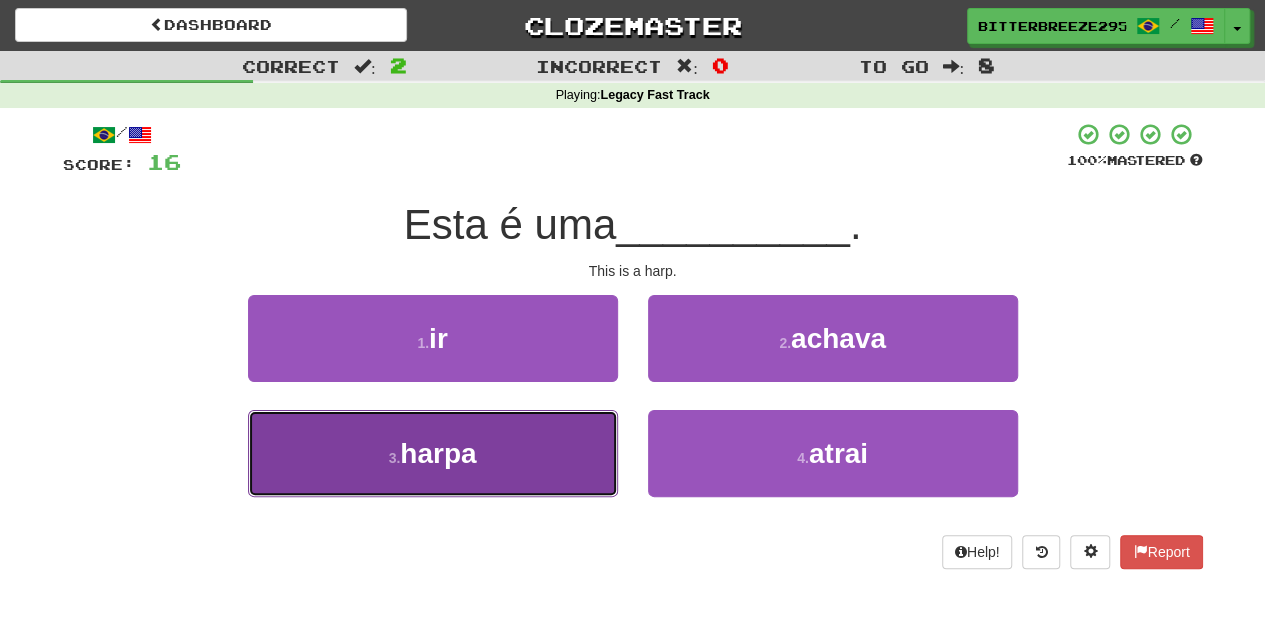 click on "3 .  [WORD]" at bounding box center [433, 453] 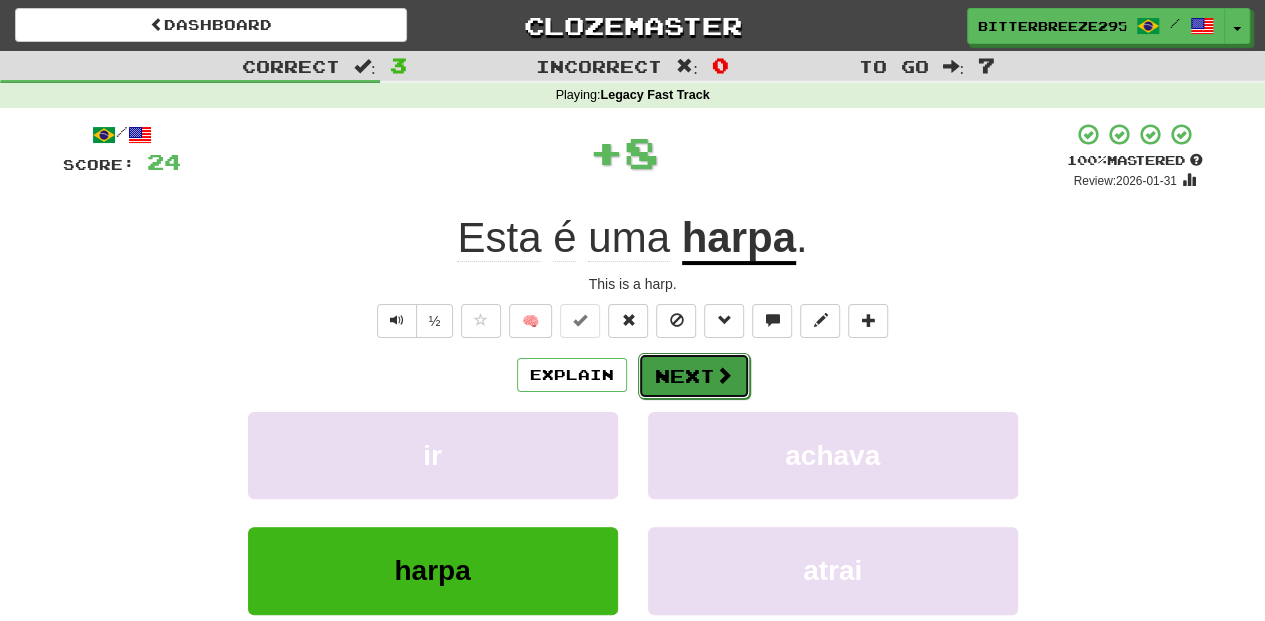 click on "Next" at bounding box center [694, 376] 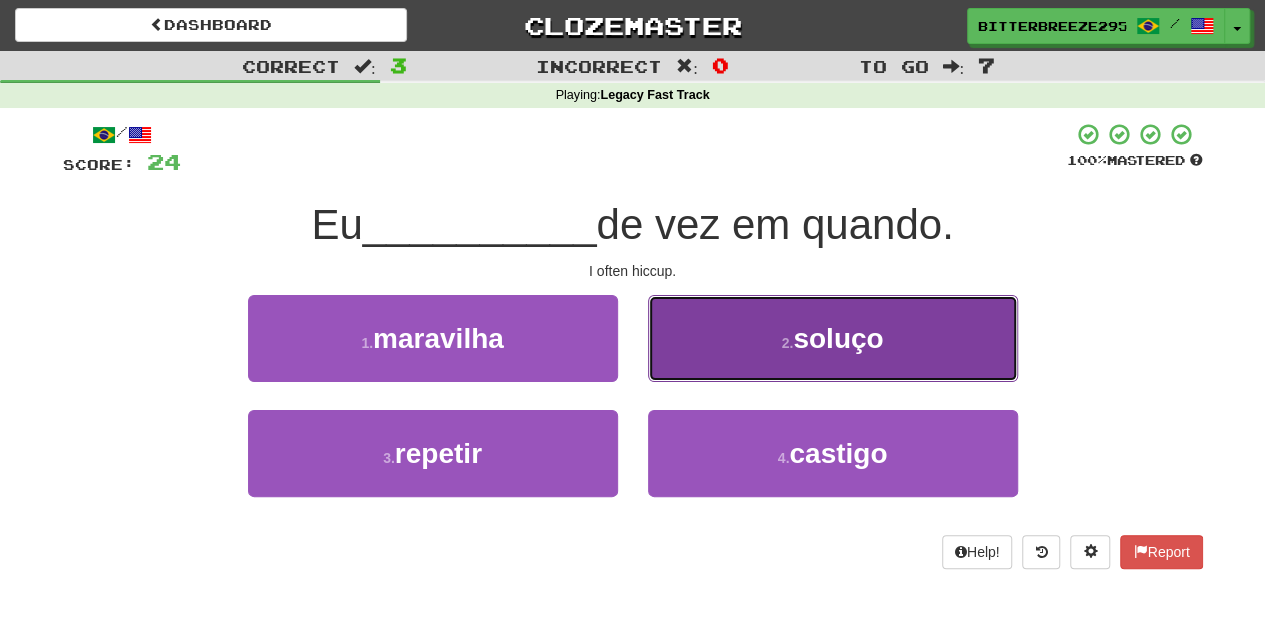 click on "2 .  [WORD]" at bounding box center (833, 338) 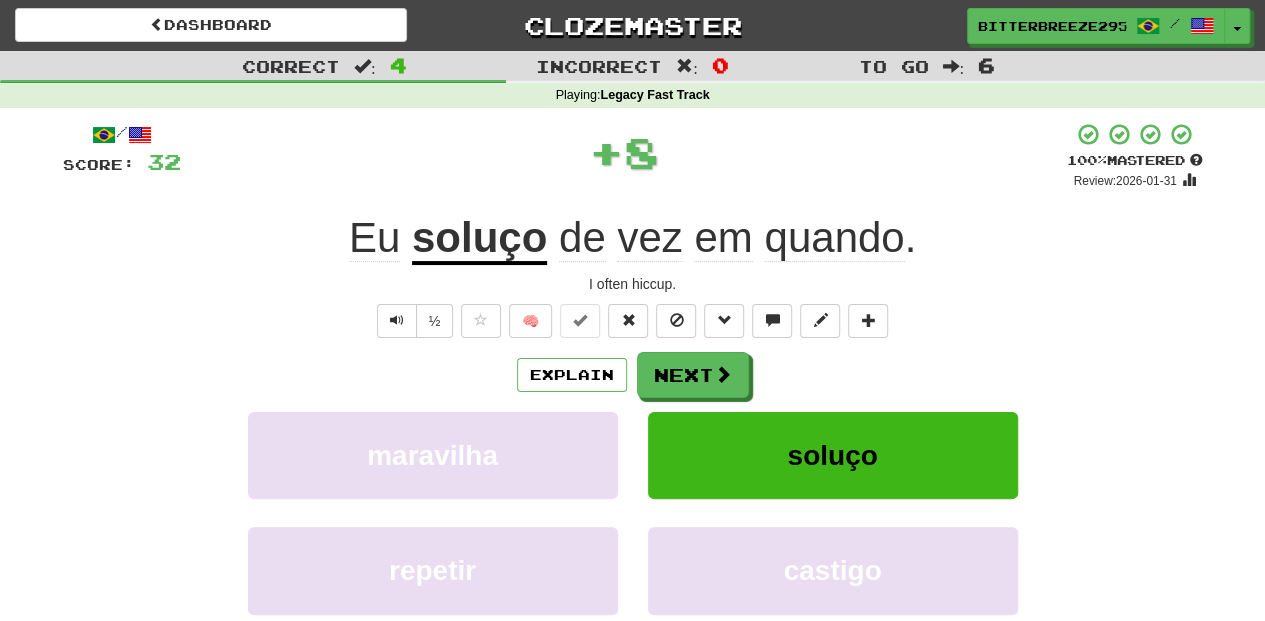 click at bounding box center (723, 374) 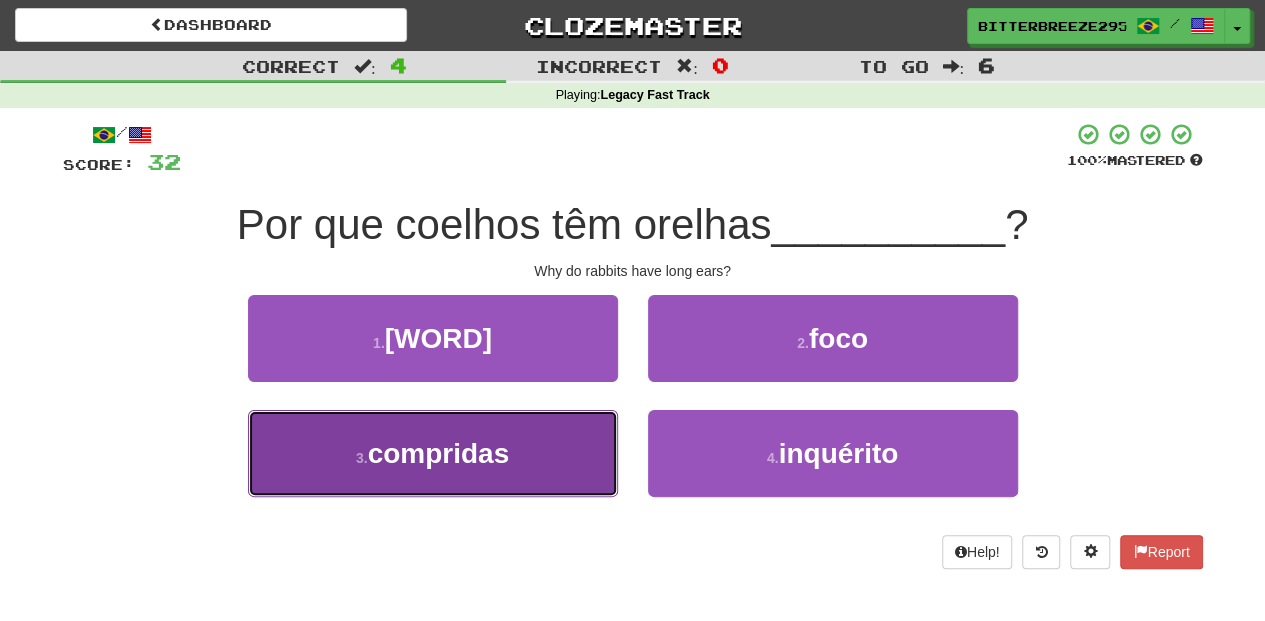 click on "3 .  compridas" at bounding box center [433, 453] 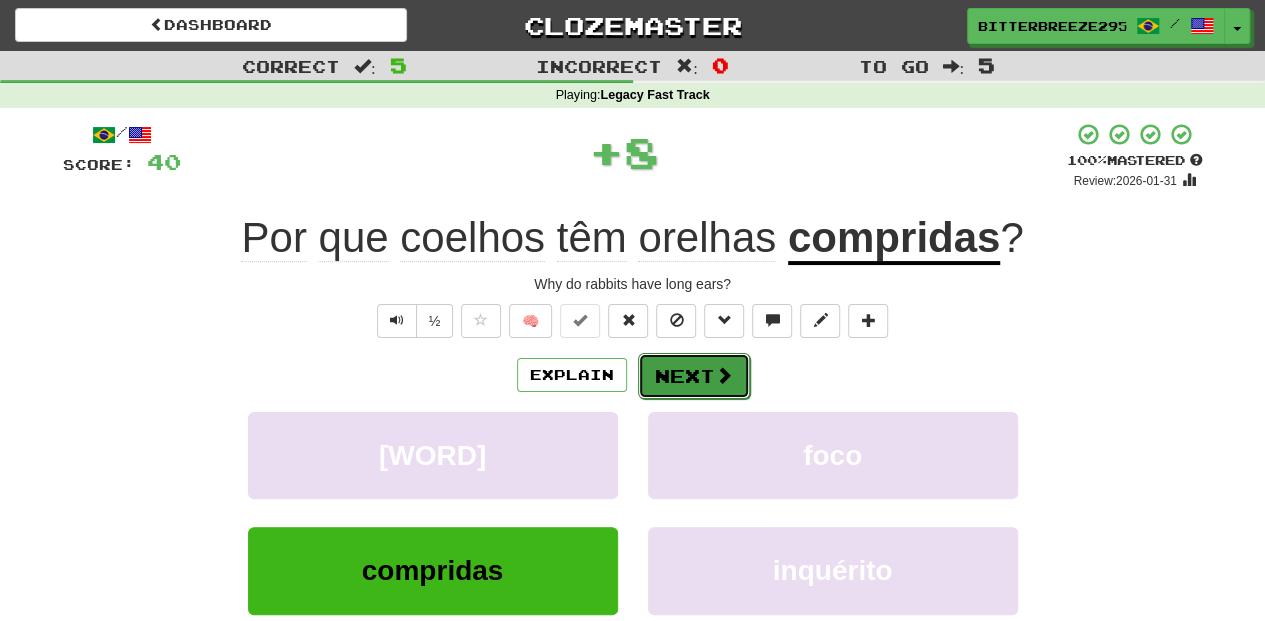 click on "Next" at bounding box center (694, 376) 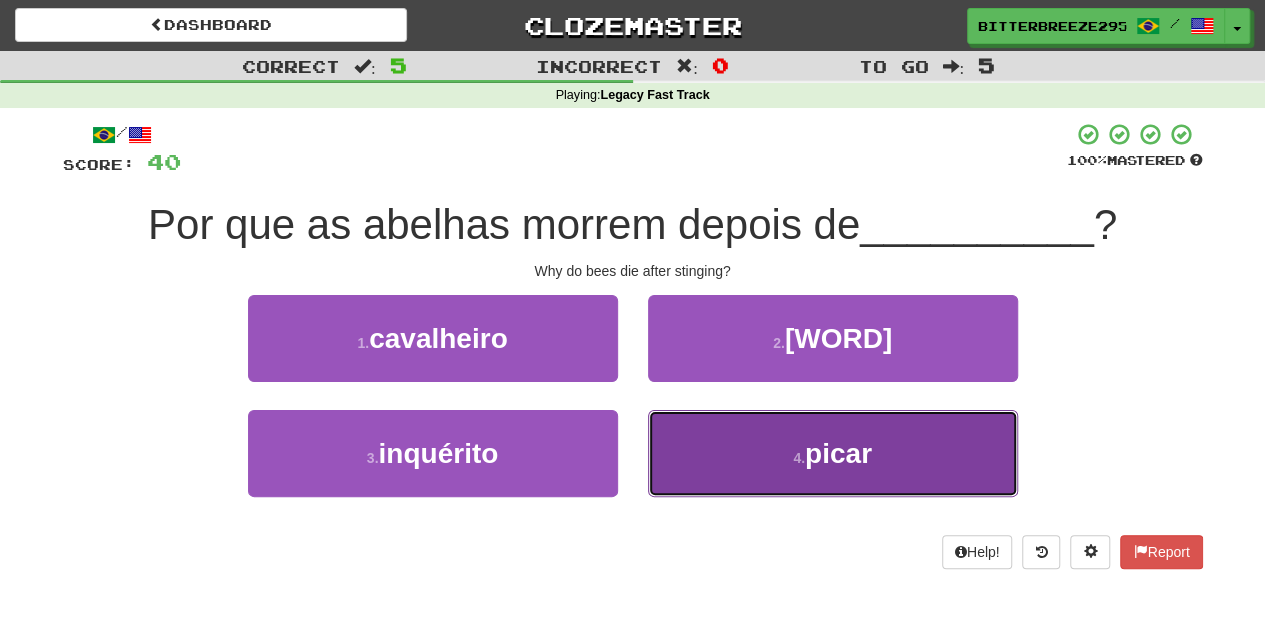click on "4 .  picar" at bounding box center [833, 453] 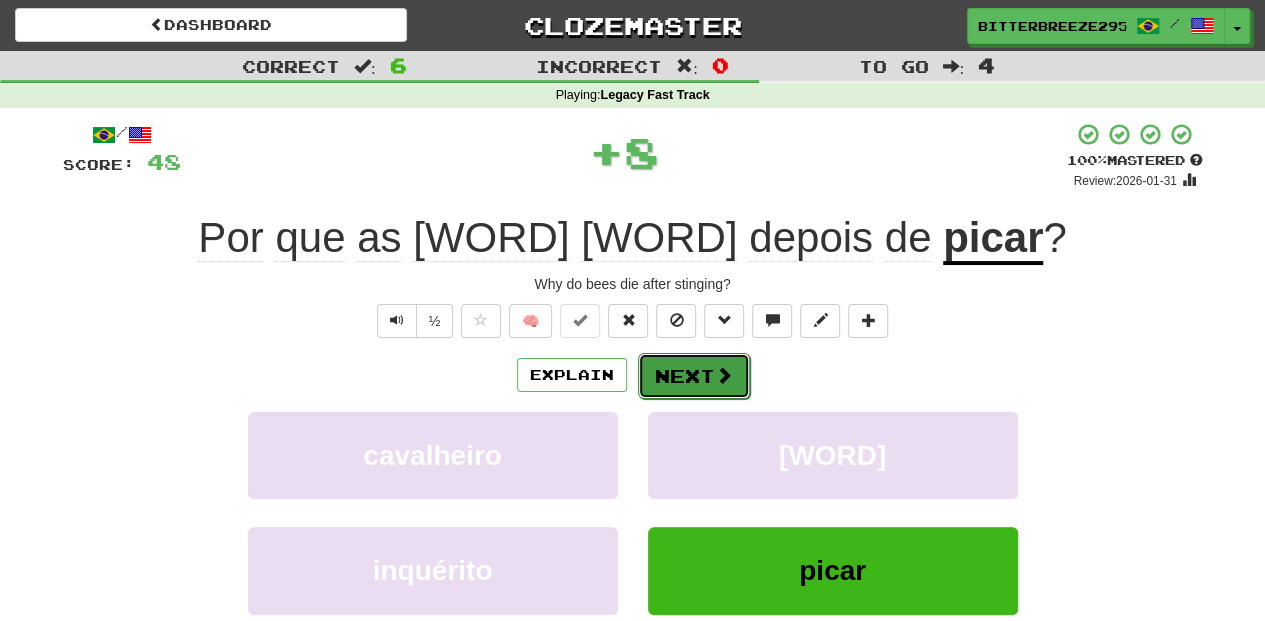 click on "Next" at bounding box center (694, 376) 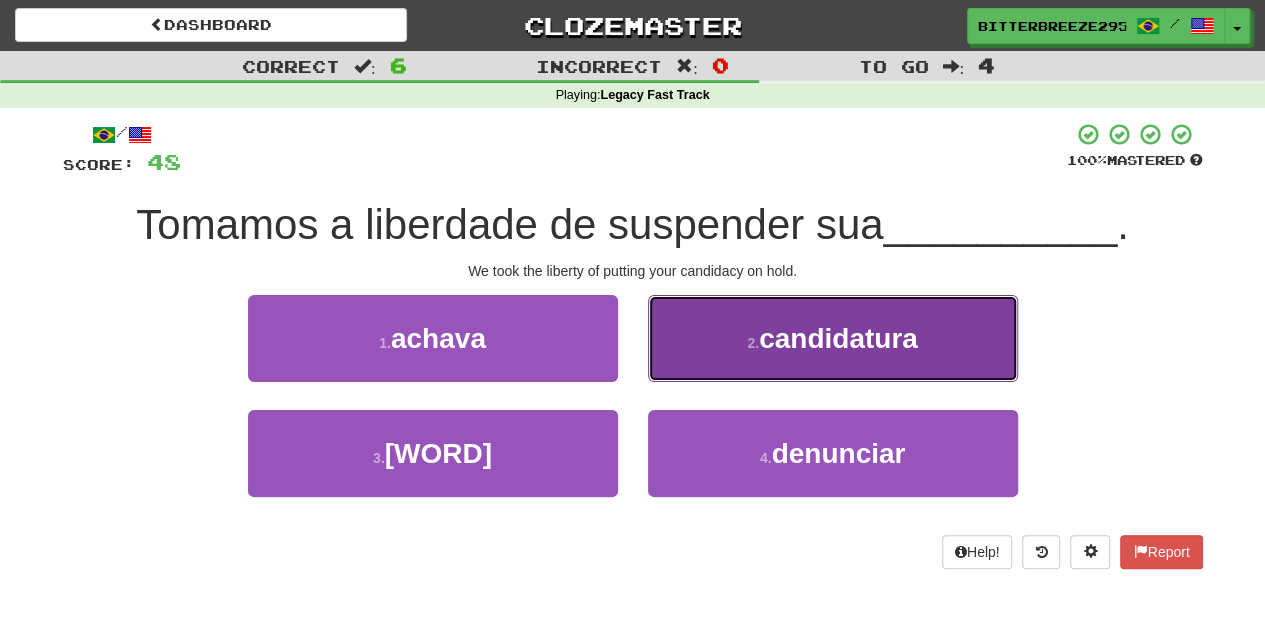 click on "2 .  [WORD]" at bounding box center (833, 338) 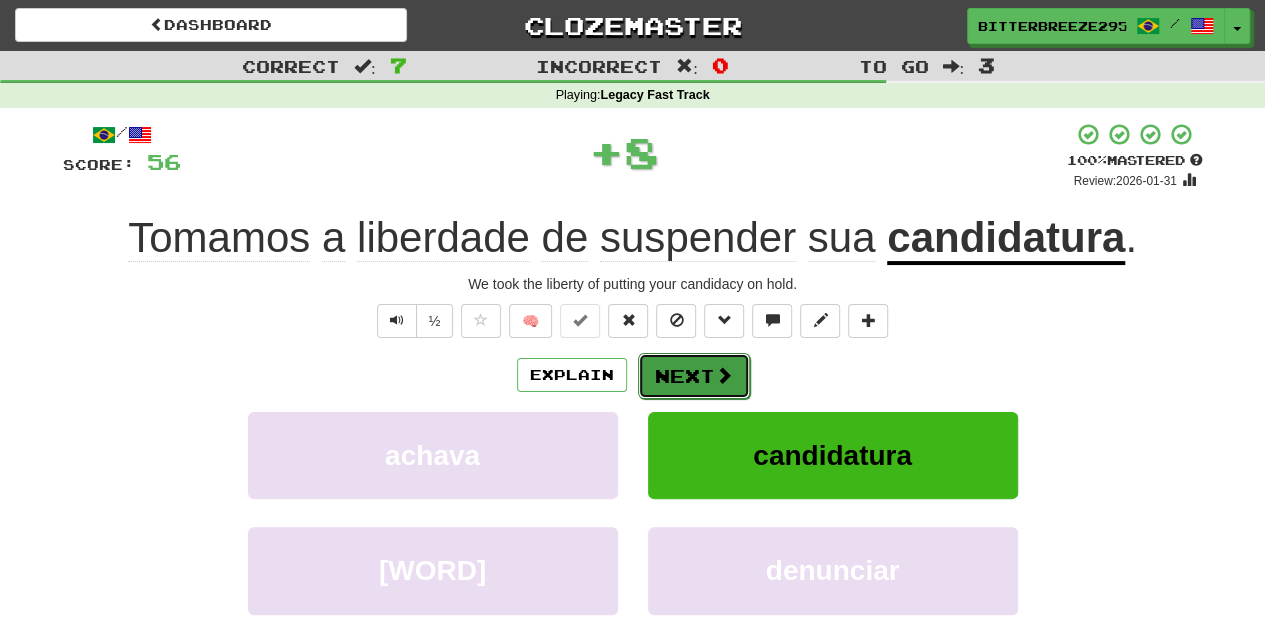click on "Next" at bounding box center (694, 376) 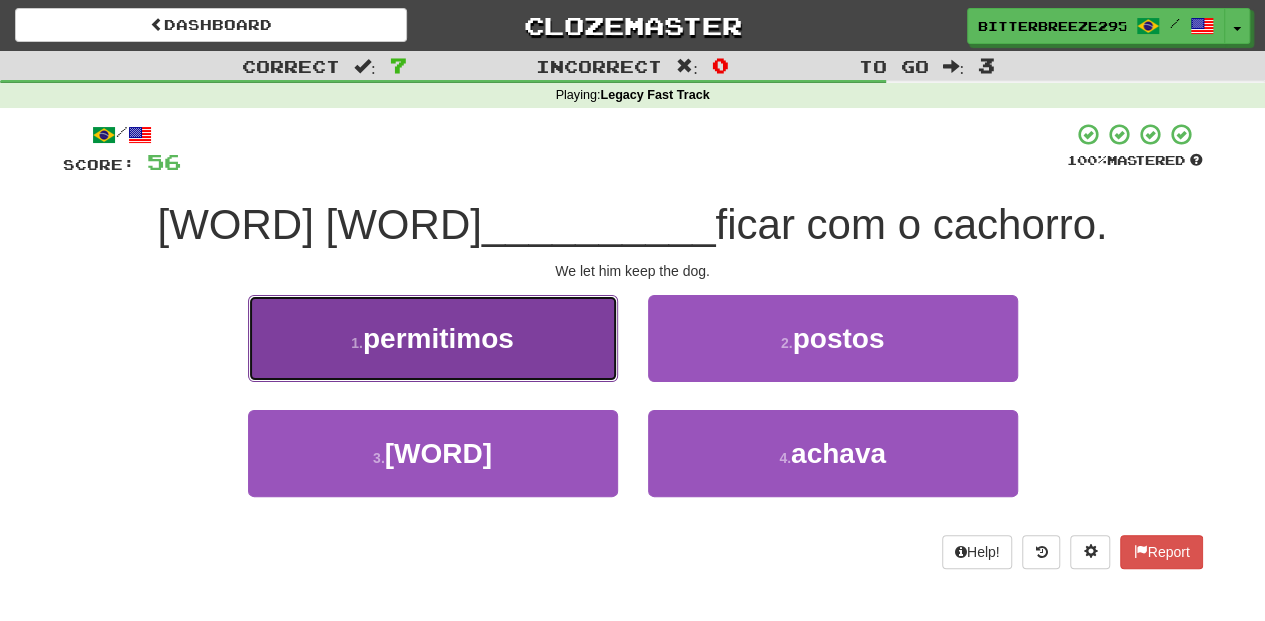 click on "1 .  [WORD]" at bounding box center (433, 338) 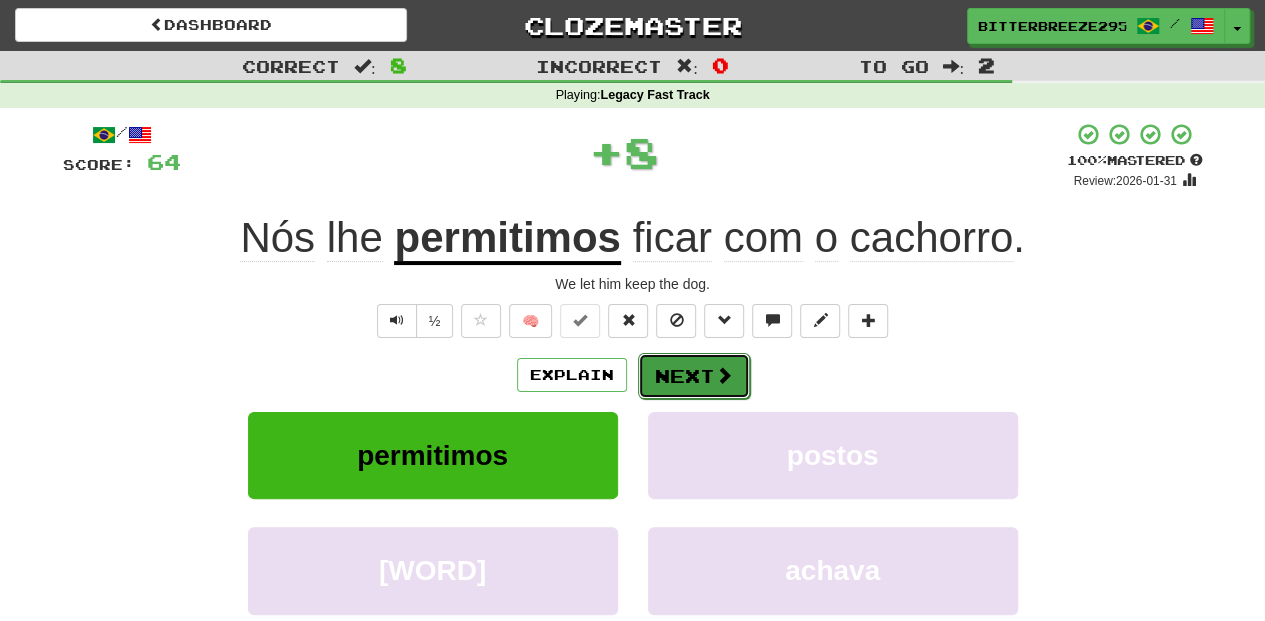 click on "Next" at bounding box center [694, 376] 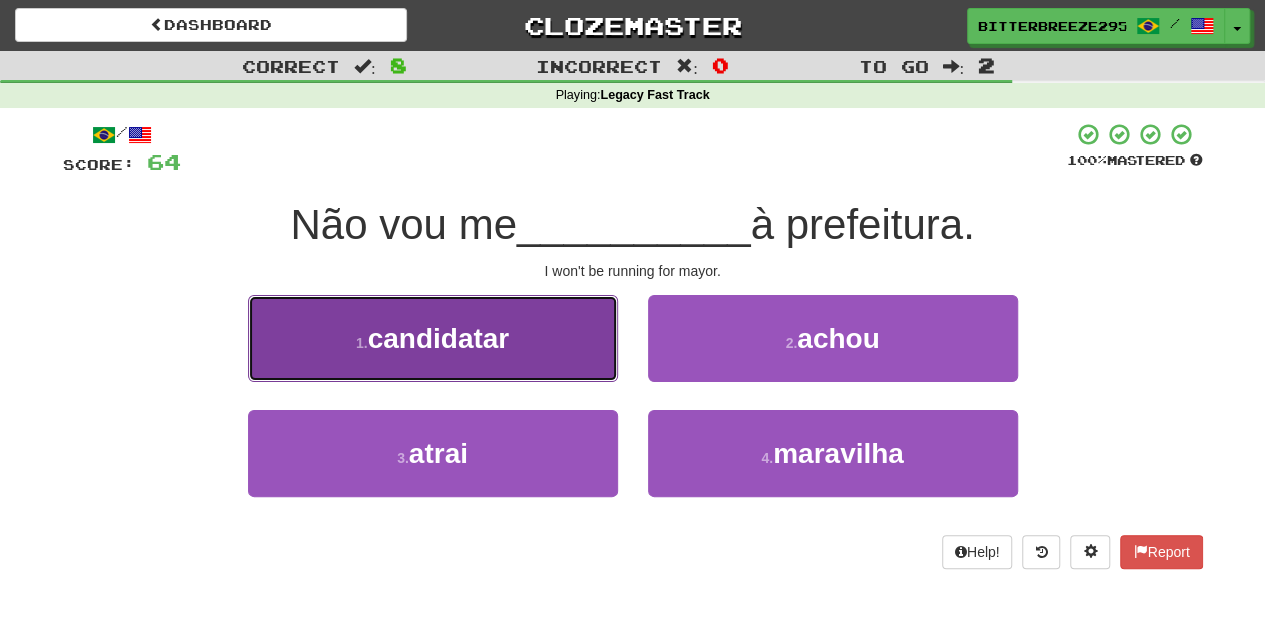 click on "1 .  [WORD]" at bounding box center (433, 338) 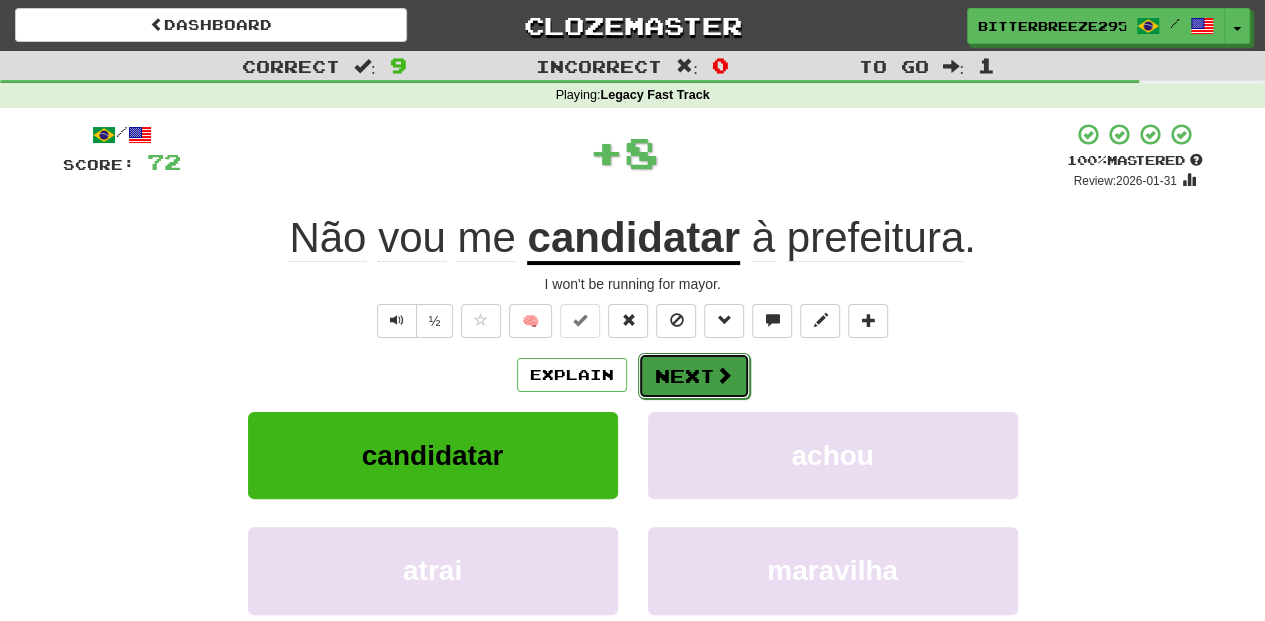 click on "Next" at bounding box center [694, 376] 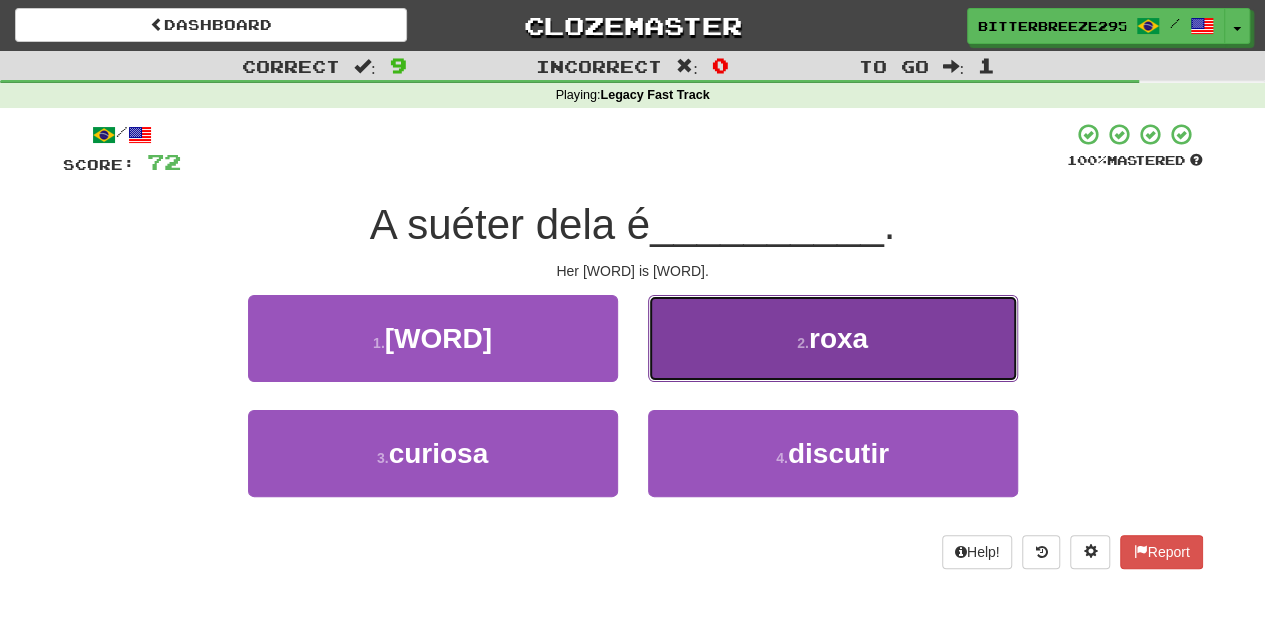 click on "2 .  [WORD]" at bounding box center (833, 338) 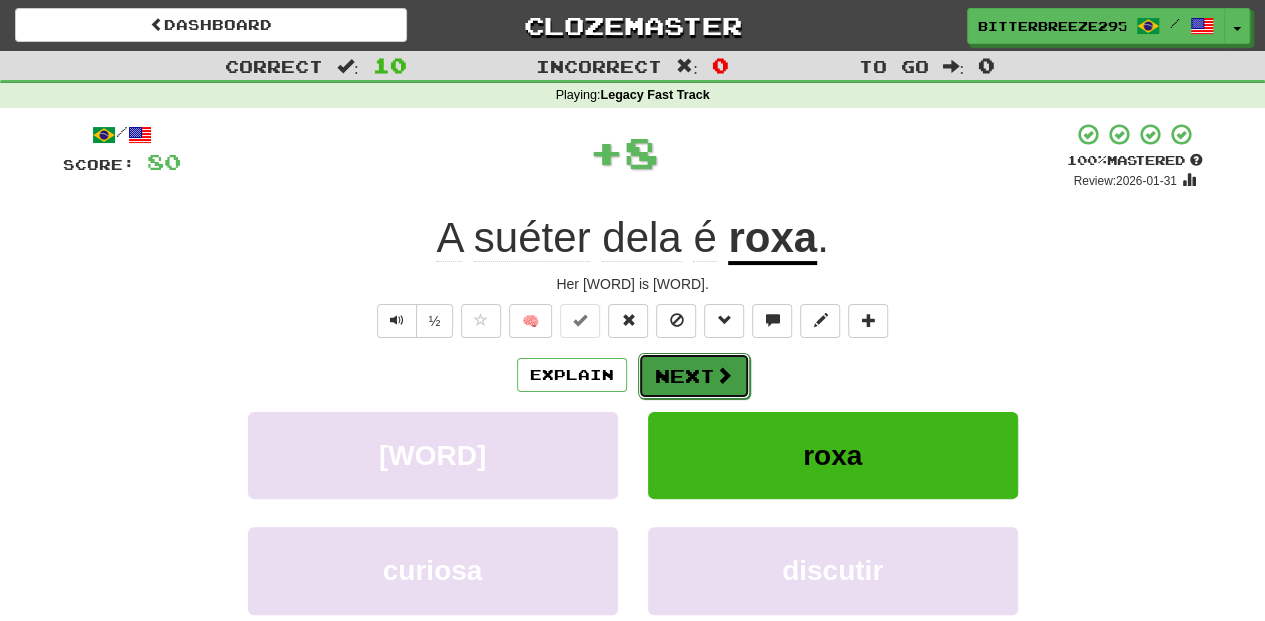 click on "Next" at bounding box center [694, 376] 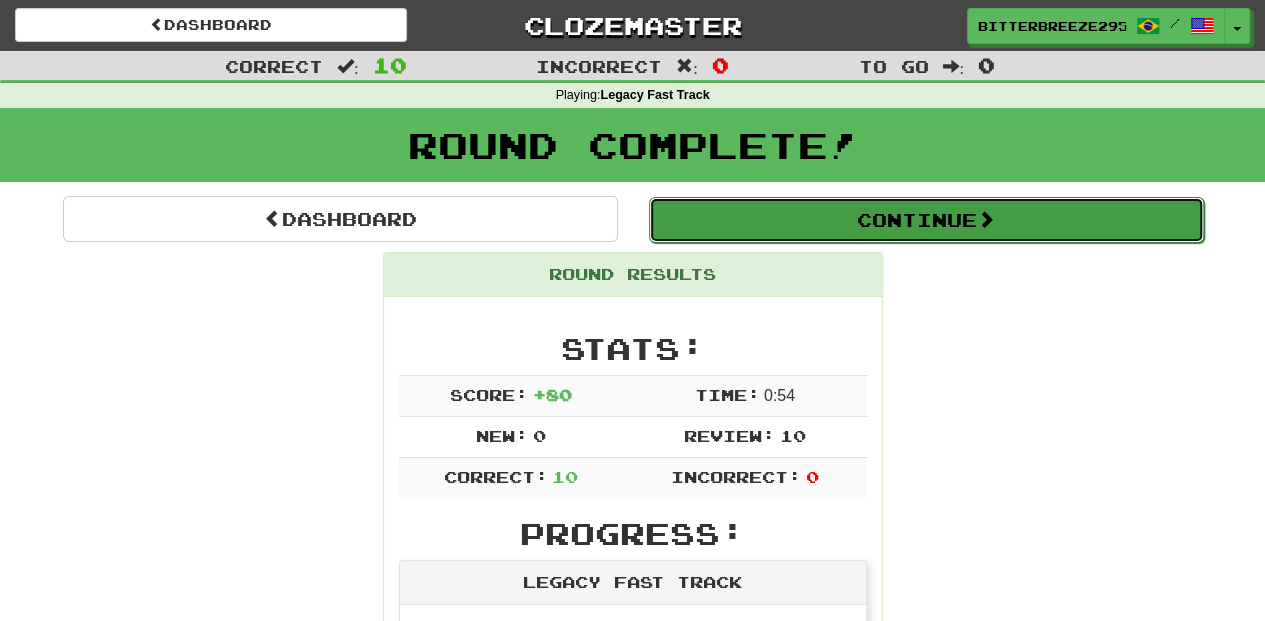 click on "Continue" at bounding box center [926, 220] 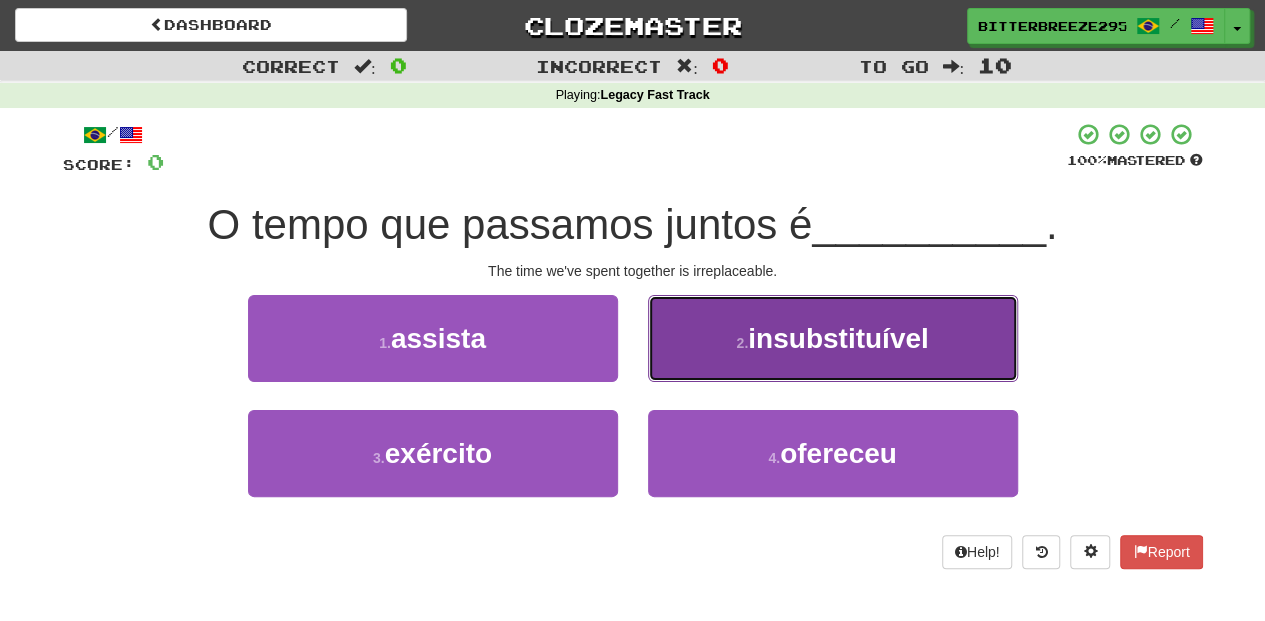 click on "2 .  [WORD]" at bounding box center [833, 338] 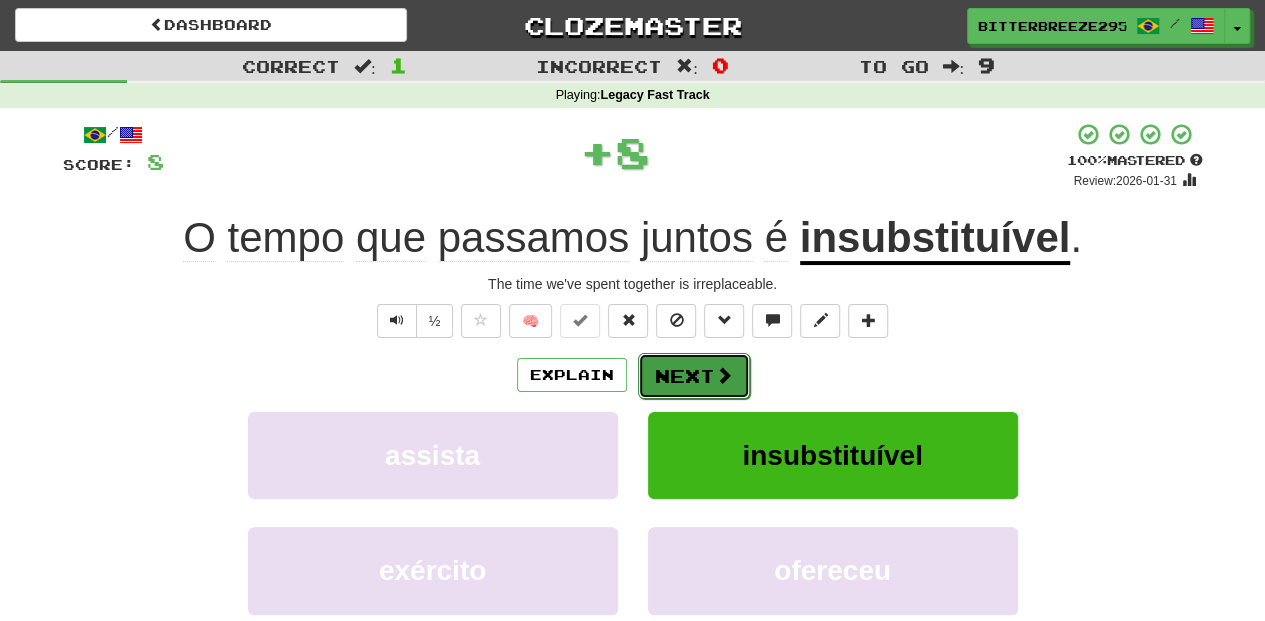 click on "Next" at bounding box center [694, 376] 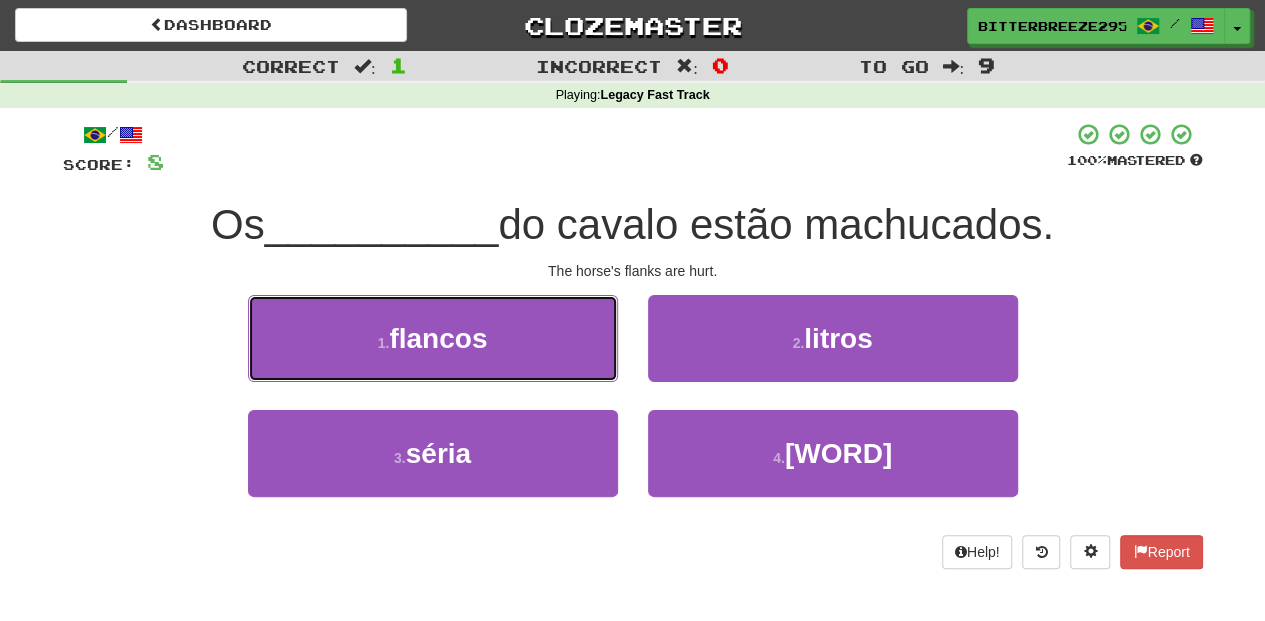 drag, startPoint x: 547, startPoint y: 332, endPoint x: 651, endPoint y: 342, distance: 104.47966 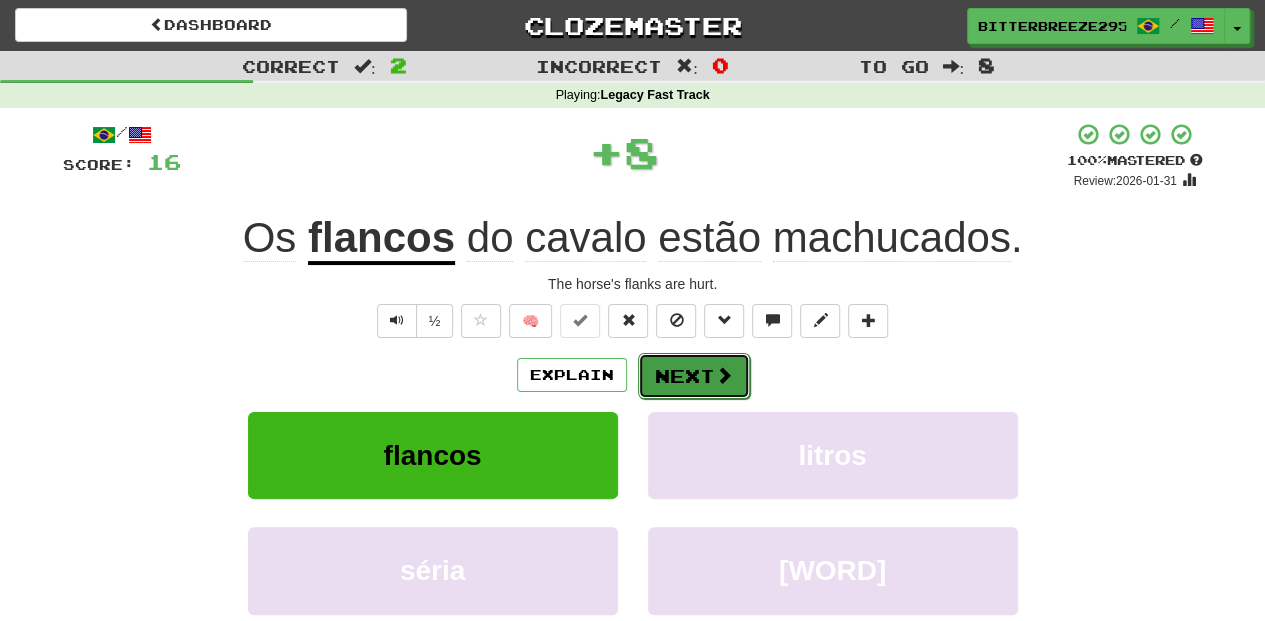 click on "Next" at bounding box center [694, 376] 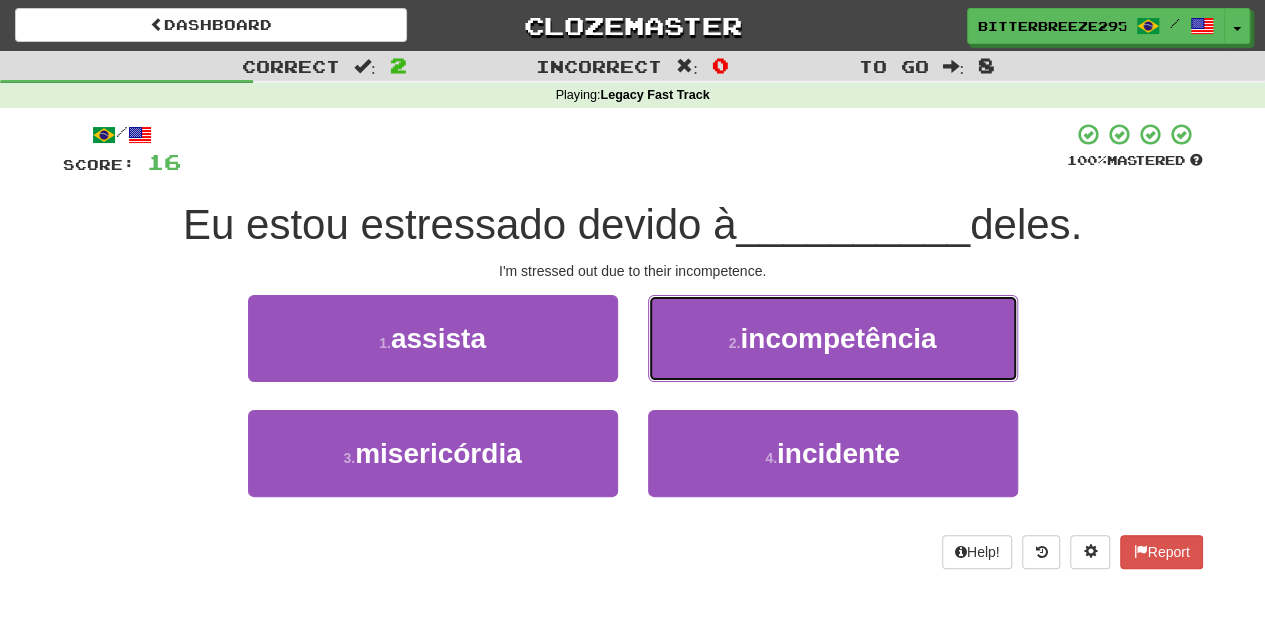 click on "2 .  [WORD]" at bounding box center [833, 338] 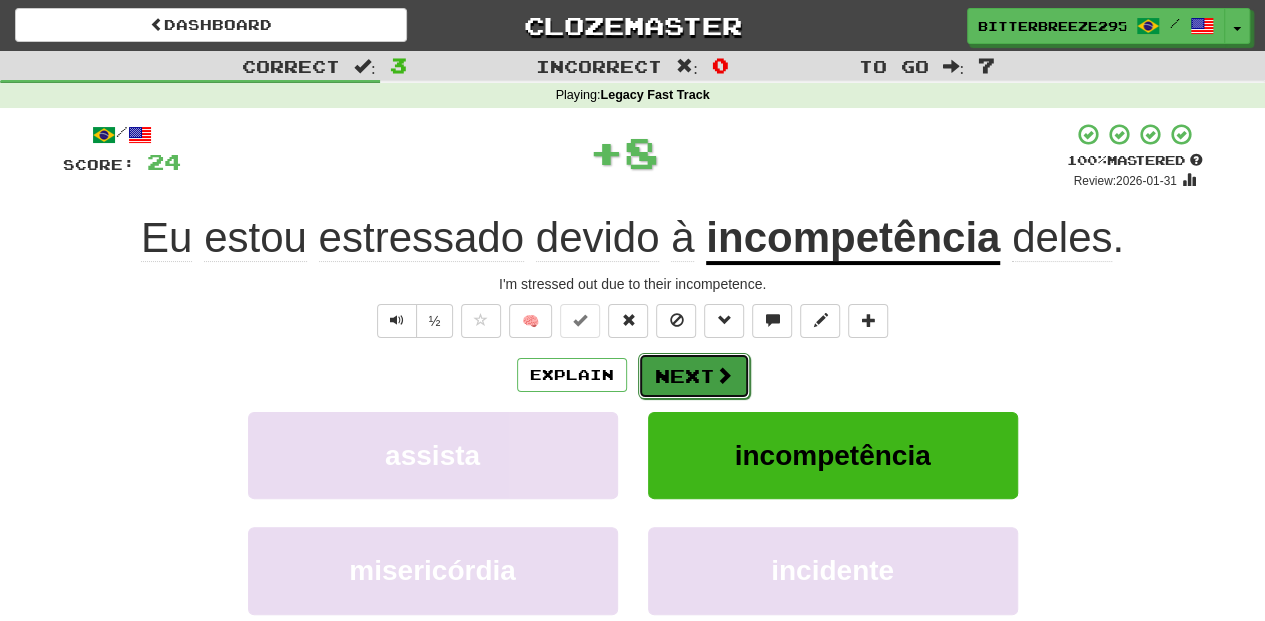 click on "Next" at bounding box center (694, 376) 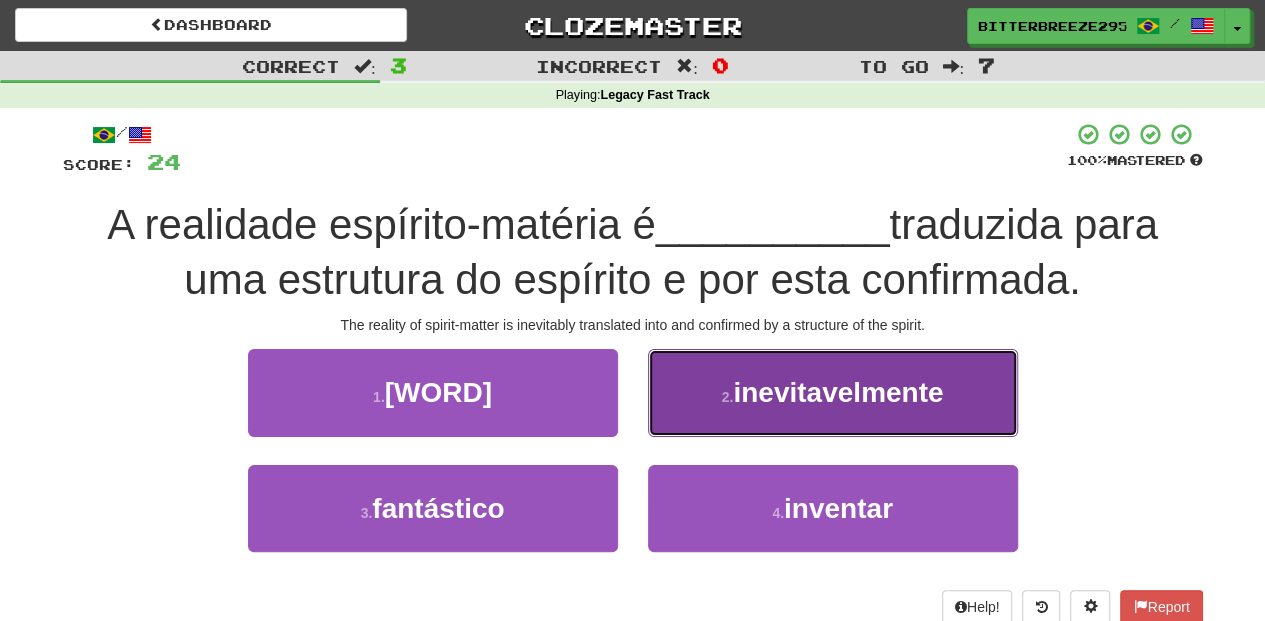 click on "2 .  [WORD]" at bounding box center (833, 392) 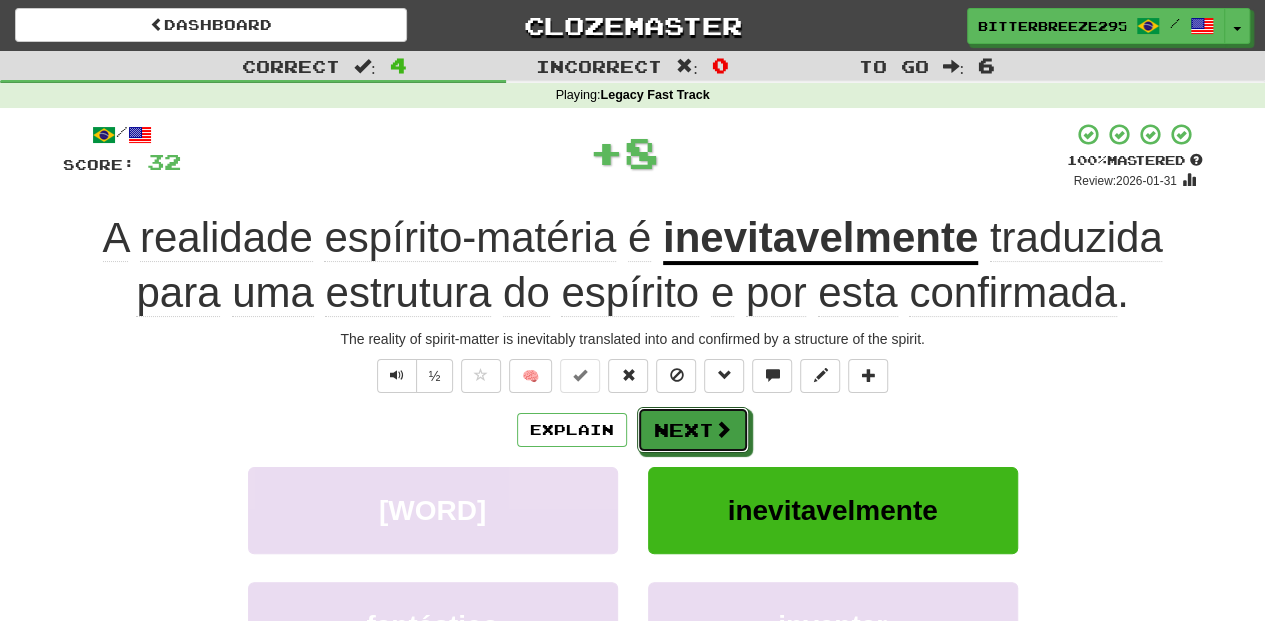 click on "Next" at bounding box center [693, 430] 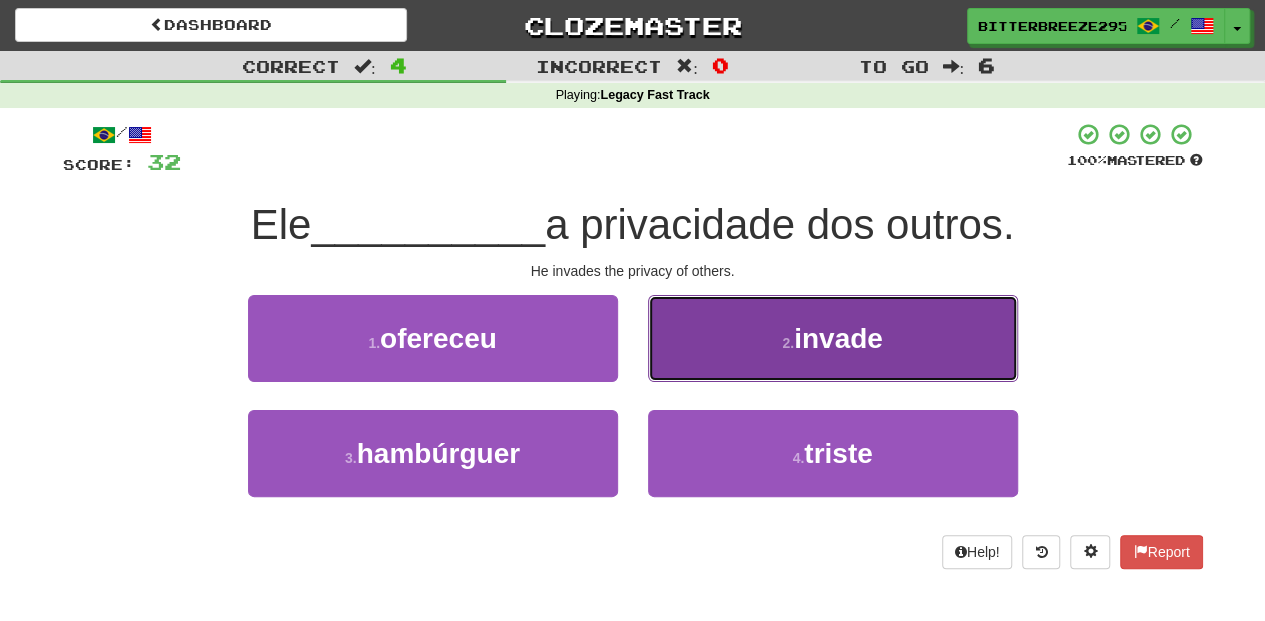click on "2 .  invade" at bounding box center (833, 338) 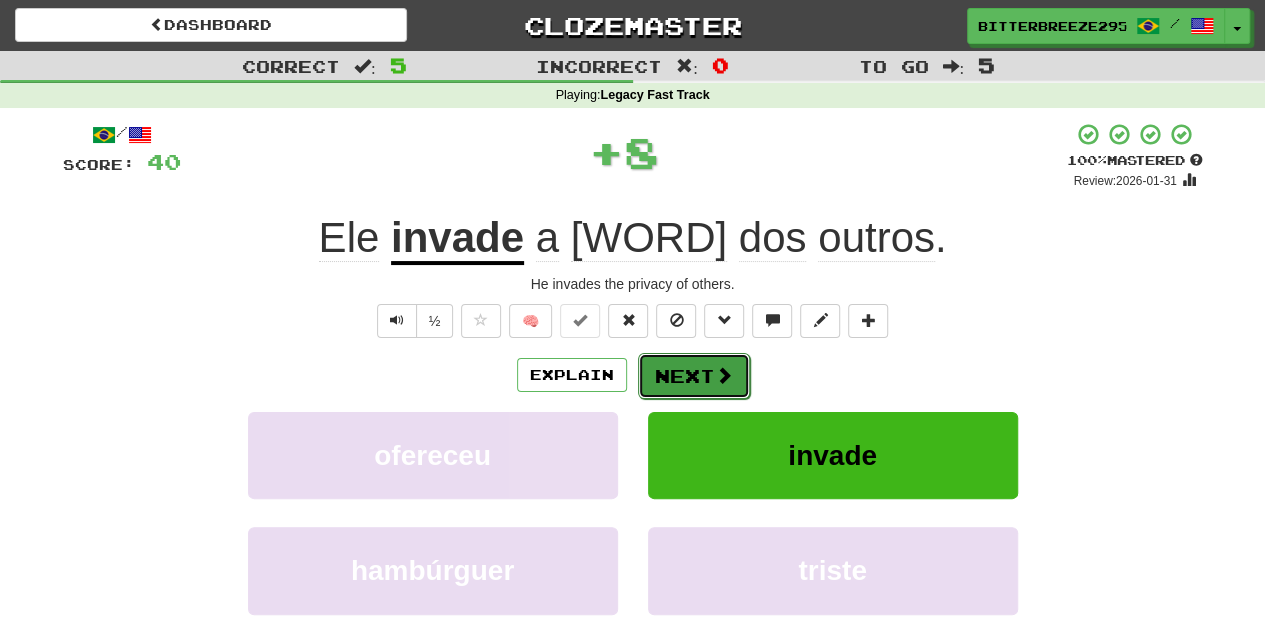 click on "Next" at bounding box center [694, 376] 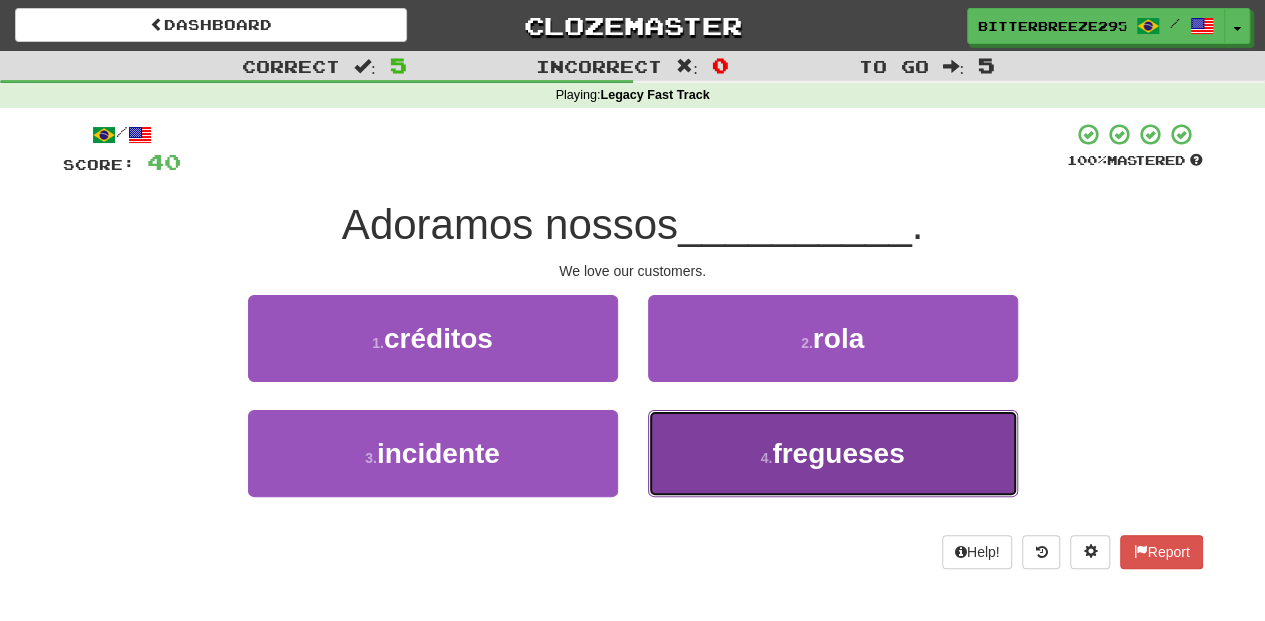 click on "4 .  fregueses" at bounding box center [833, 453] 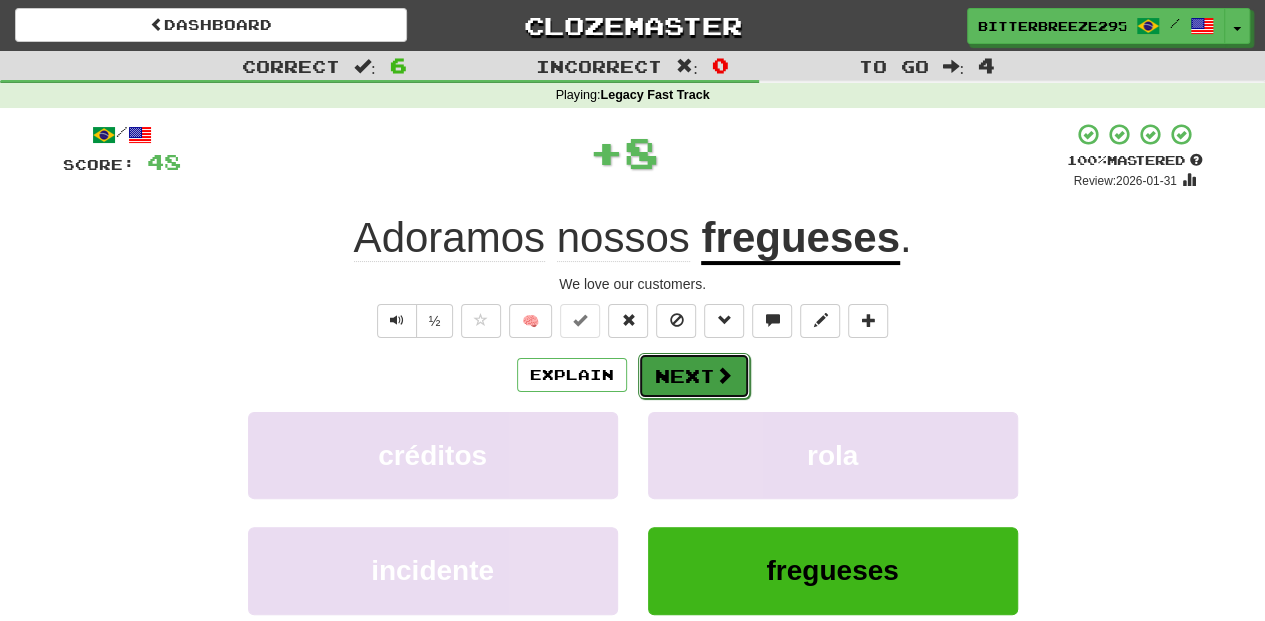 click on "Next" at bounding box center [694, 376] 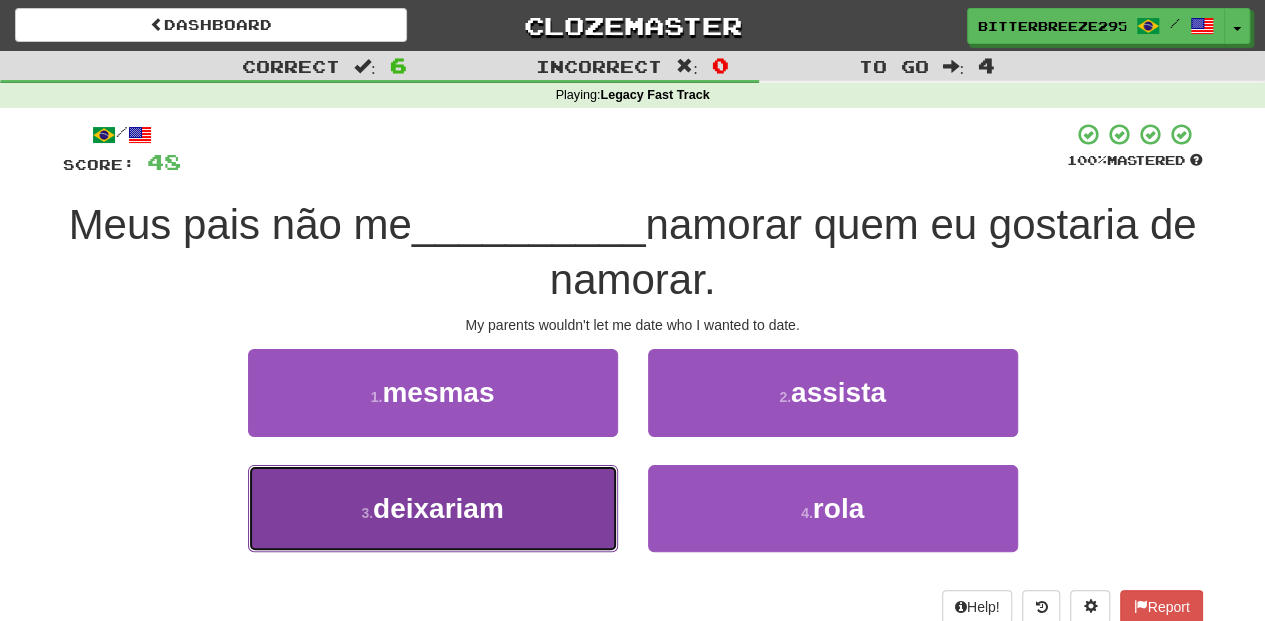 click on "3 .  [WORD]" at bounding box center (433, 508) 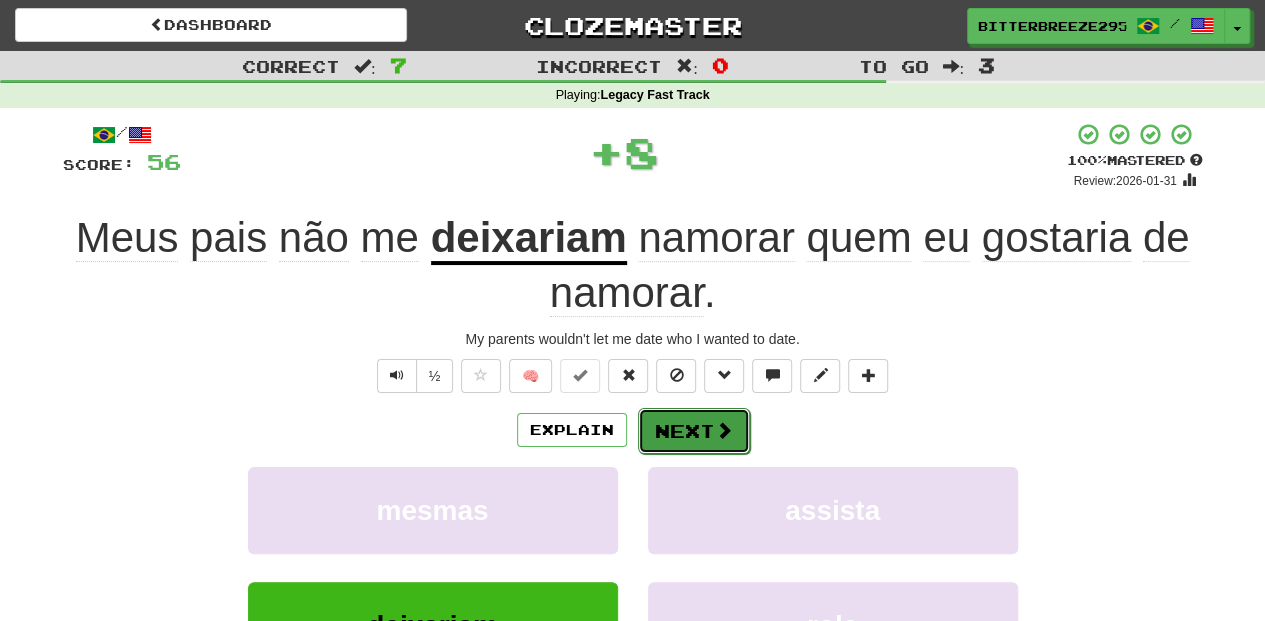 click on "Next" at bounding box center [694, 431] 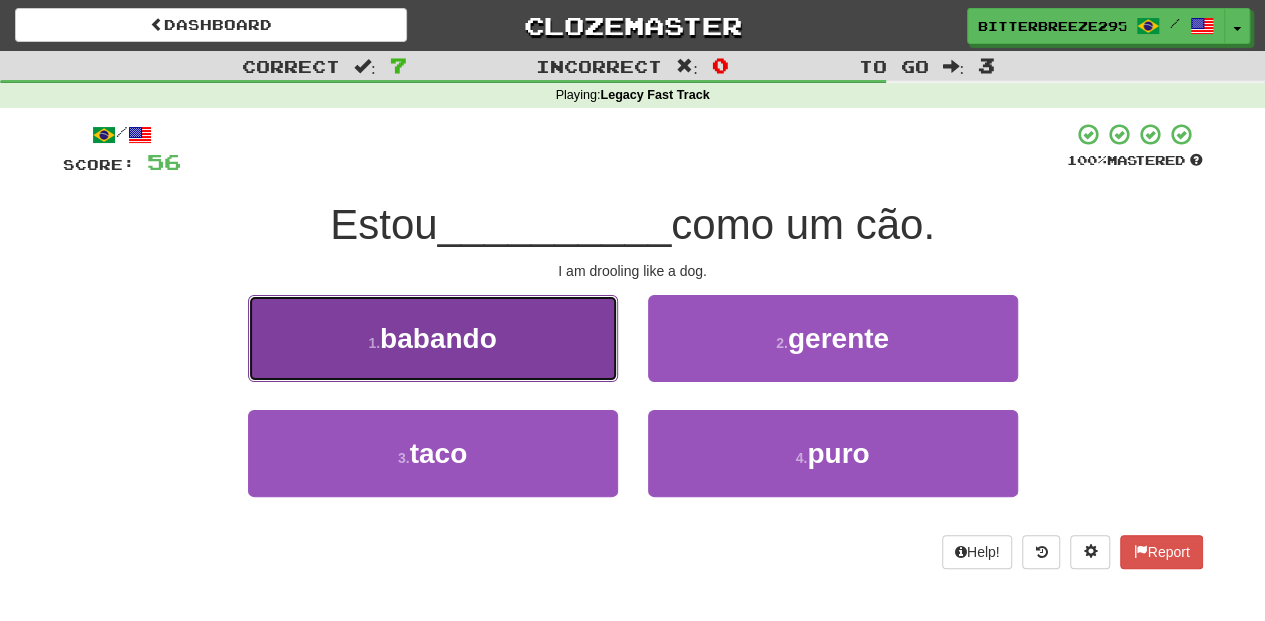 click on "1 .  [WORD]" at bounding box center [433, 338] 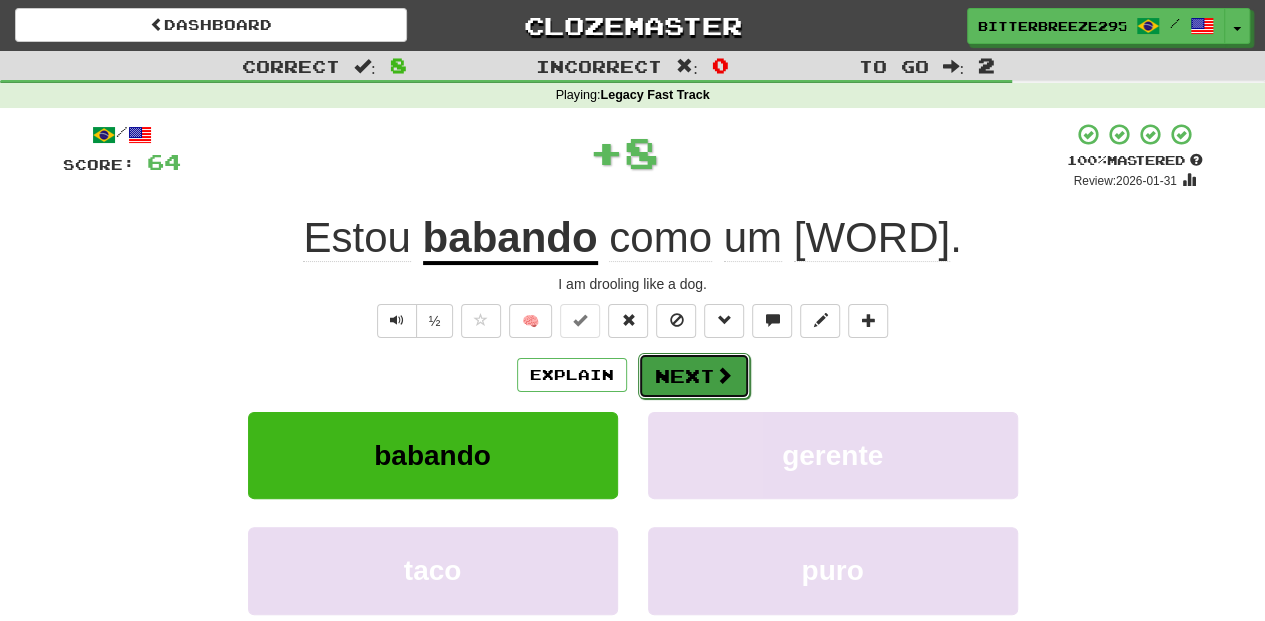 click on "Next" at bounding box center (694, 376) 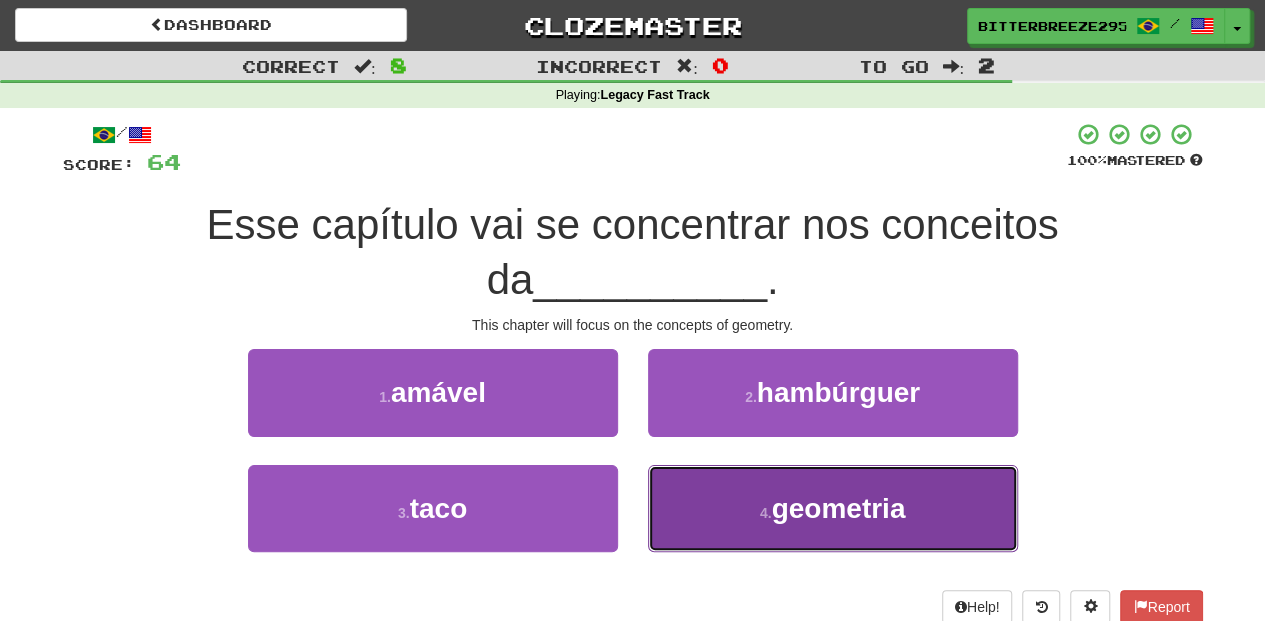 click on "4 .  [WORD]" at bounding box center [833, 508] 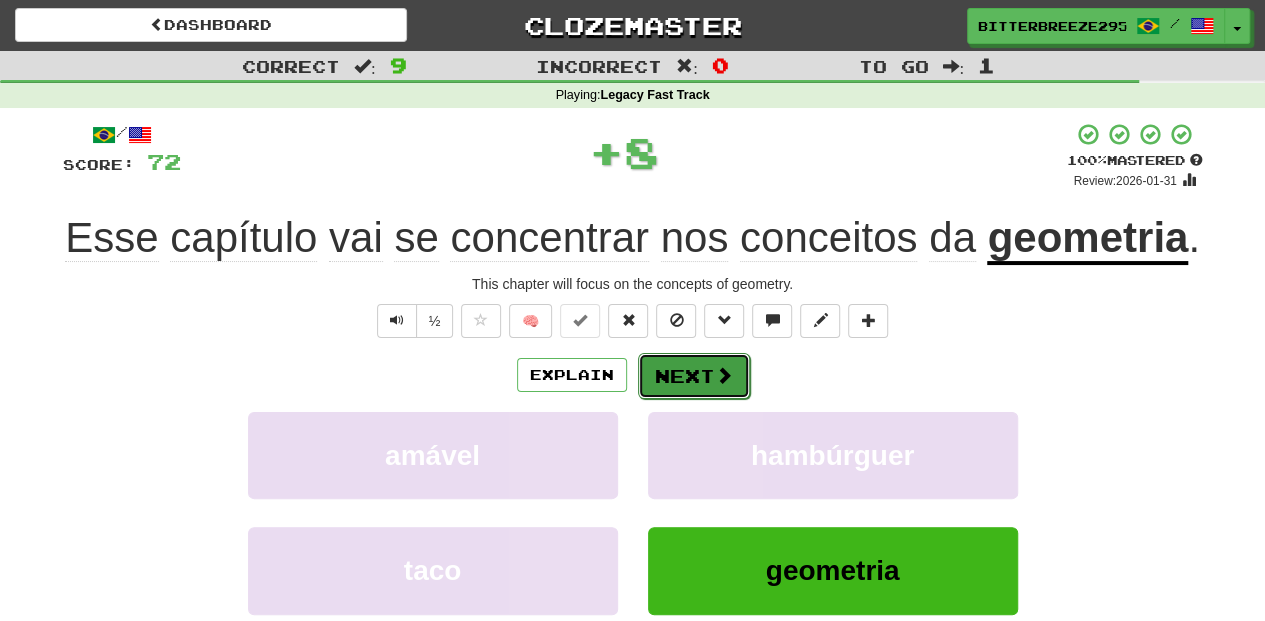 click on "Next" at bounding box center (694, 376) 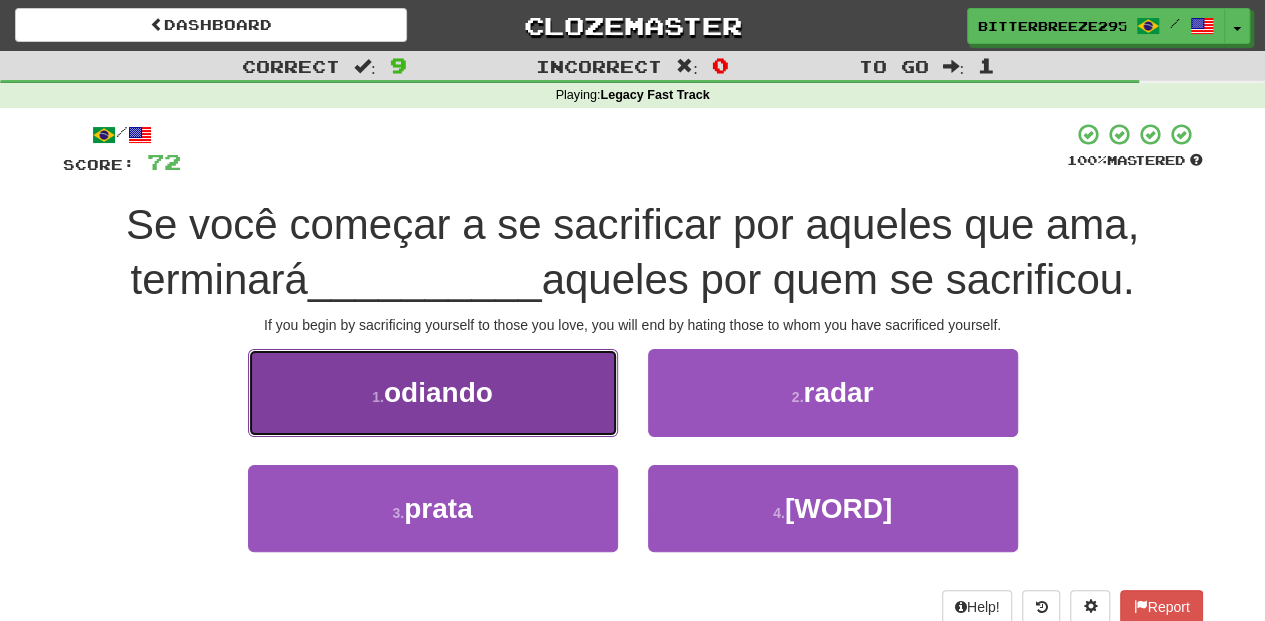 click on "1 .  [WORD]" at bounding box center (433, 392) 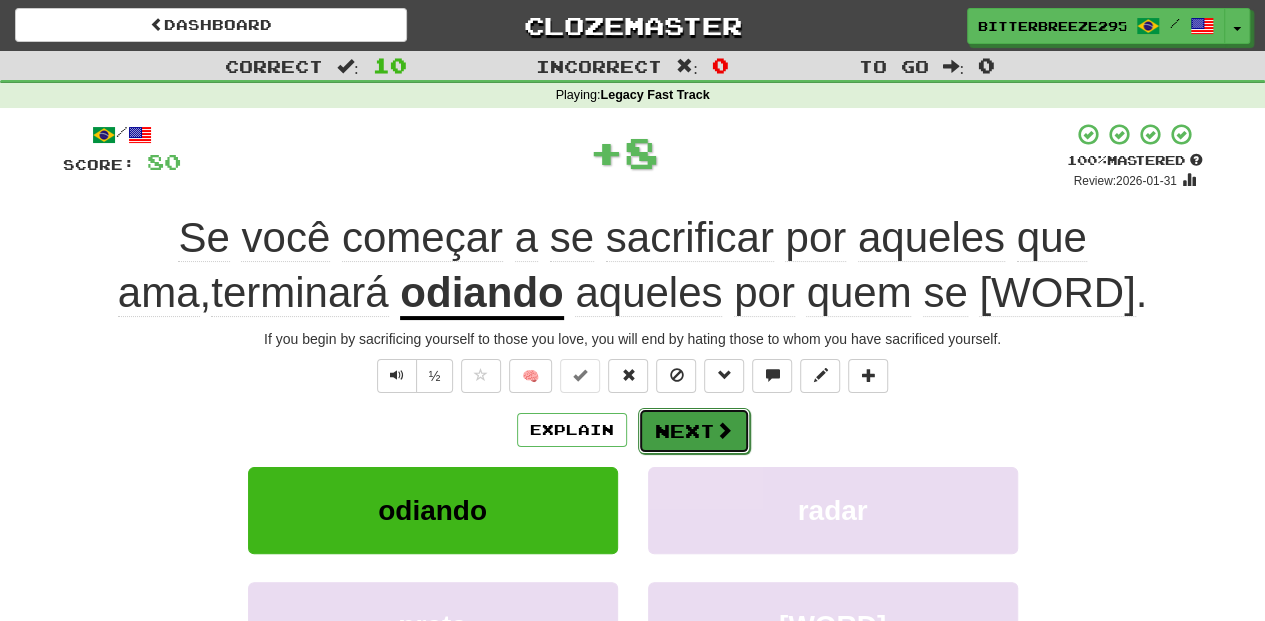 click on "Next" at bounding box center (694, 431) 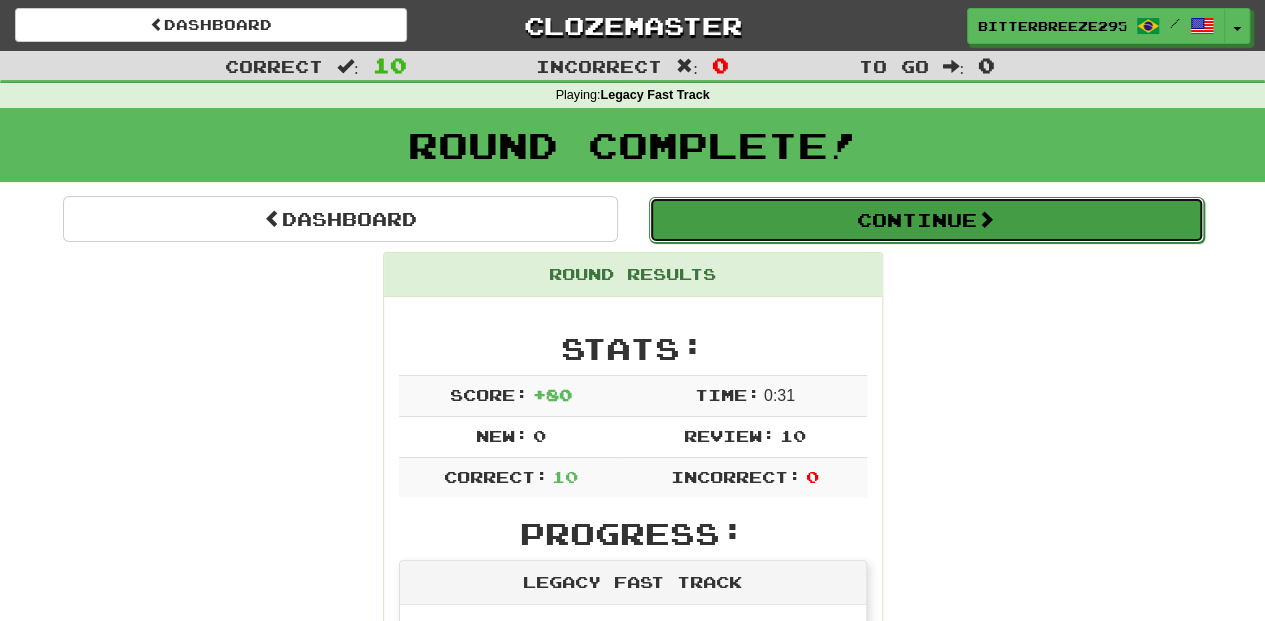 click on "Continue" at bounding box center (926, 220) 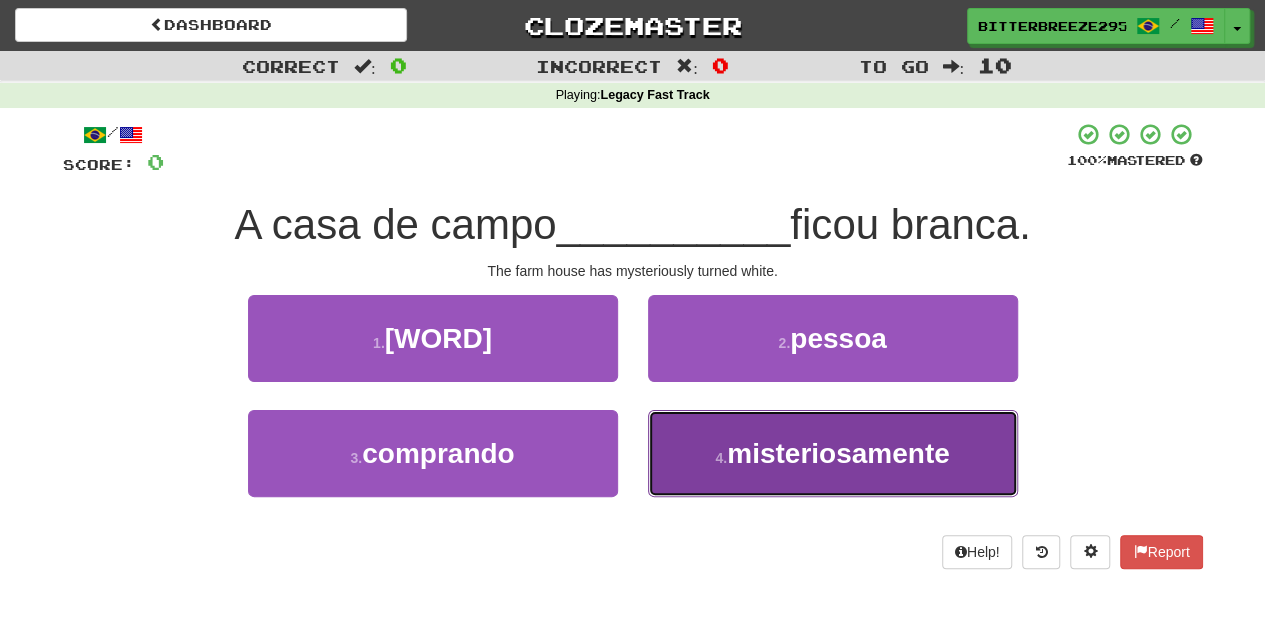 click on "misteriosamente" at bounding box center (838, 453) 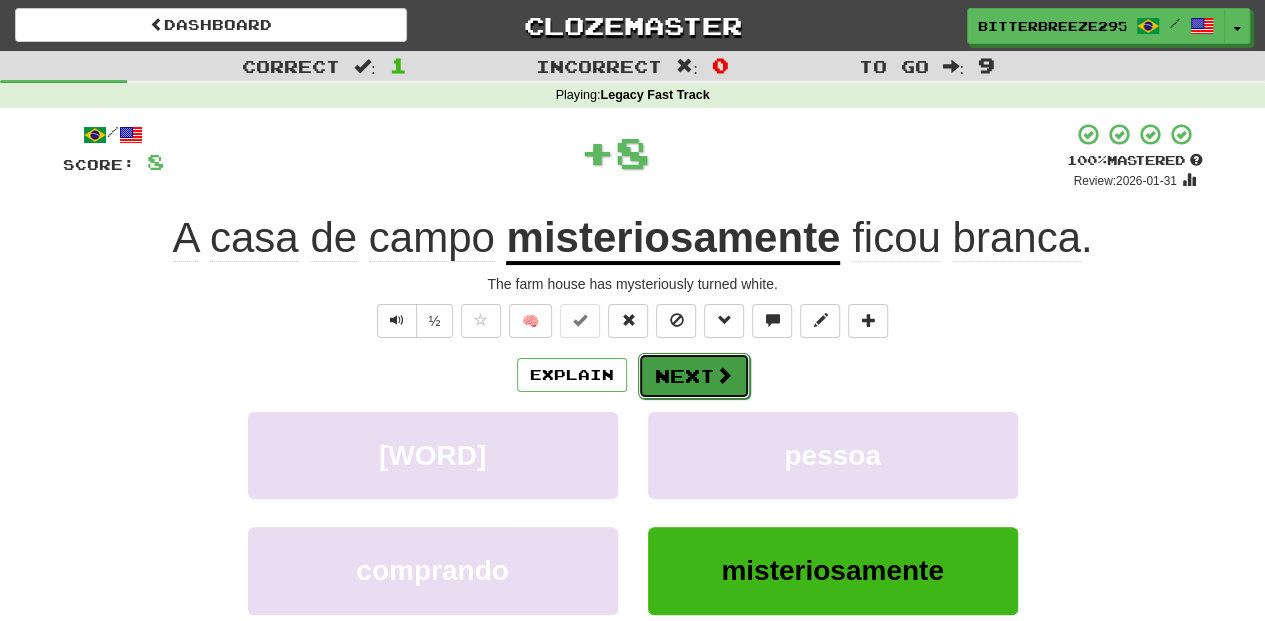 click on "Next" at bounding box center (694, 376) 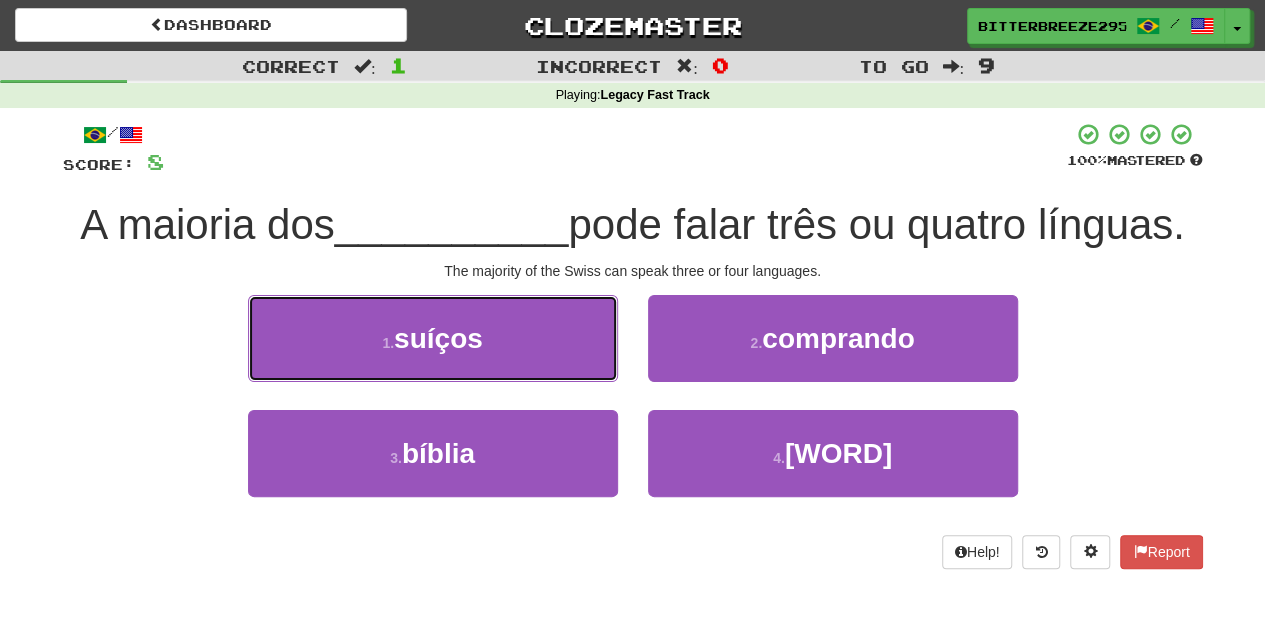 drag, startPoint x: 531, startPoint y: 335, endPoint x: 586, endPoint y: 350, distance: 57.00877 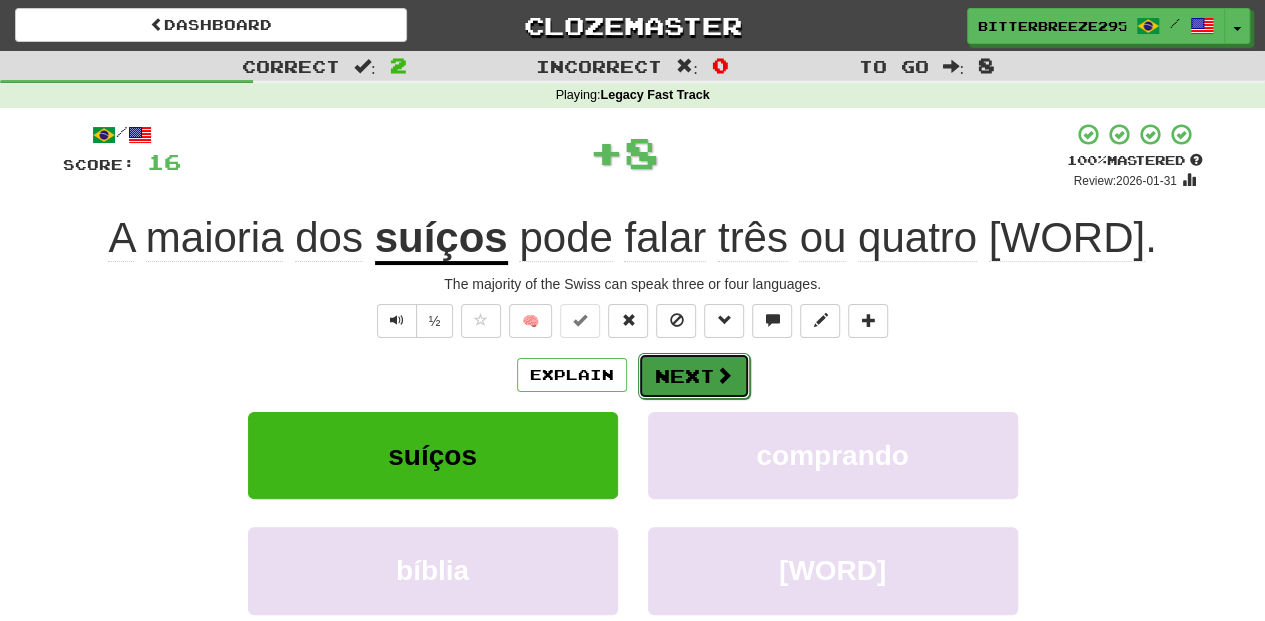 click on "Next" at bounding box center (694, 376) 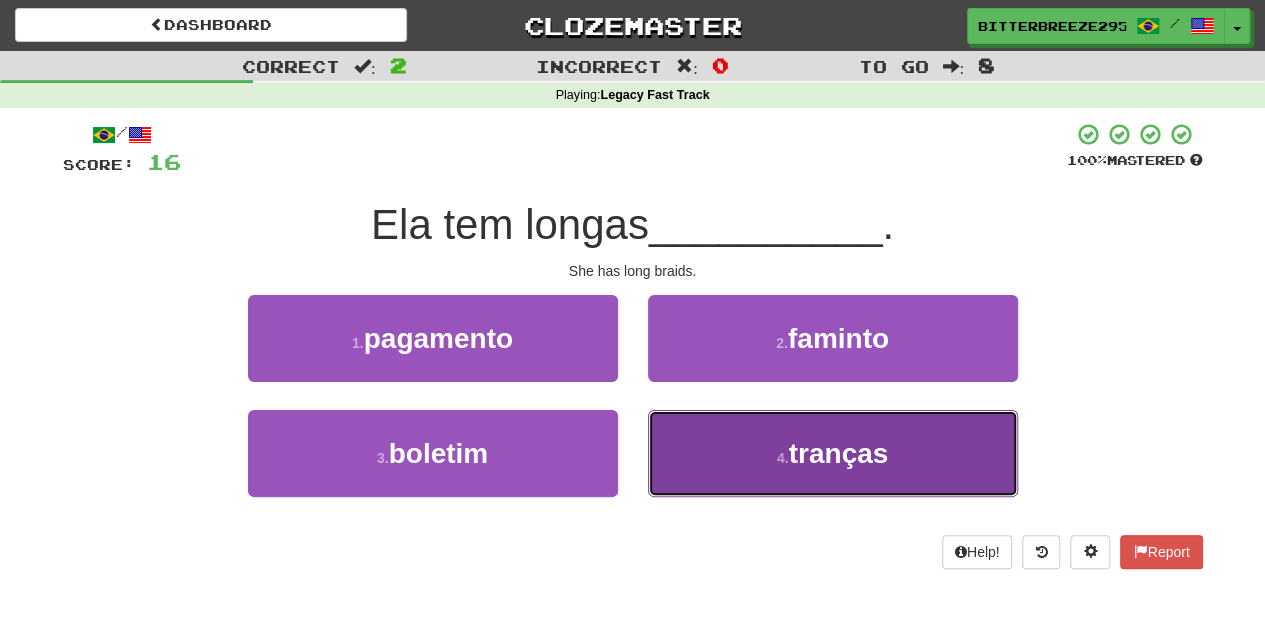 click on "4 .  [WORD]" at bounding box center (833, 453) 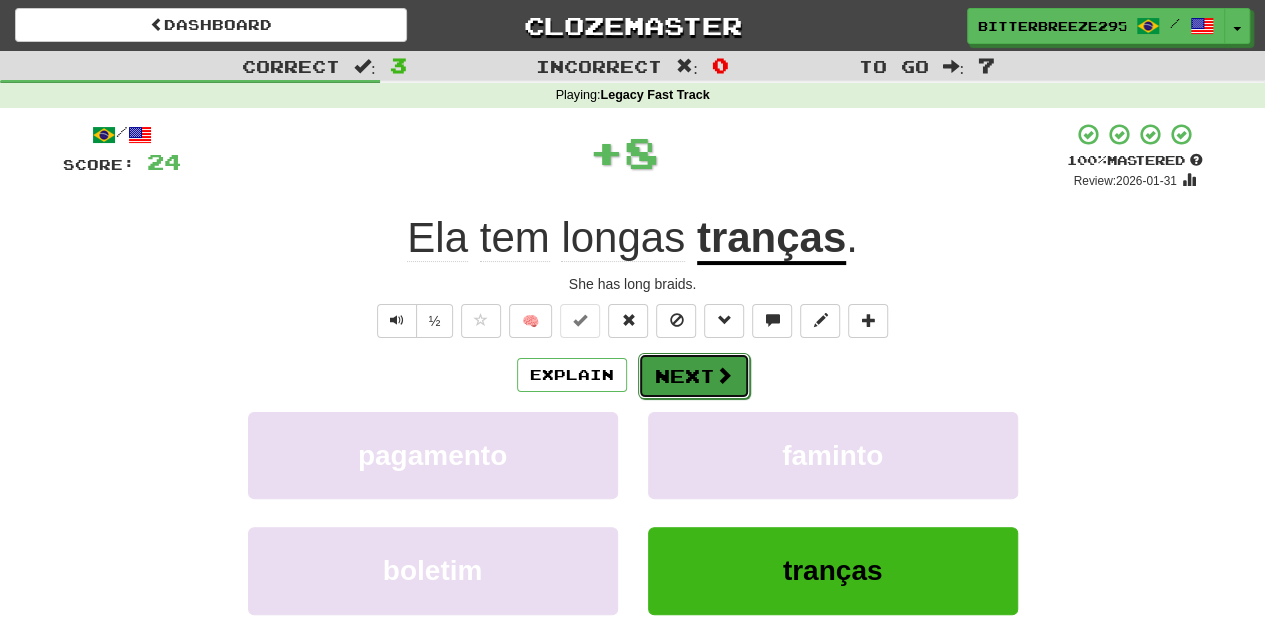 click on "Next" at bounding box center [694, 376] 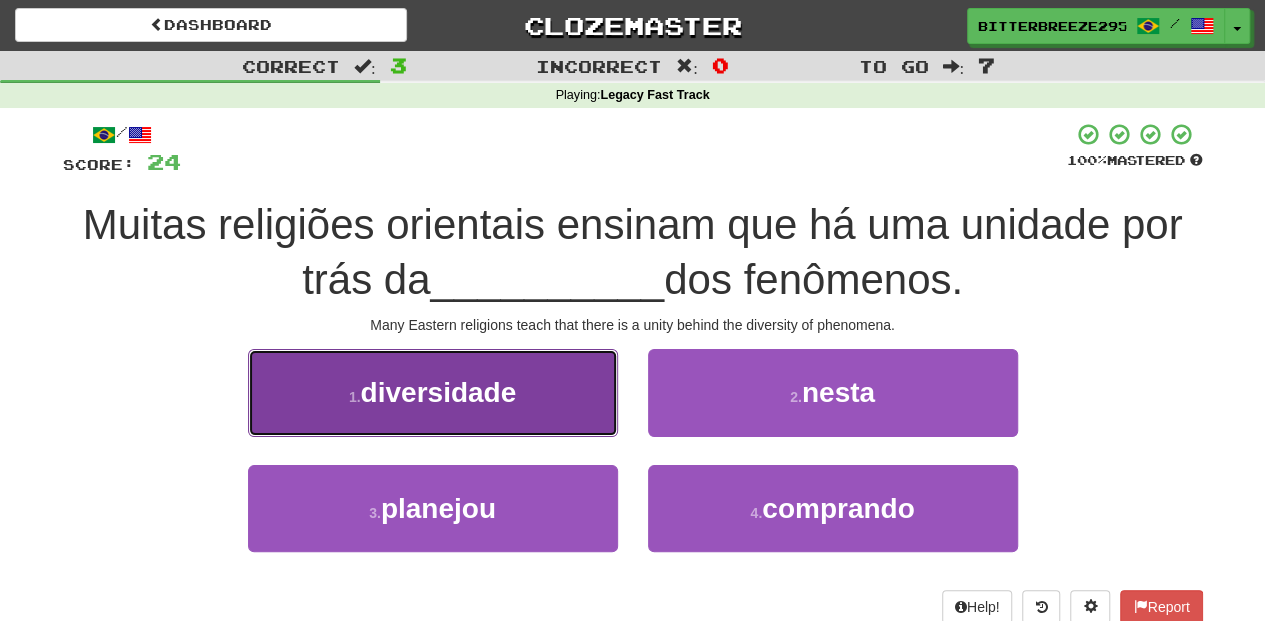 click on "1 .  [WORD]" at bounding box center [433, 392] 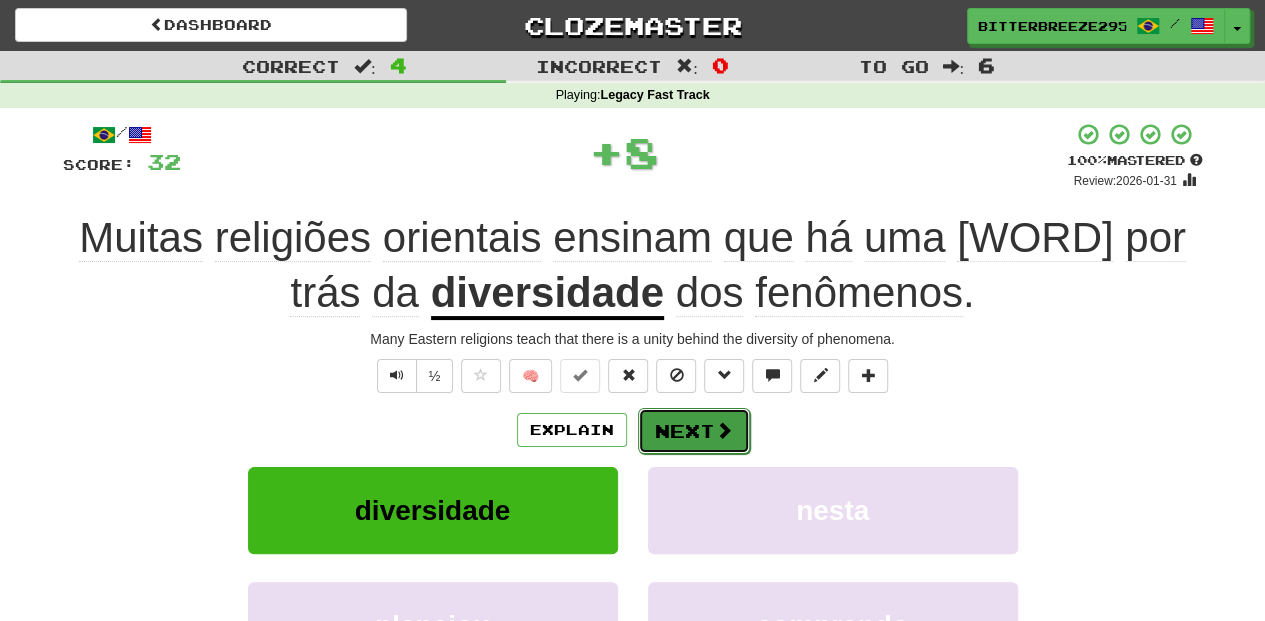 click on "Next" at bounding box center [694, 431] 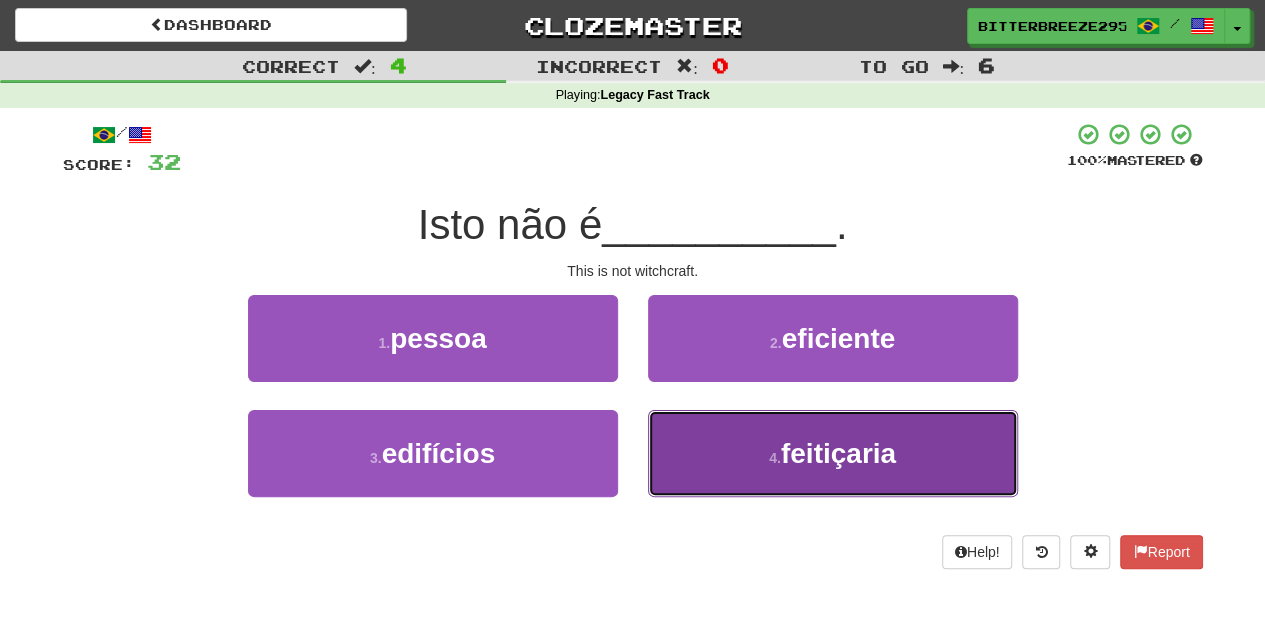 click on "4 .  [WORD]" at bounding box center (833, 453) 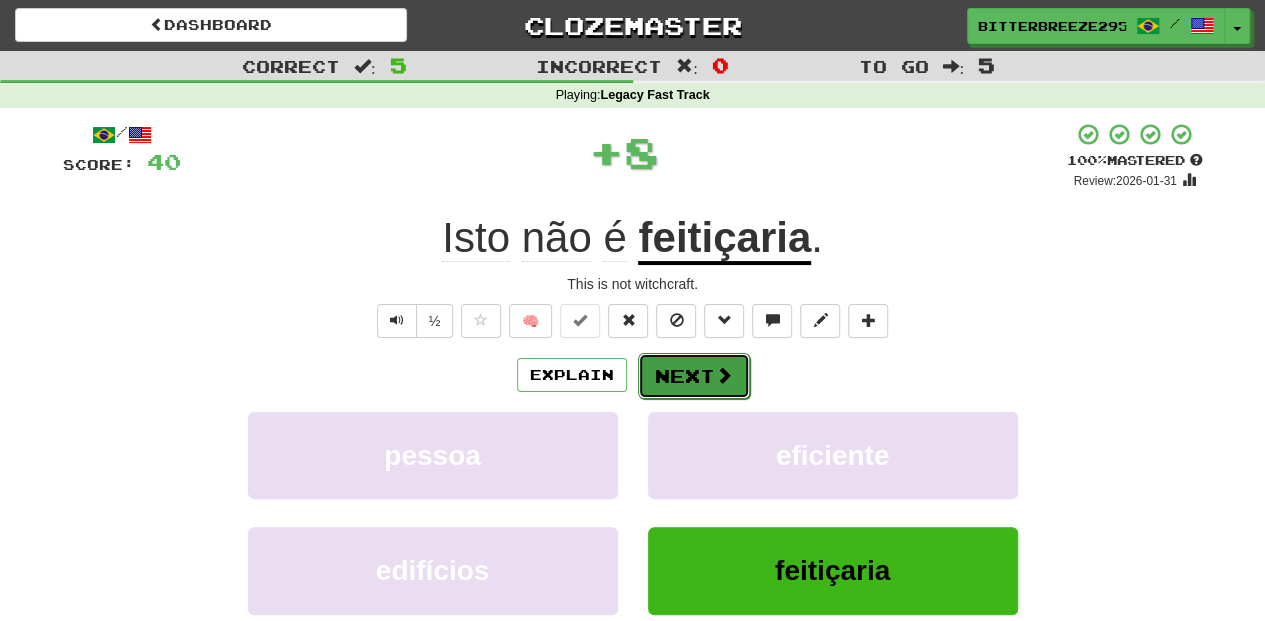 click on "Next" at bounding box center (694, 376) 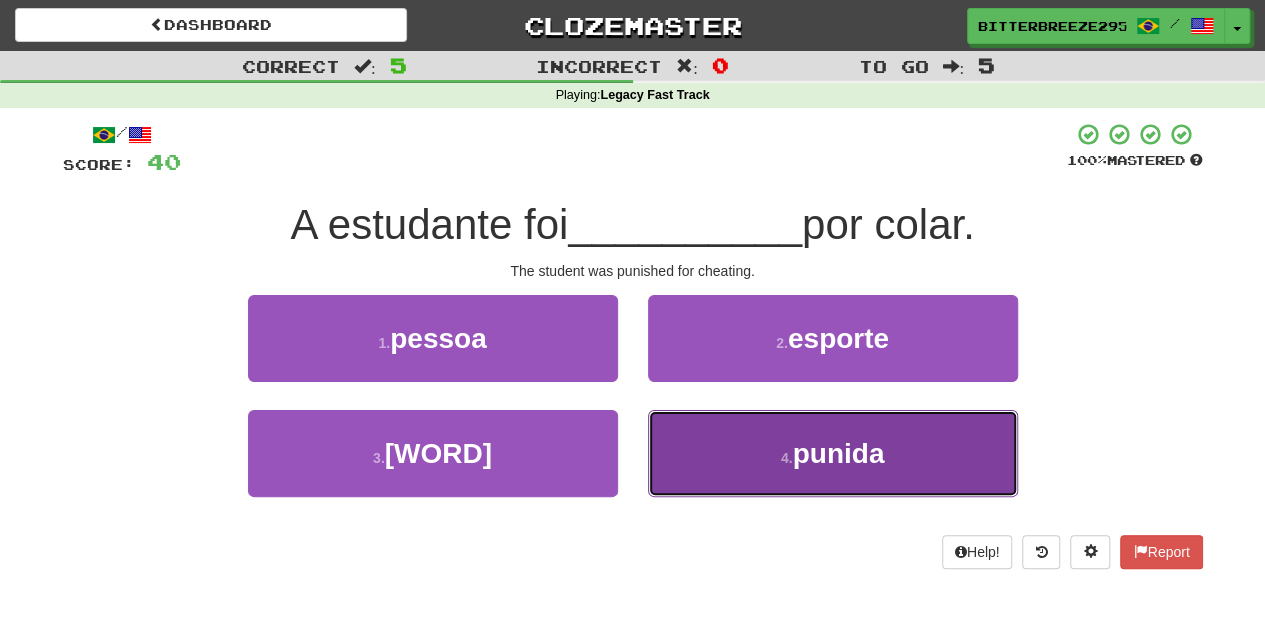 click on "4 .  [WORD]" at bounding box center [833, 453] 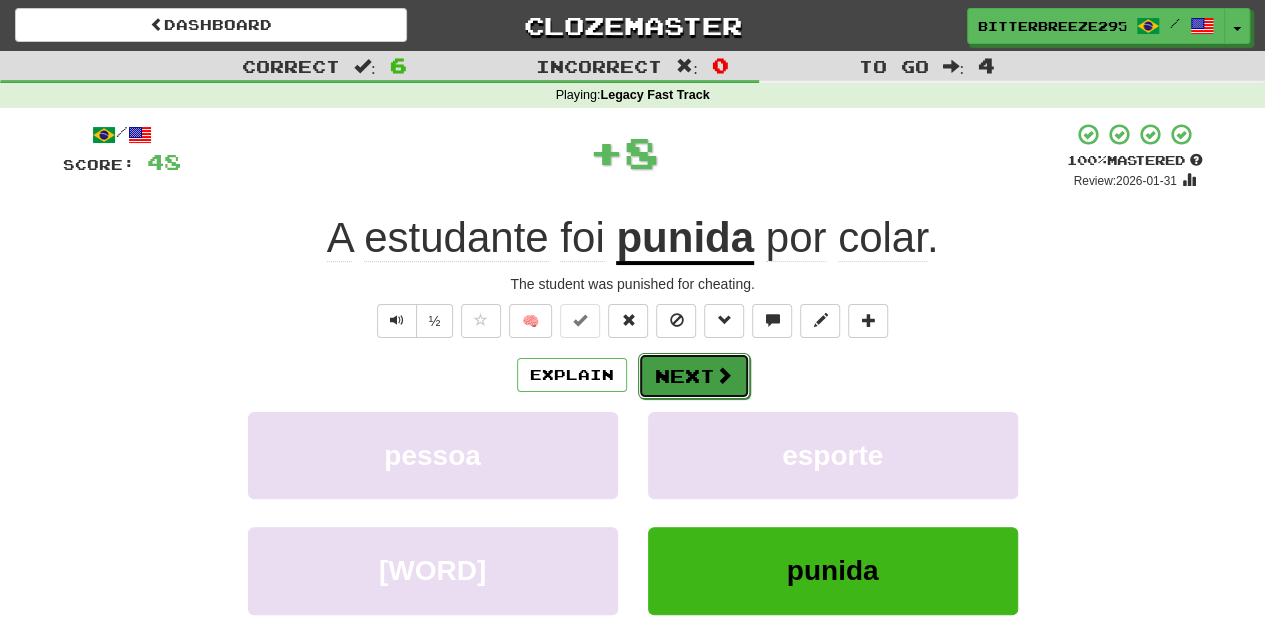 click on "Next" at bounding box center [694, 376] 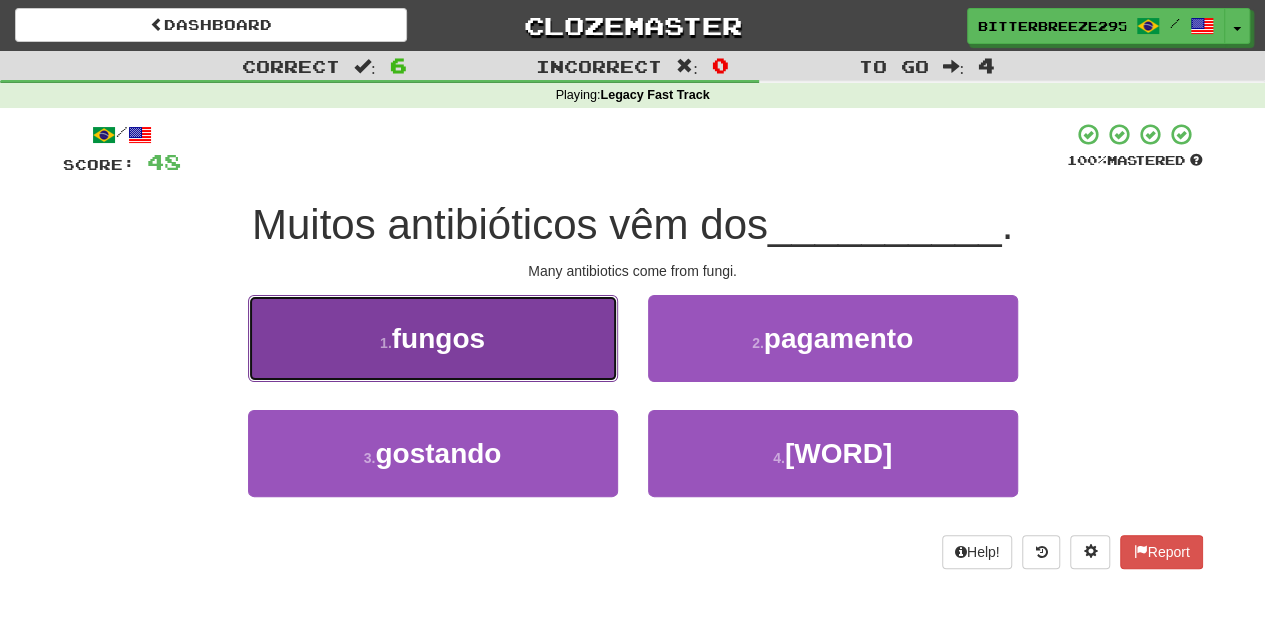 click on "1 .  [WORD]" at bounding box center (433, 338) 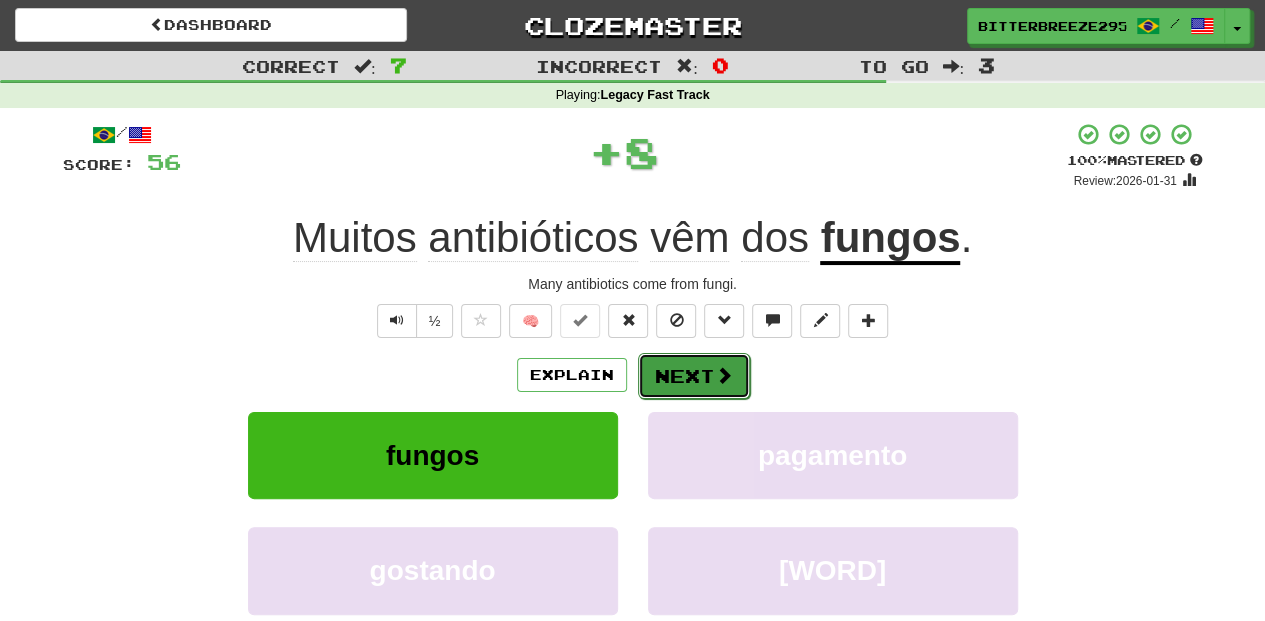 click on "Next" at bounding box center [694, 376] 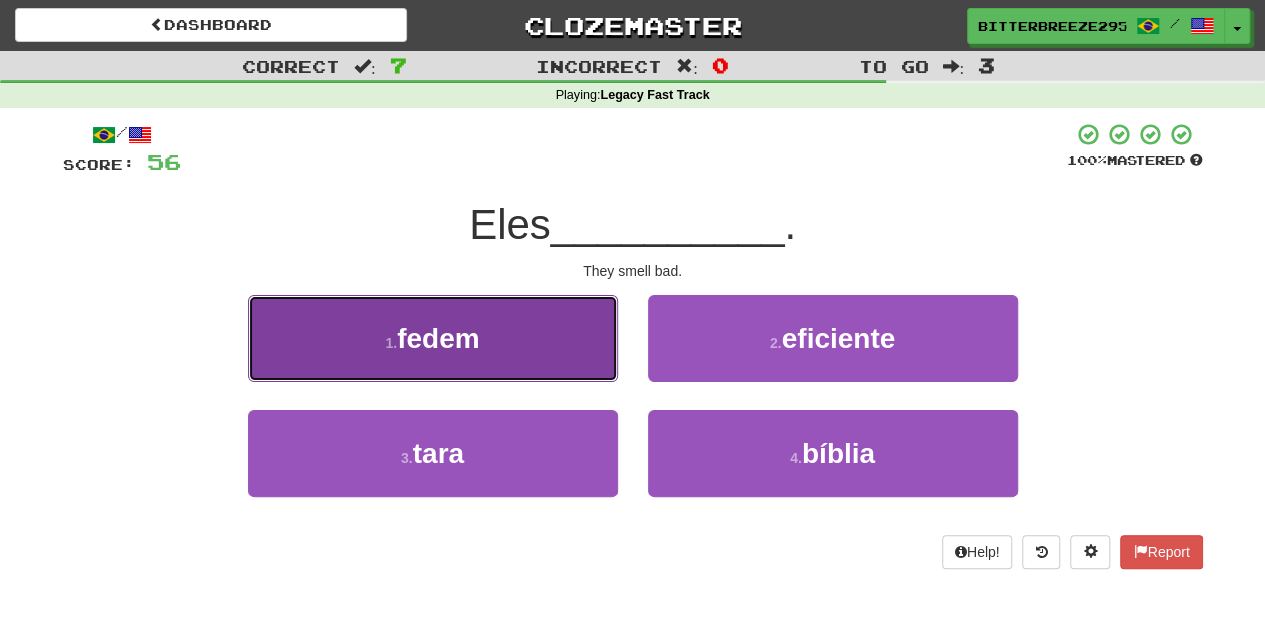 click on "1 .  [WORD]" at bounding box center [433, 338] 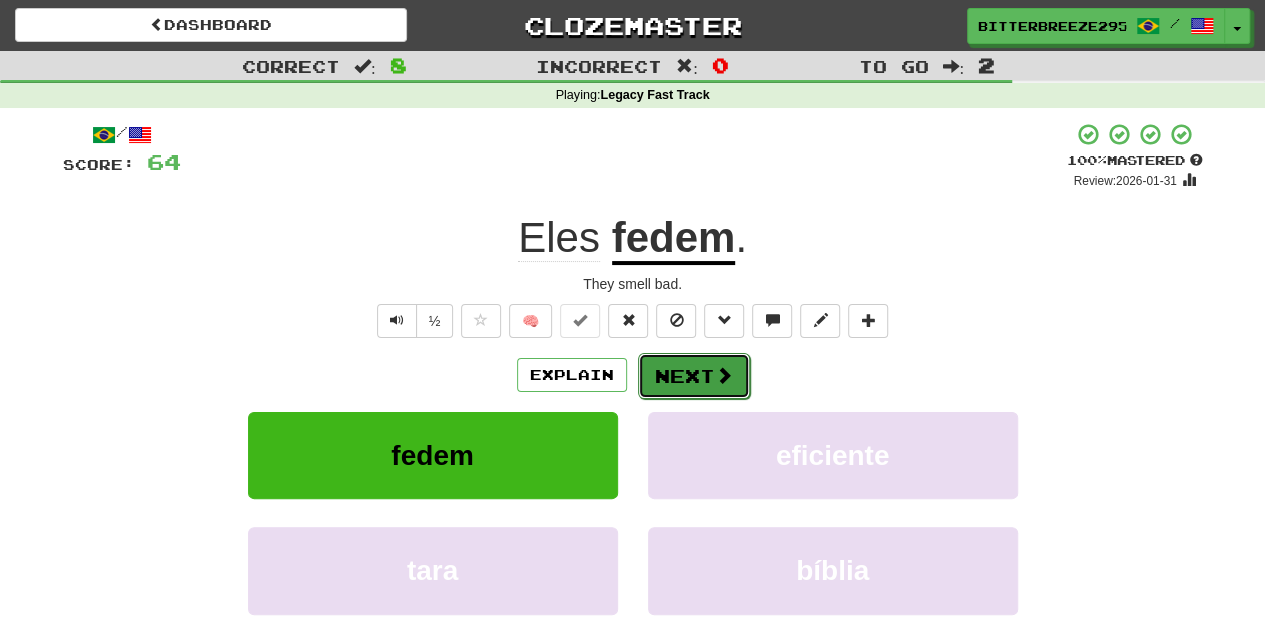 click on "Next" at bounding box center (694, 376) 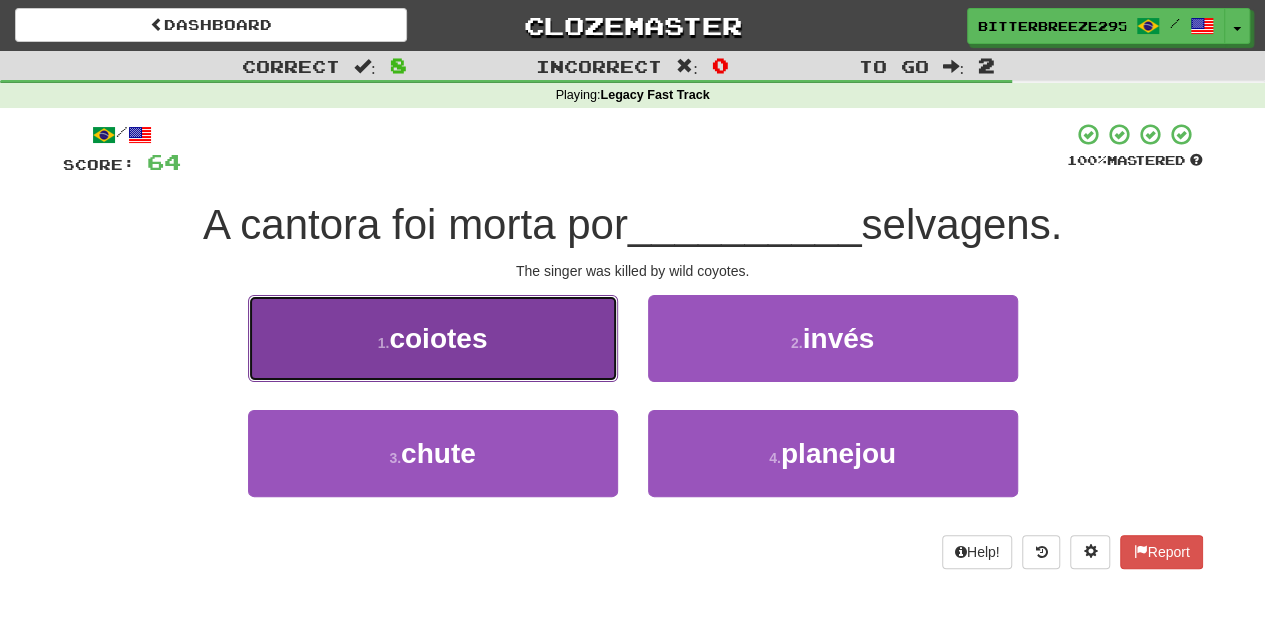 click on "1 .  [WORD]" at bounding box center (433, 338) 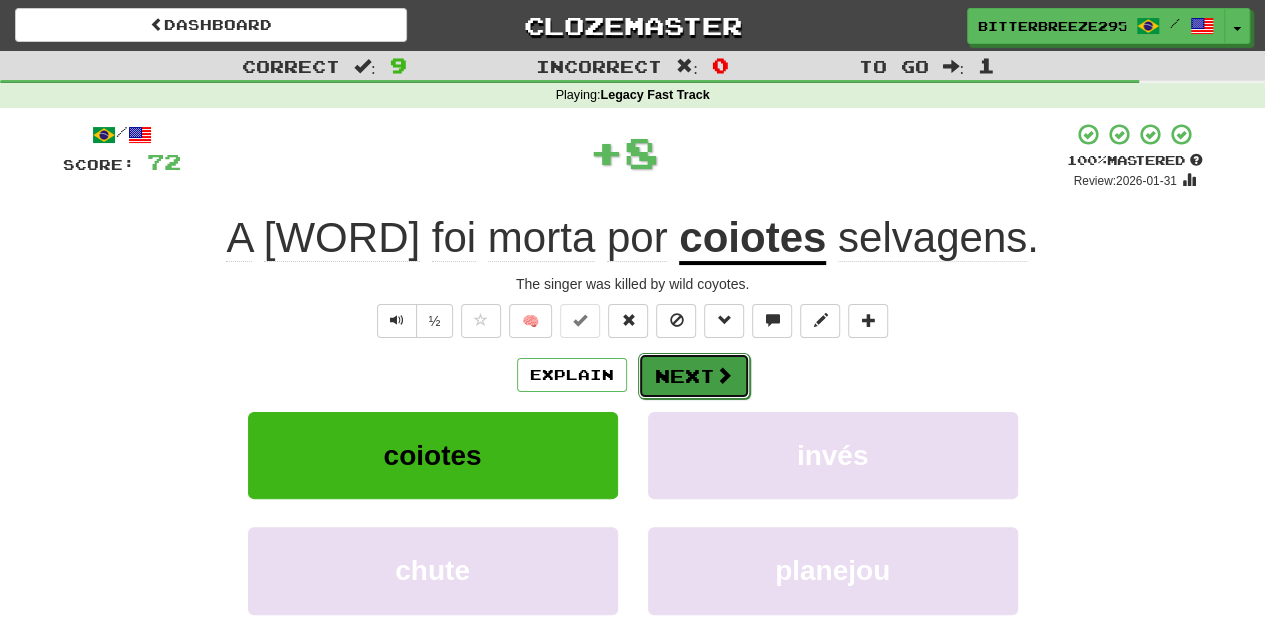 click on "Next" at bounding box center [694, 376] 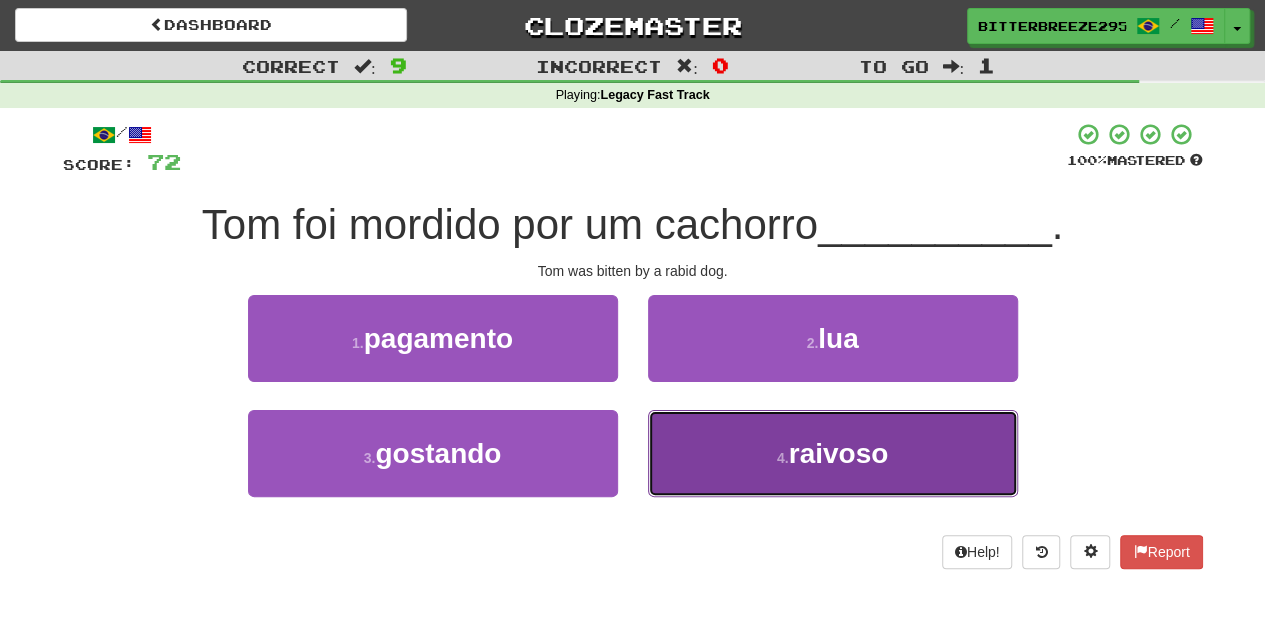 click on "4 .  [WORD]" at bounding box center (833, 453) 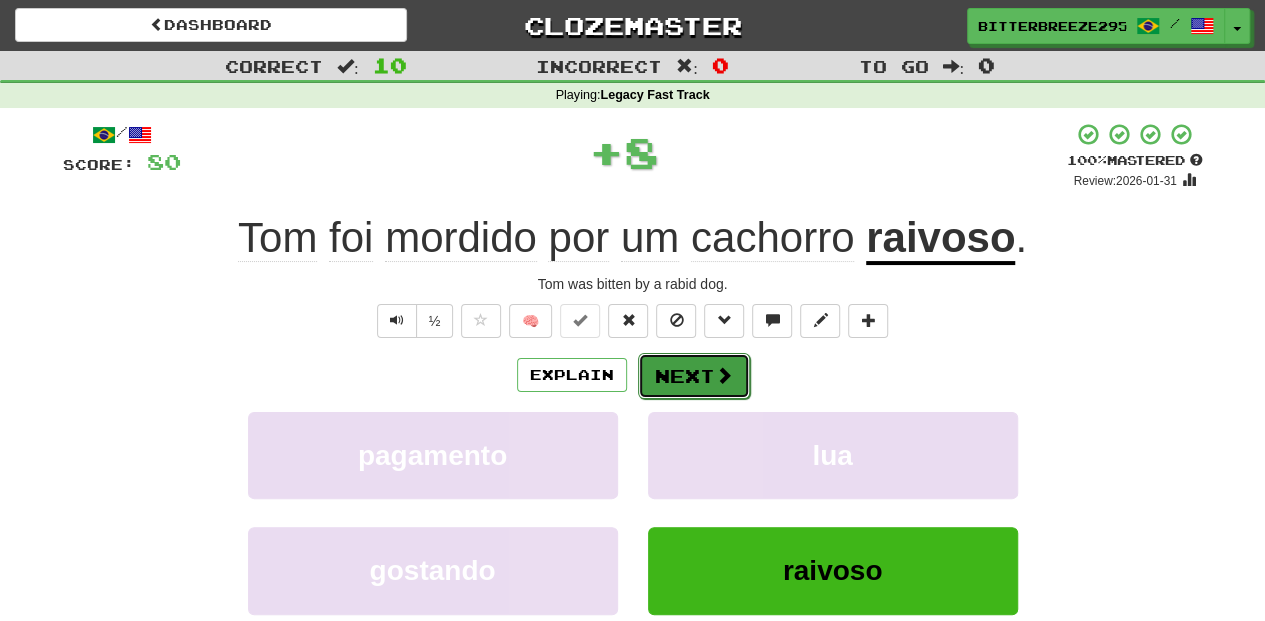click on "Next" at bounding box center (694, 376) 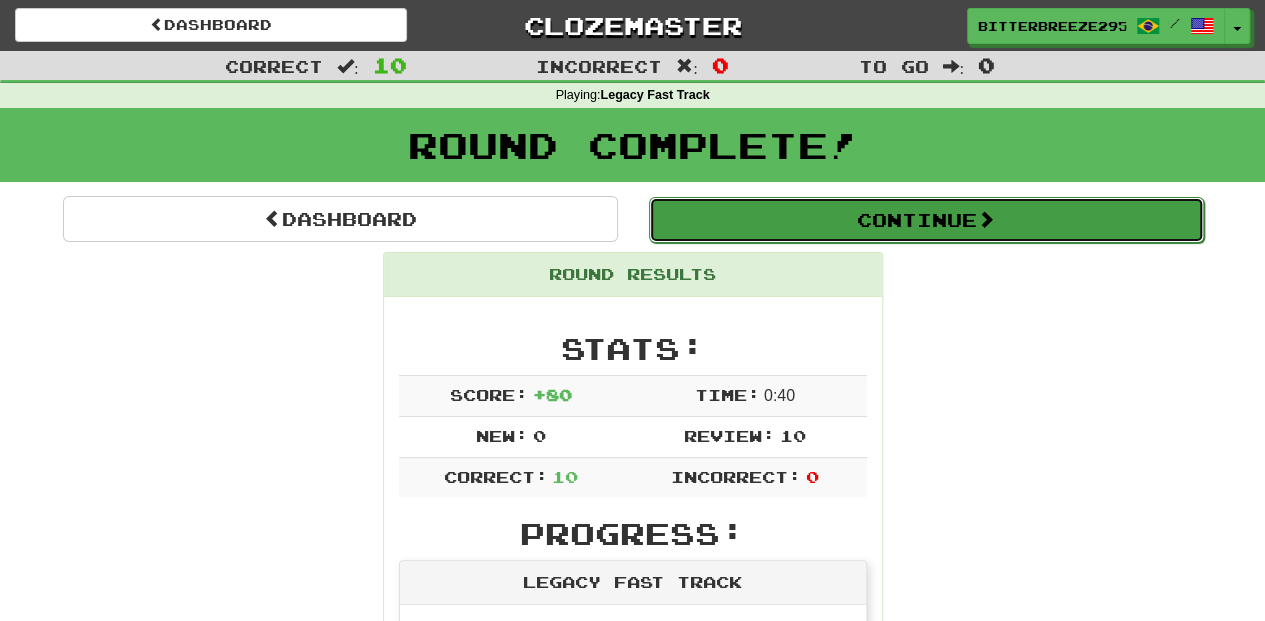 click on "Continue" at bounding box center [926, 220] 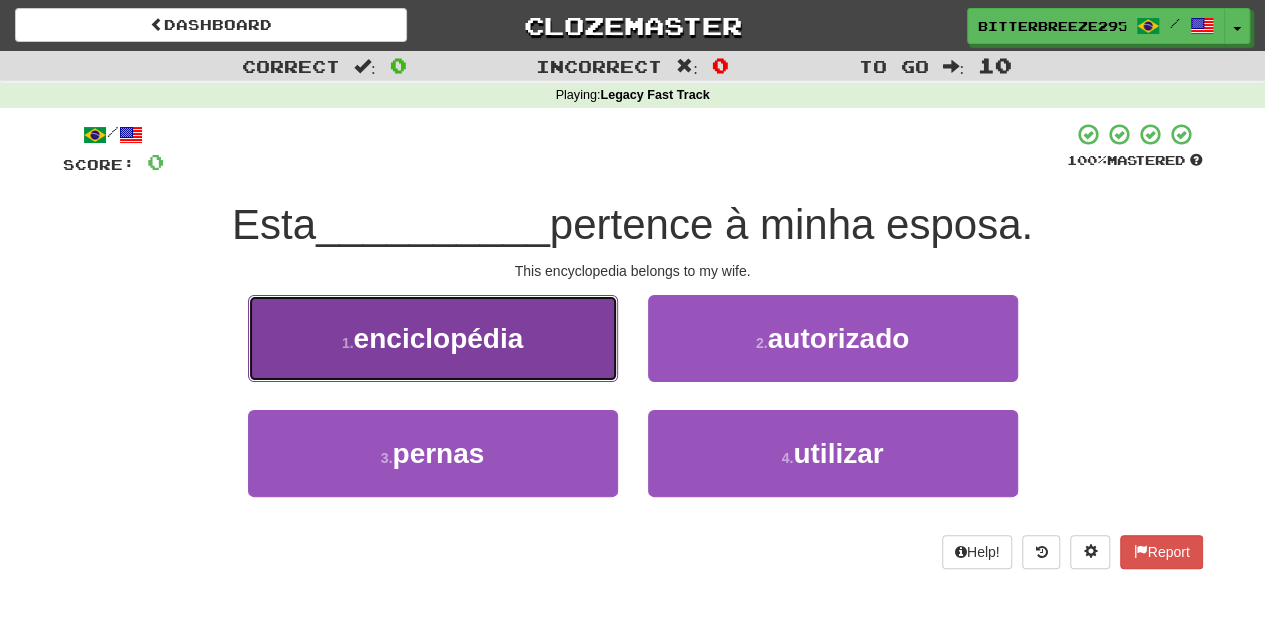 click on "1 .  [WORD]" at bounding box center (433, 338) 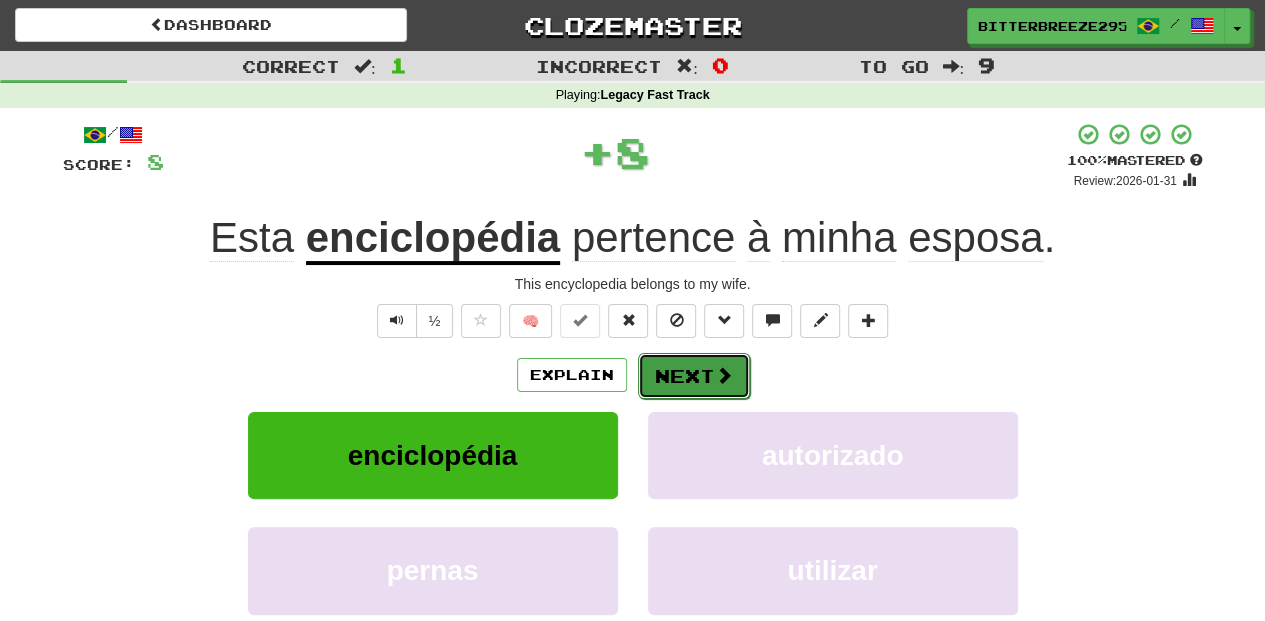 click on "Next" at bounding box center (694, 376) 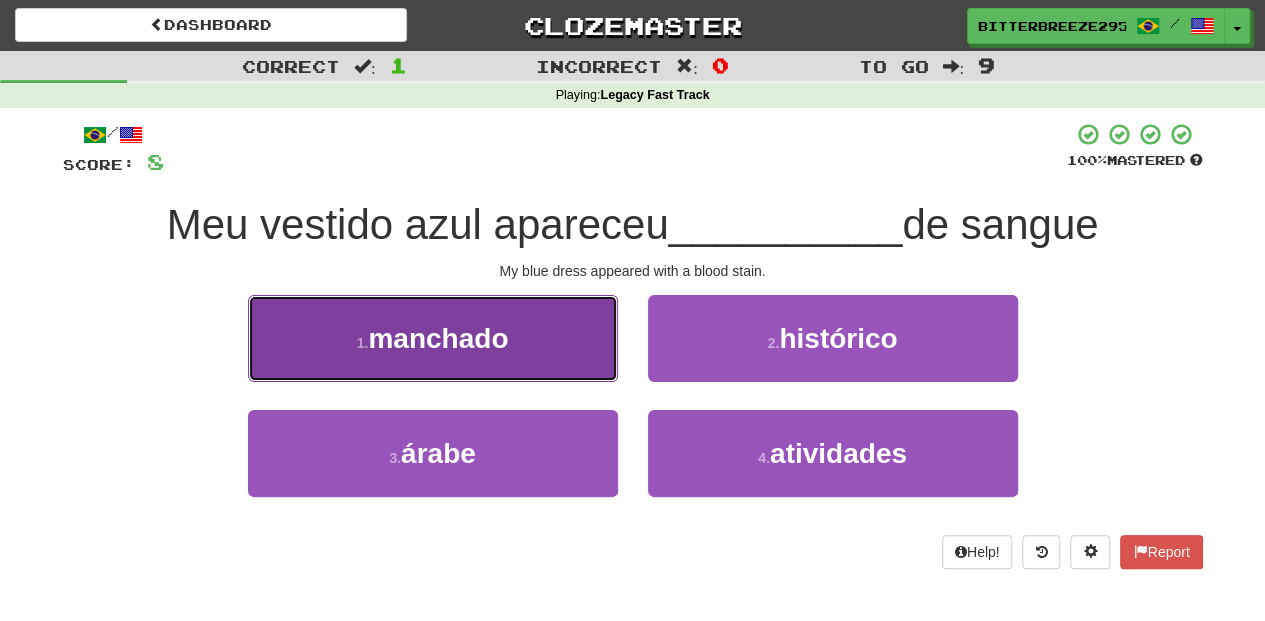 click on "1 .  [WORD]" at bounding box center (433, 338) 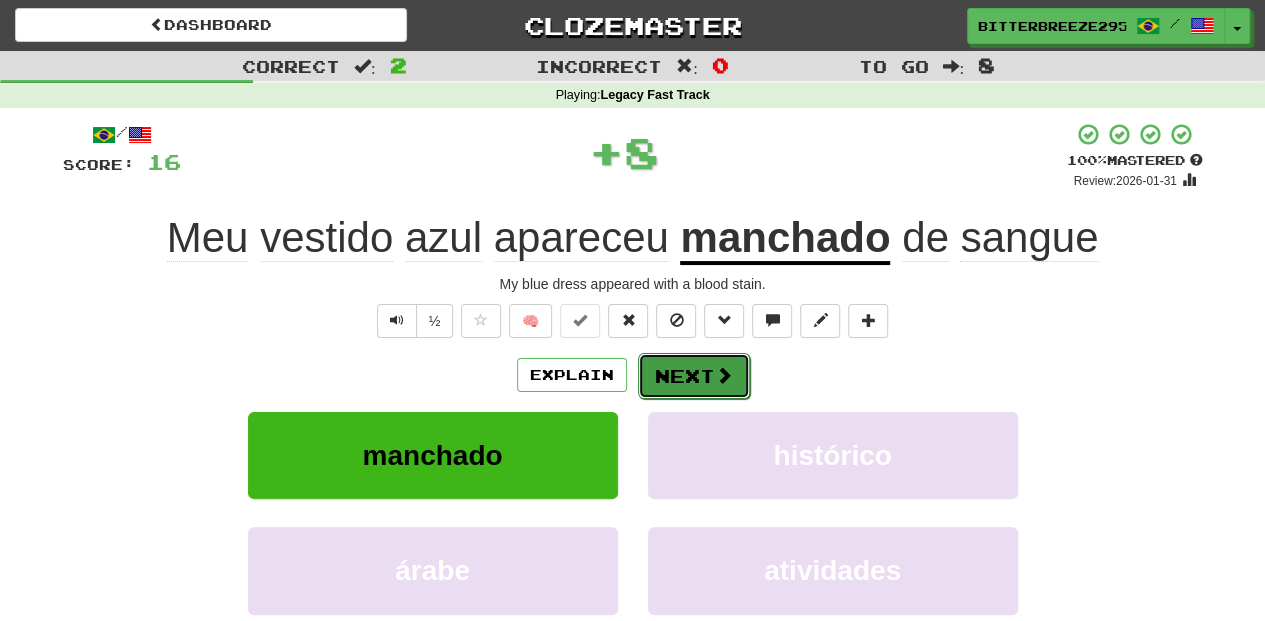 click on "Next" at bounding box center [694, 376] 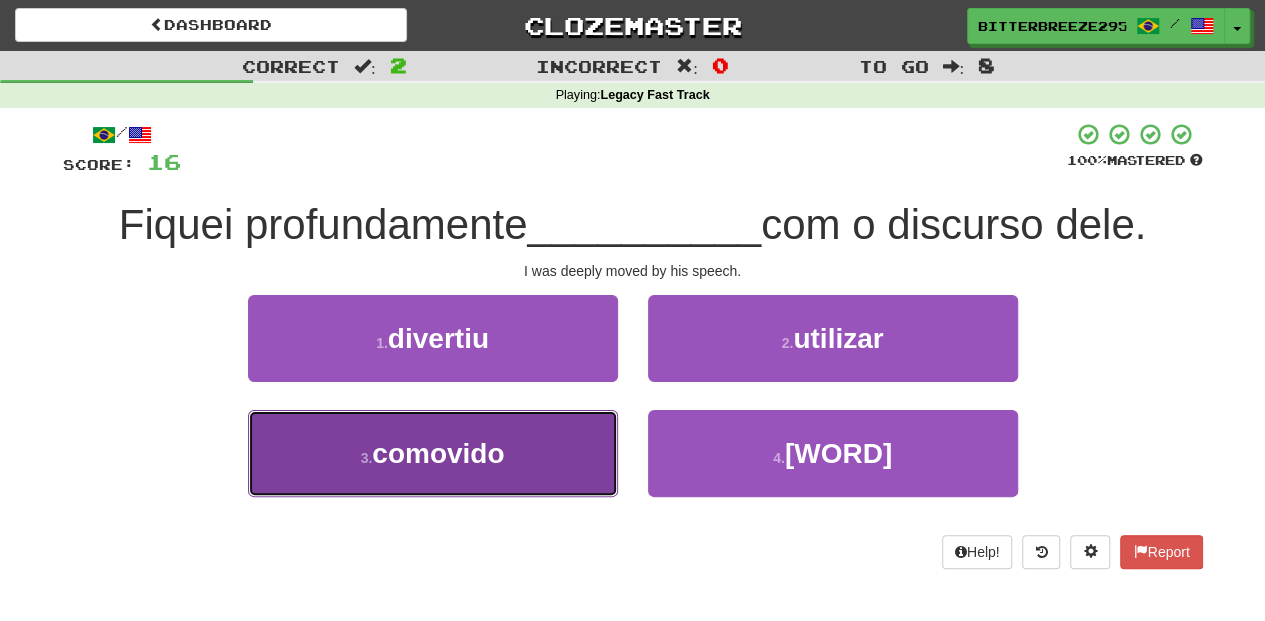 click on "3 .  [WORD]" at bounding box center [433, 453] 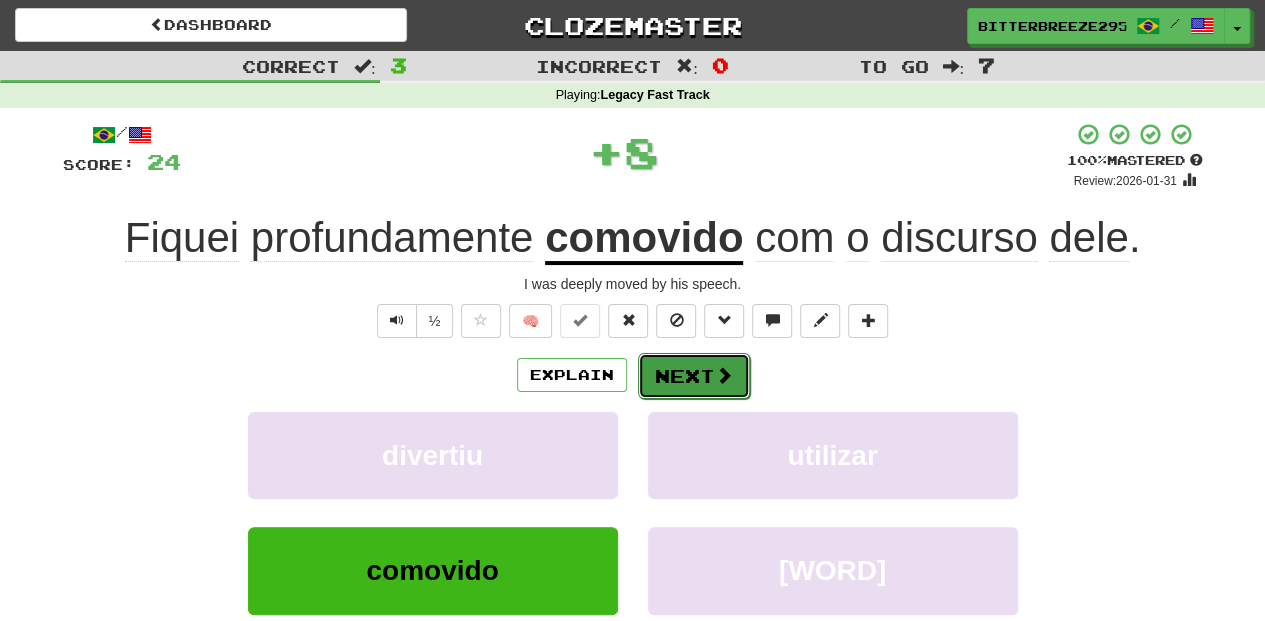 click on "Next" at bounding box center (694, 376) 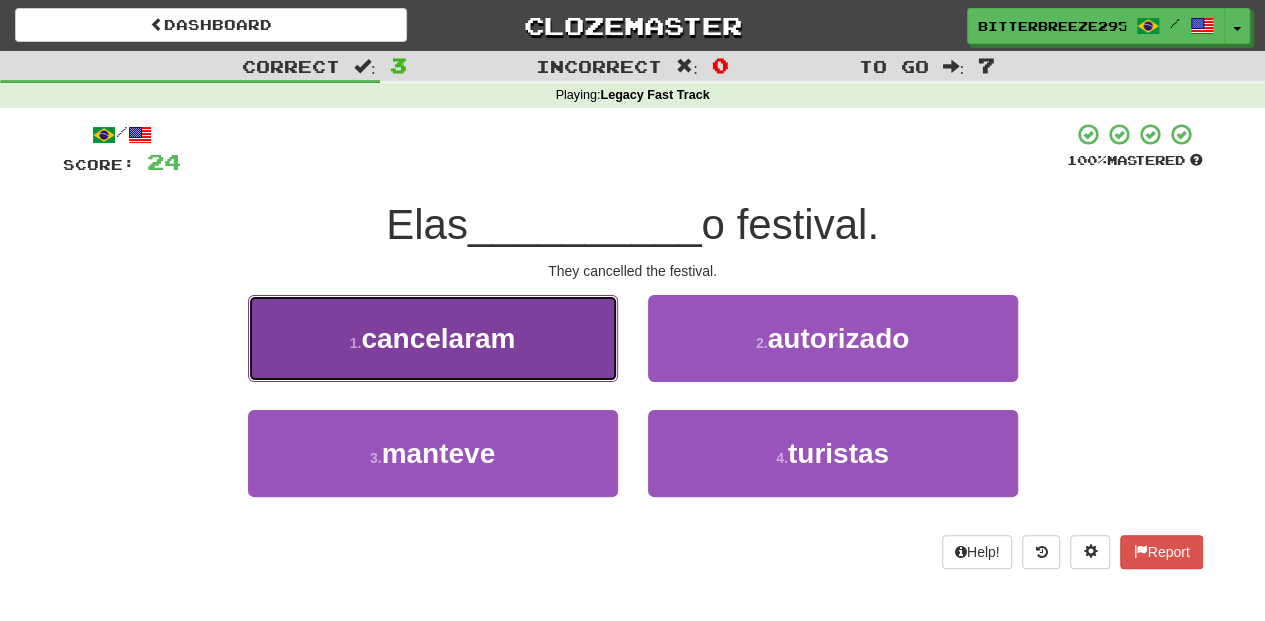click on "1 .  cancelaram" at bounding box center (433, 338) 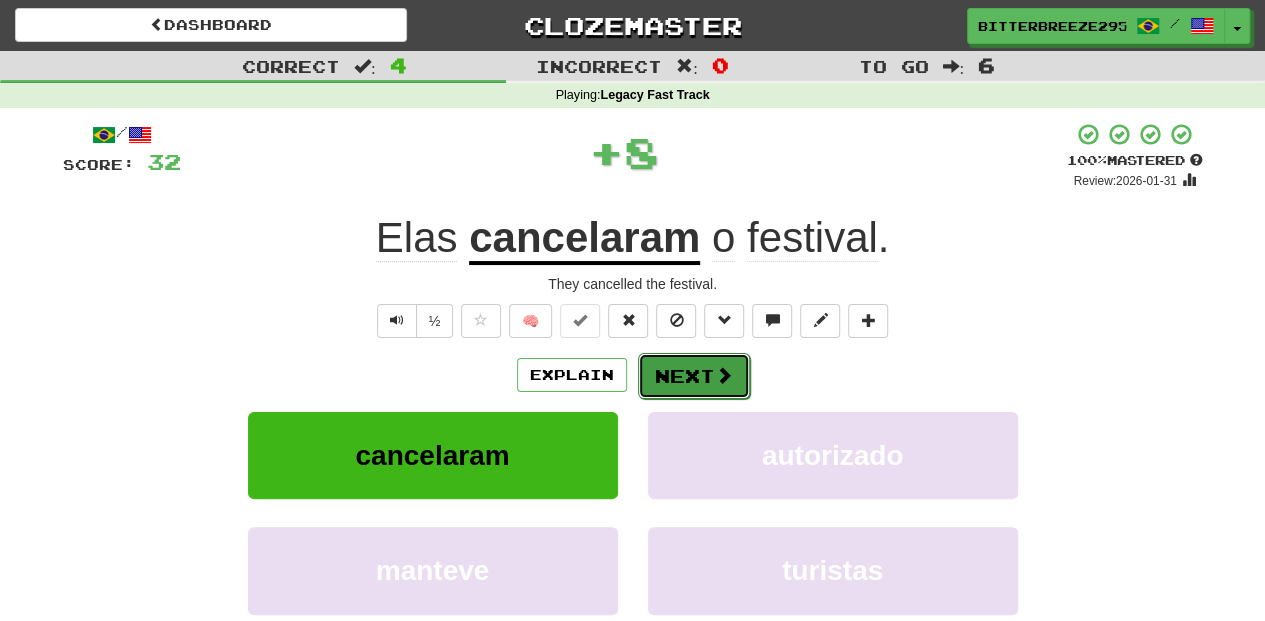 click on "Next" at bounding box center [694, 376] 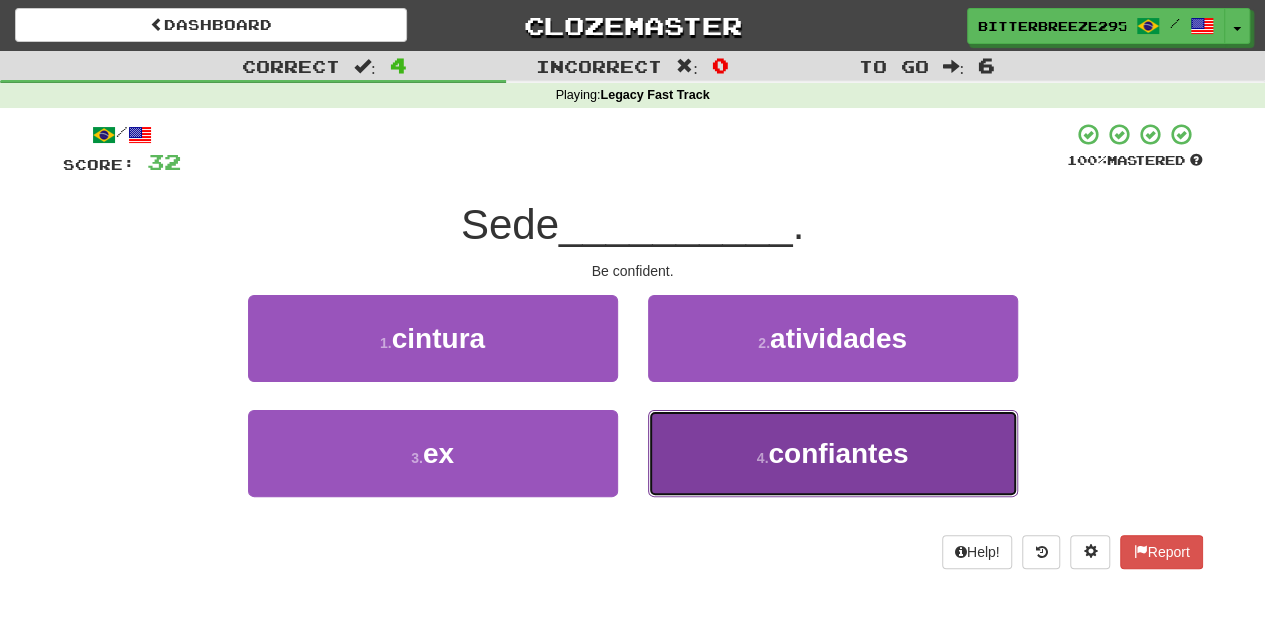 click on "4 .  [WORD]" at bounding box center (833, 453) 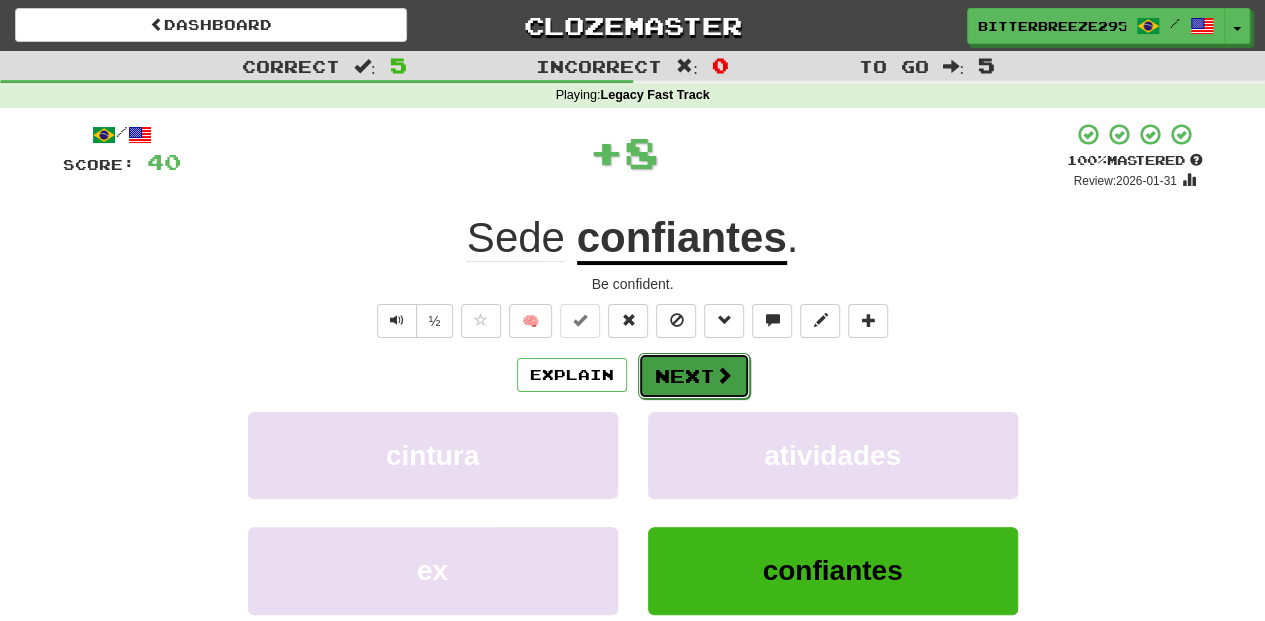 click on "Next" at bounding box center (694, 376) 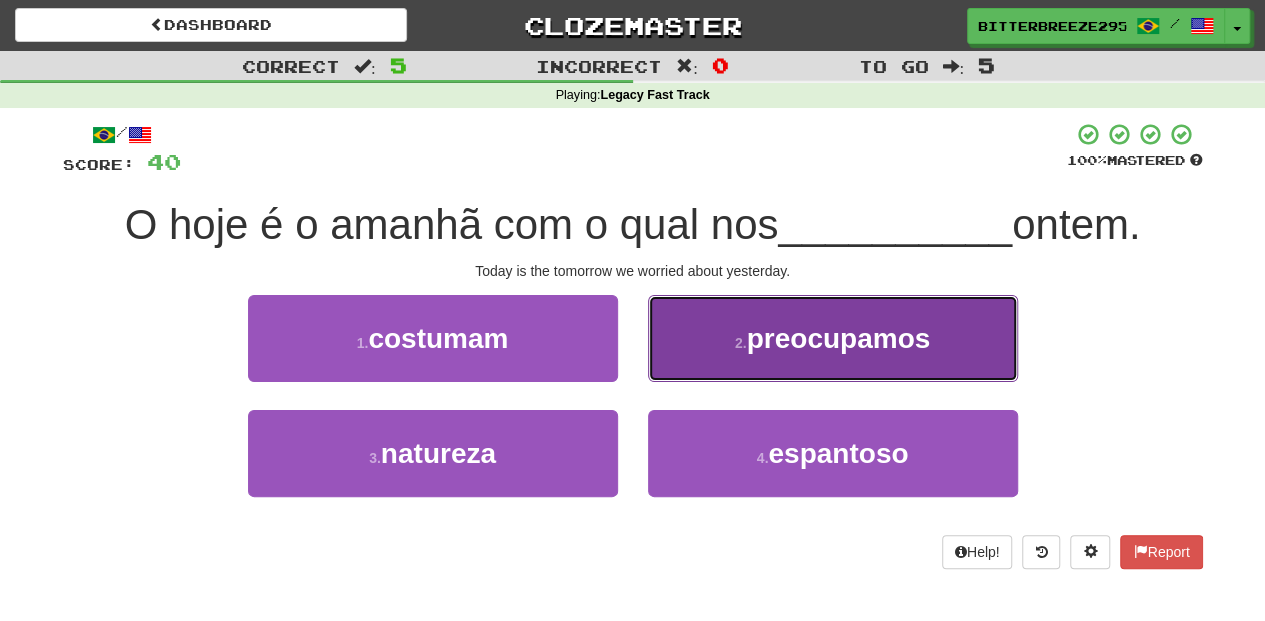 click on "2 .  [WORD]" at bounding box center (833, 338) 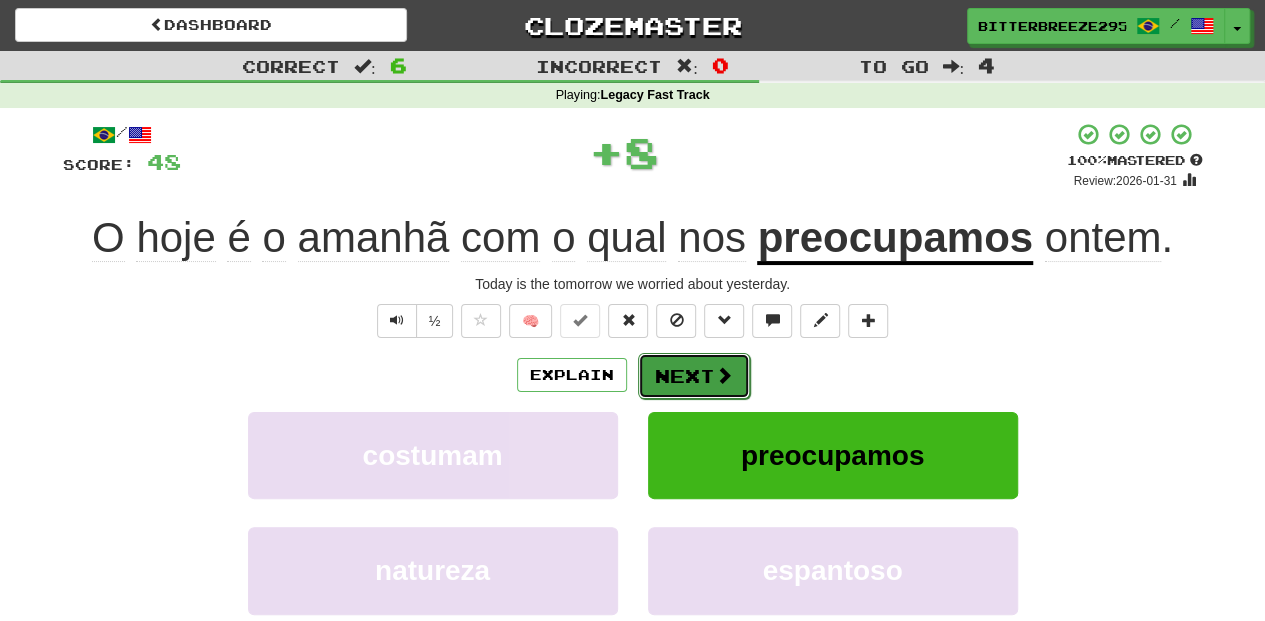 click on "Next" at bounding box center (694, 376) 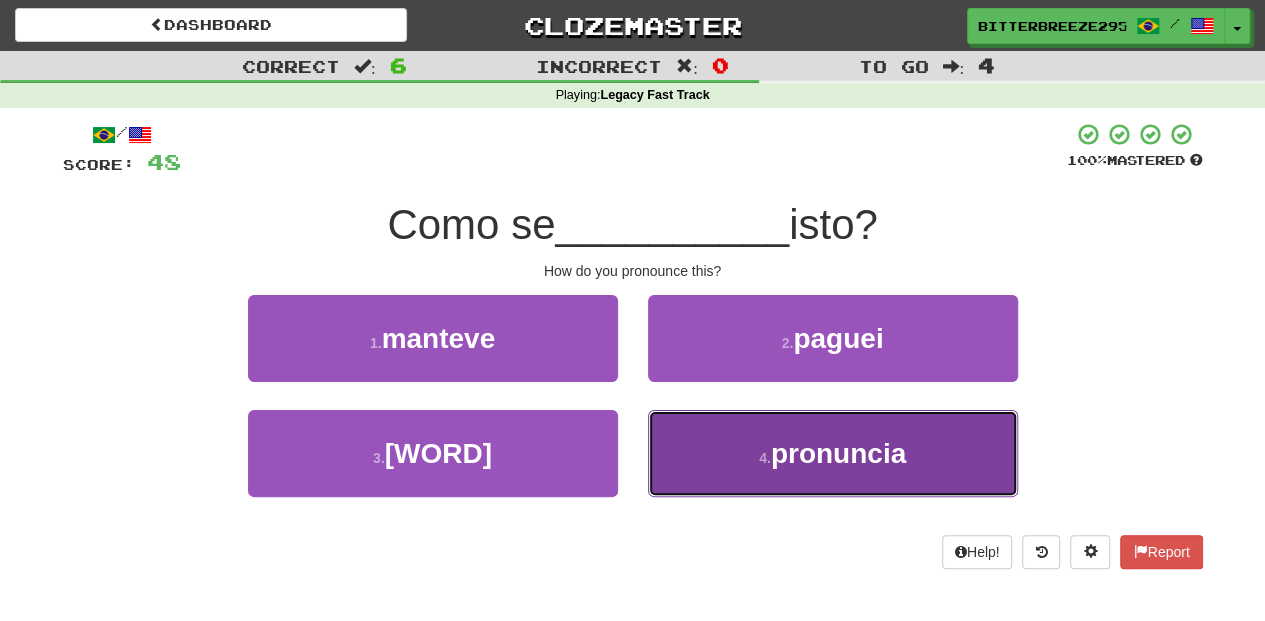 click on "4 .  pronuncia" at bounding box center (833, 453) 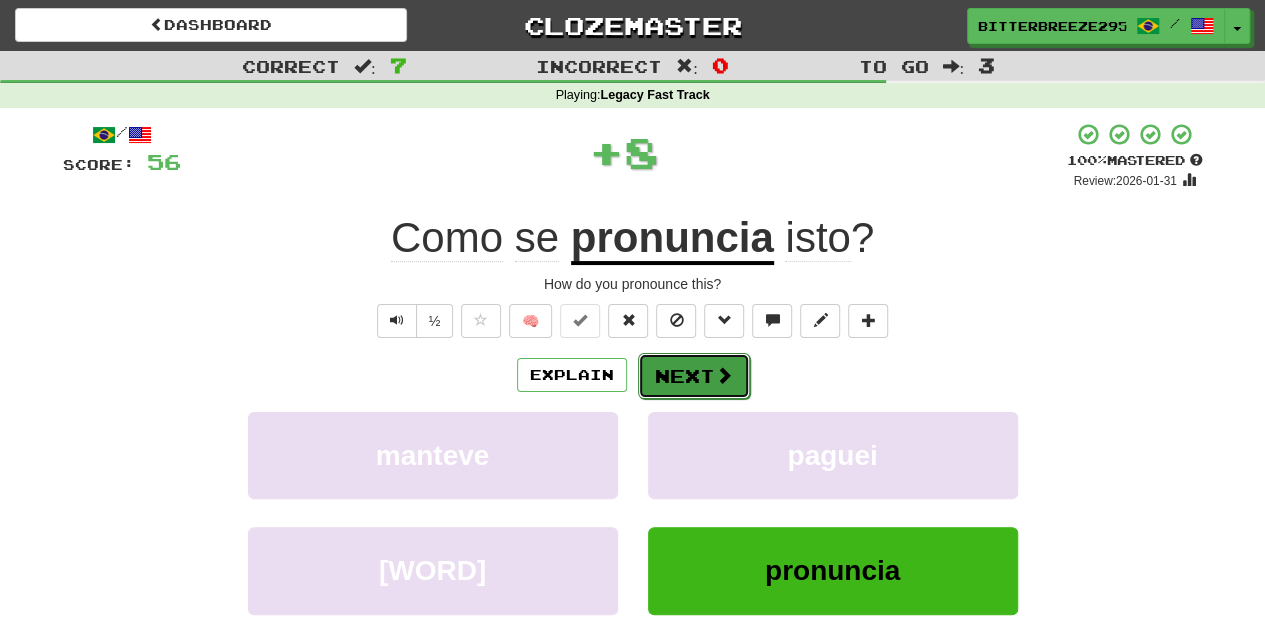 click on "Next" at bounding box center (694, 376) 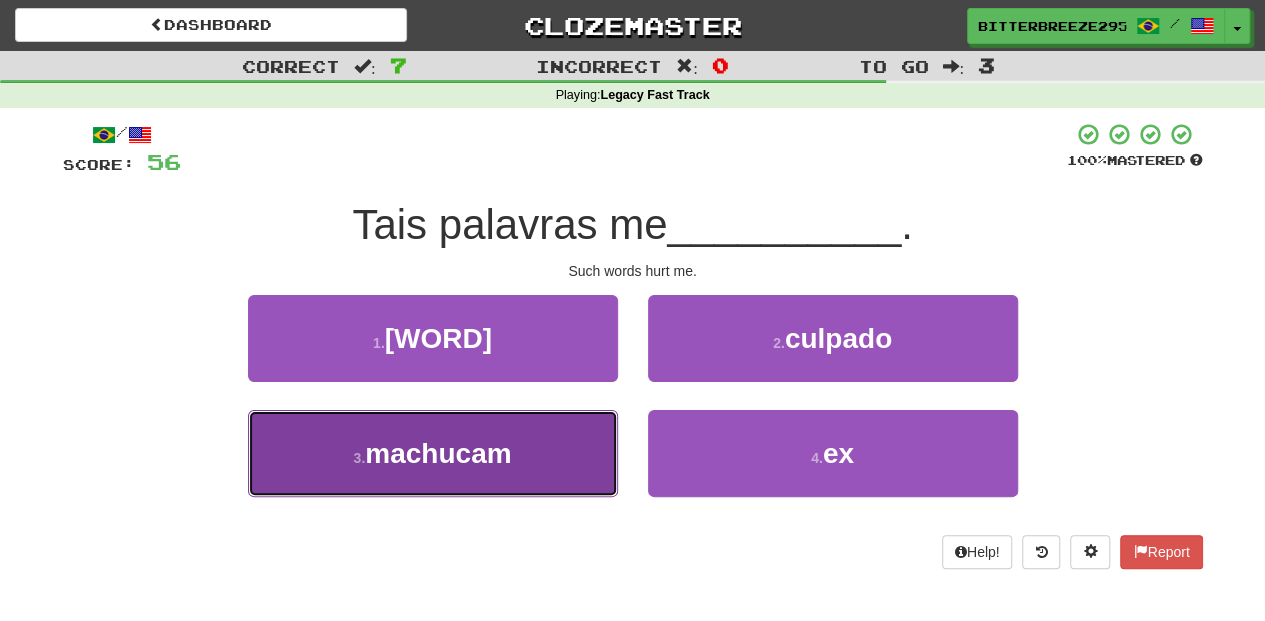 click on "3 .  [WORD]" at bounding box center [433, 453] 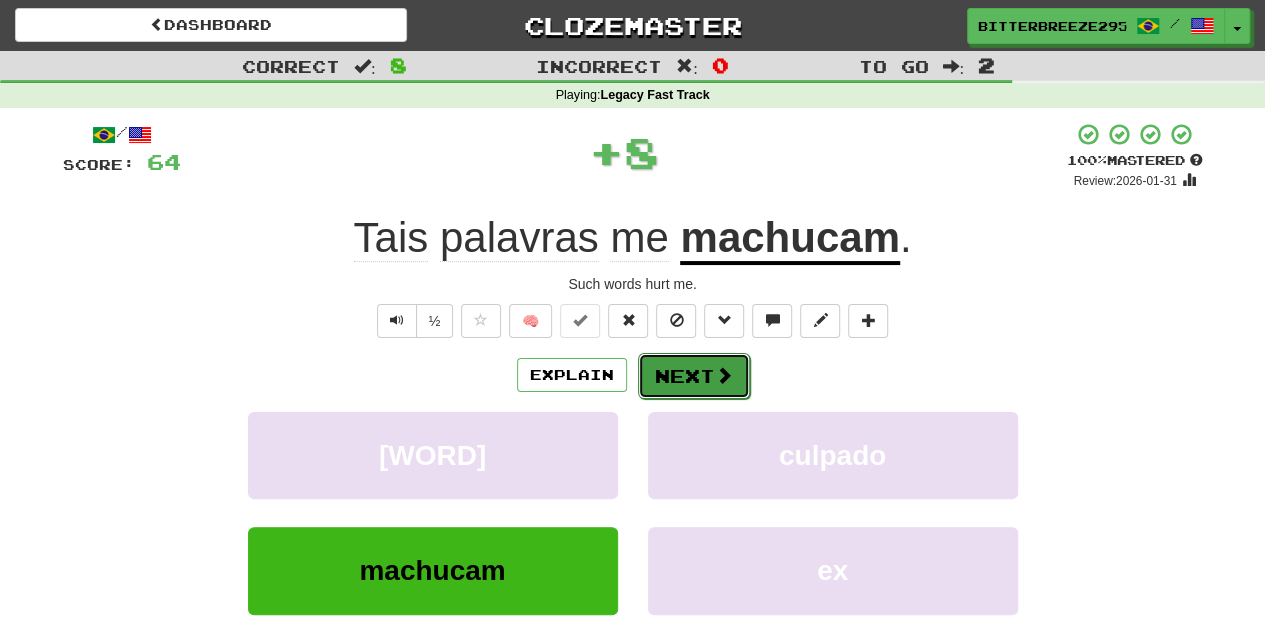 click on "Next" at bounding box center [694, 376] 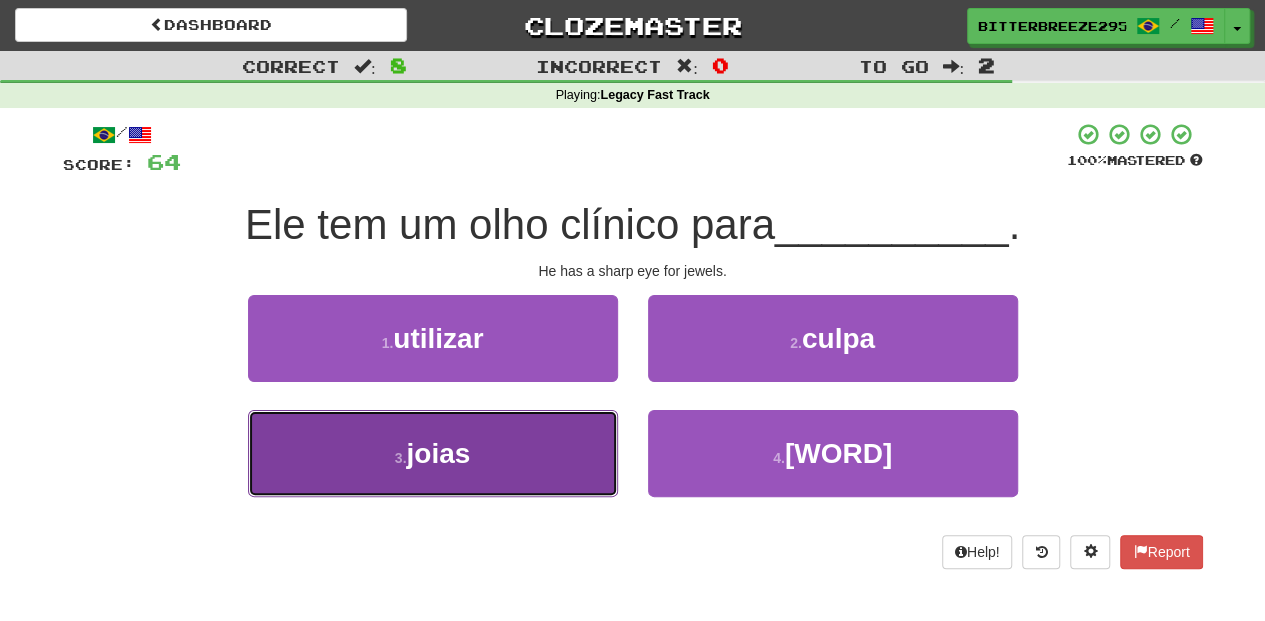 click on "3 .  [WORD]" at bounding box center [433, 453] 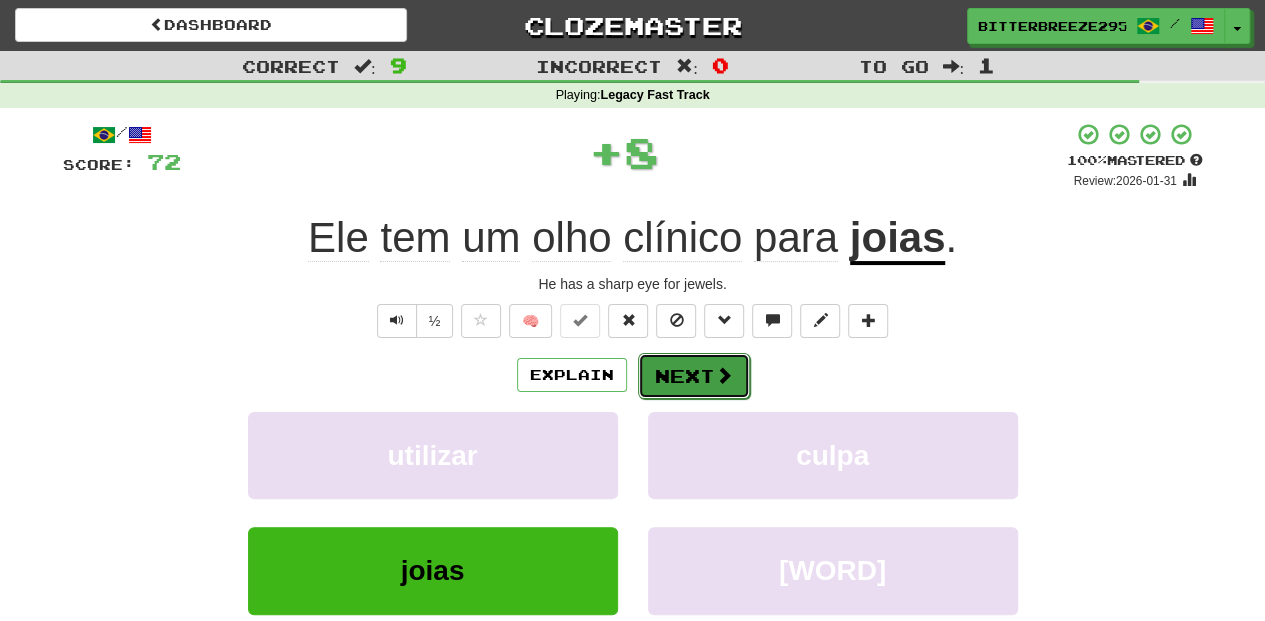 click on "Next" at bounding box center (694, 376) 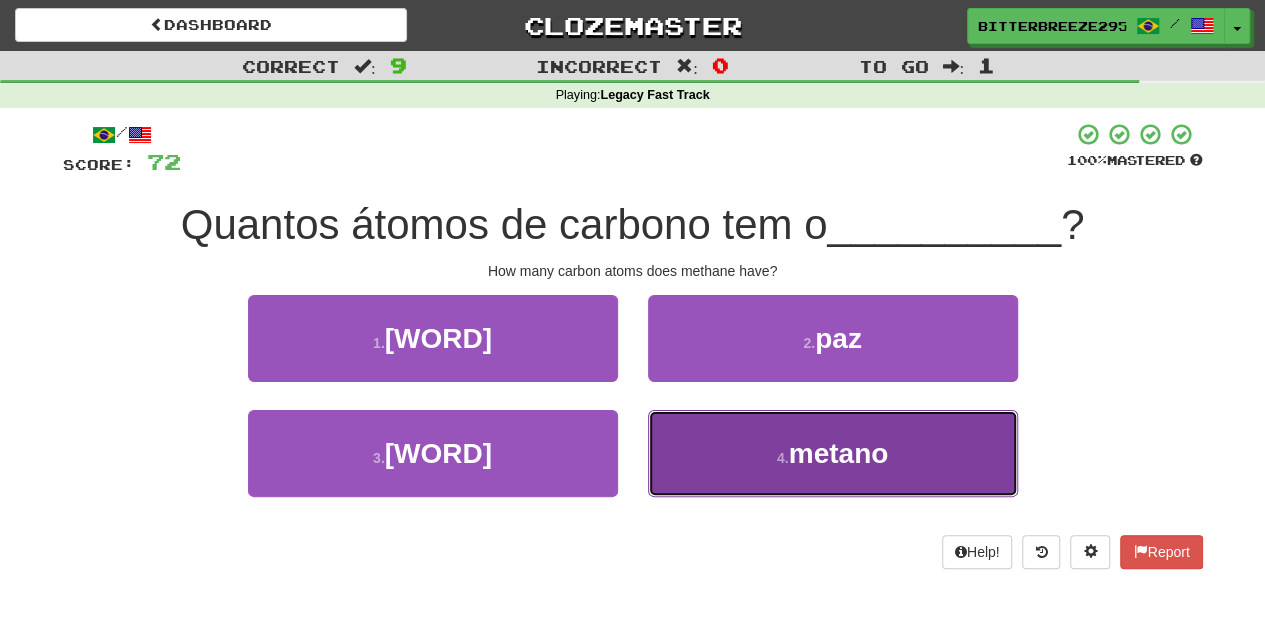 click on "4 .  [WORD]" at bounding box center [833, 453] 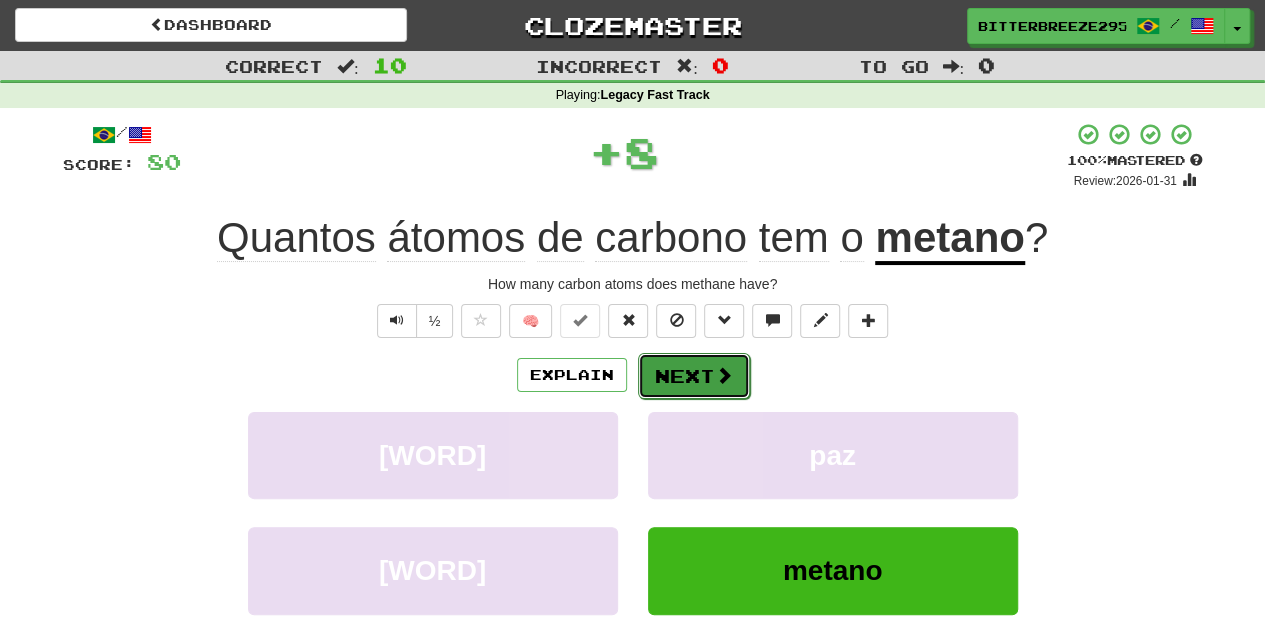click on "Next" at bounding box center [694, 376] 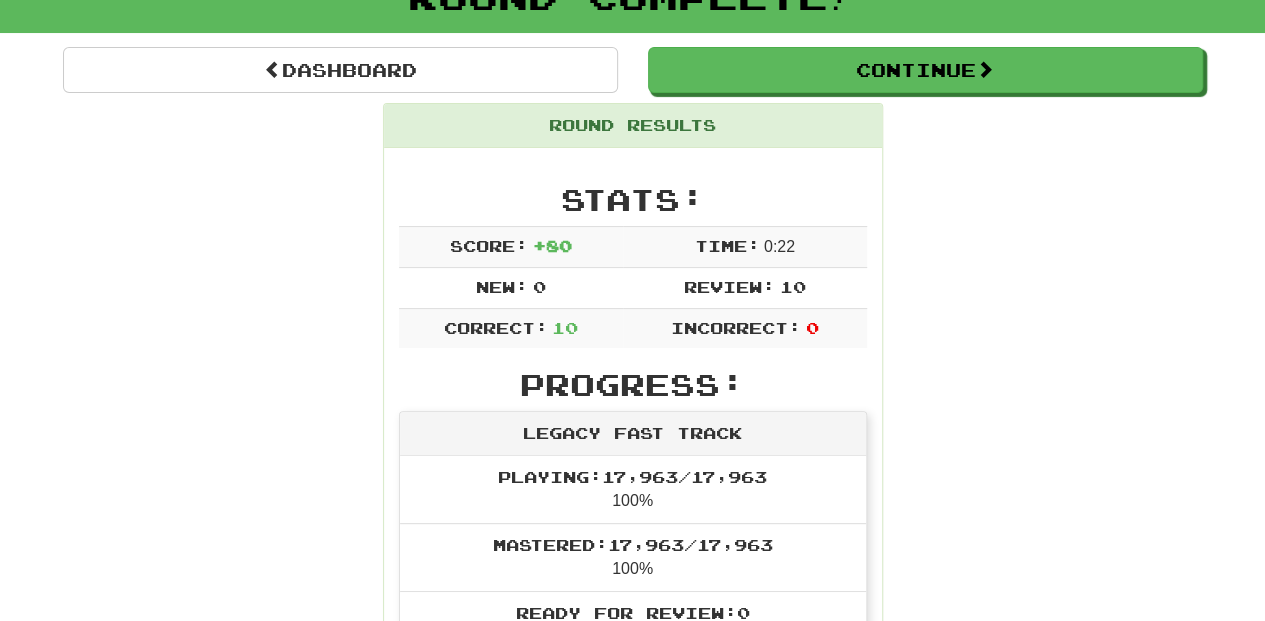 scroll, scrollTop: 133, scrollLeft: 0, axis: vertical 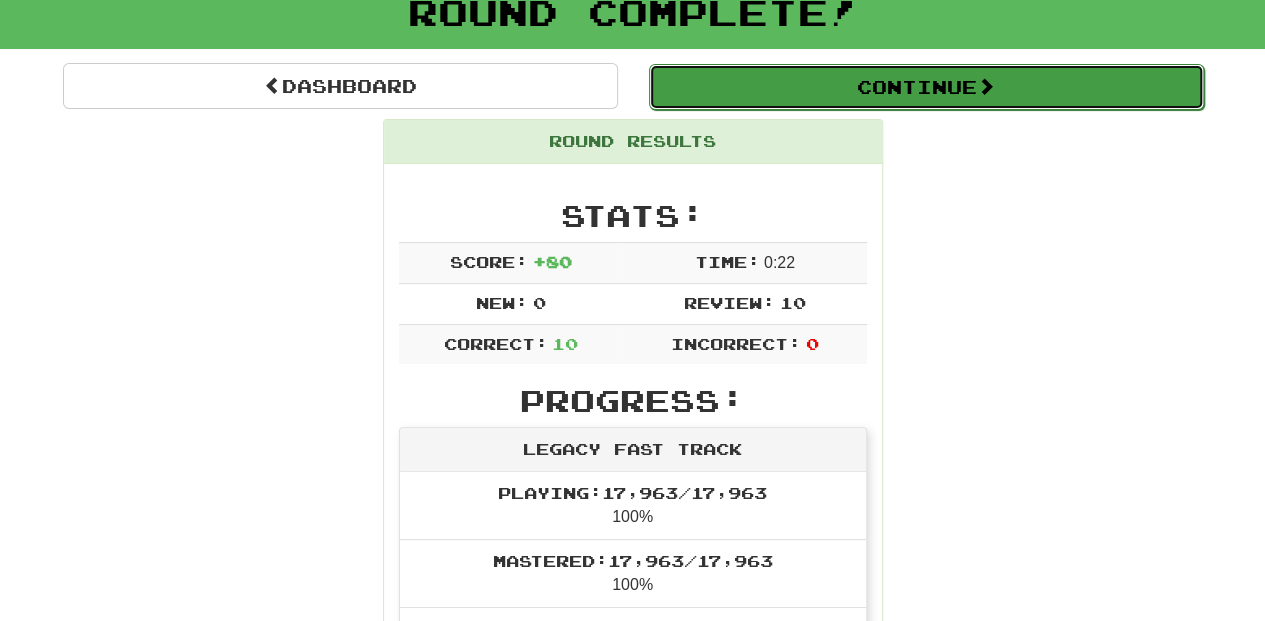 click on "Continue" at bounding box center [926, 87] 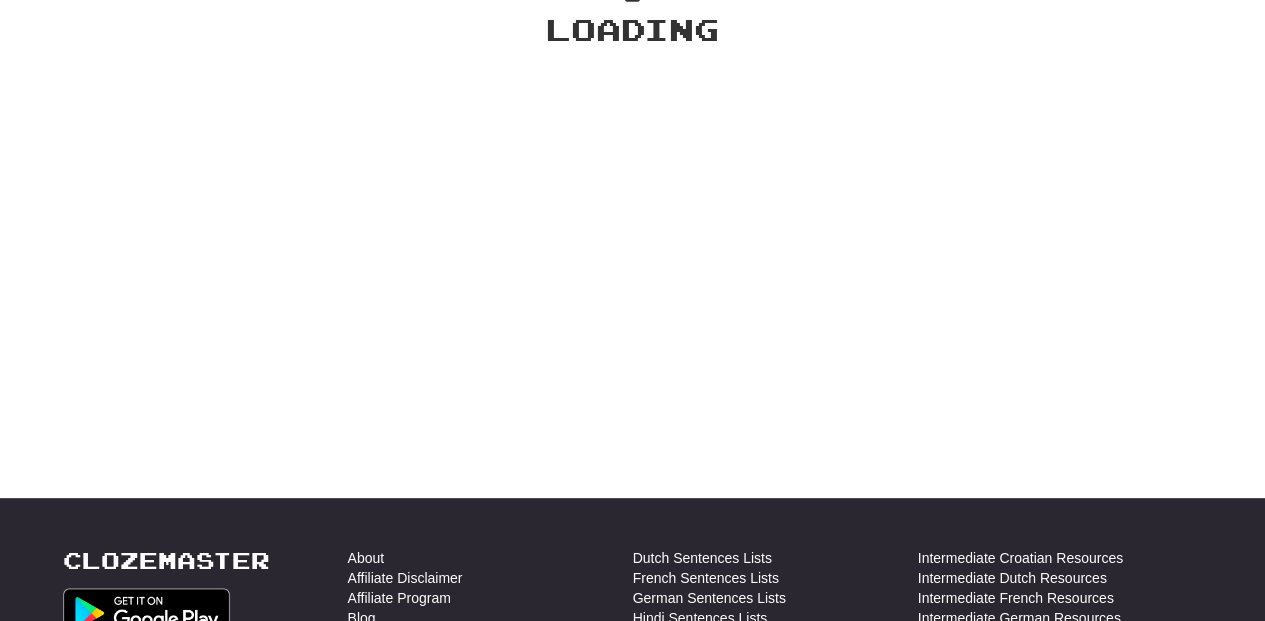 scroll, scrollTop: 133, scrollLeft: 0, axis: vertical 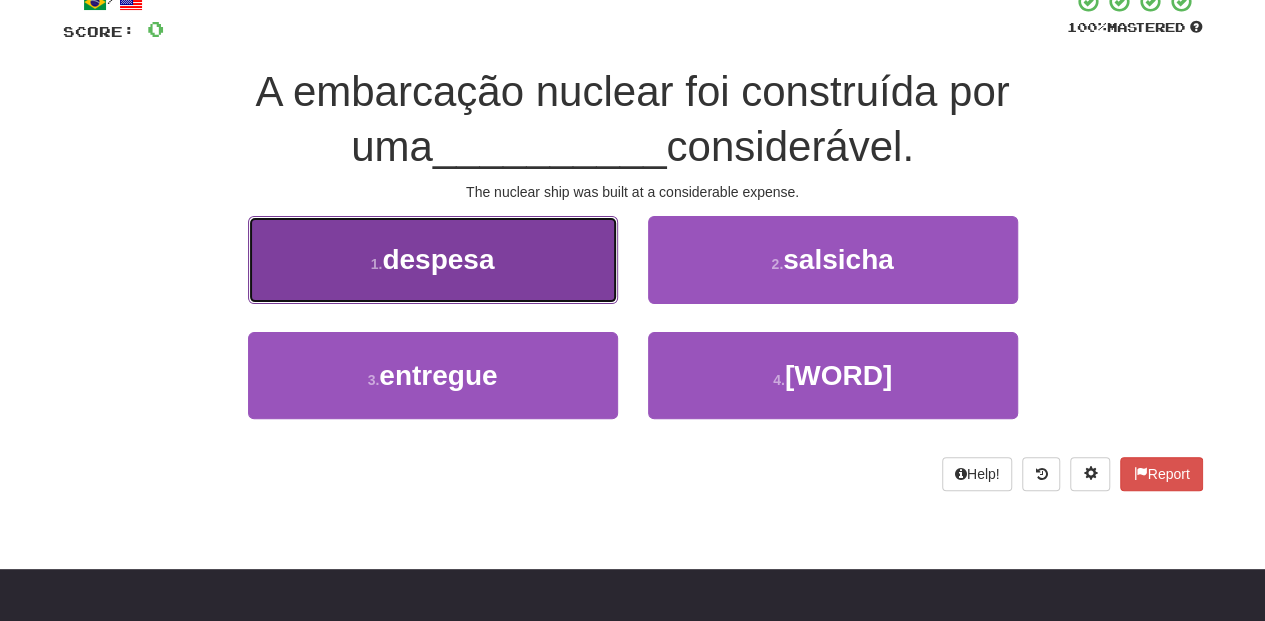 click on "1 .  [WORD]" at bounding box center (433, 259) 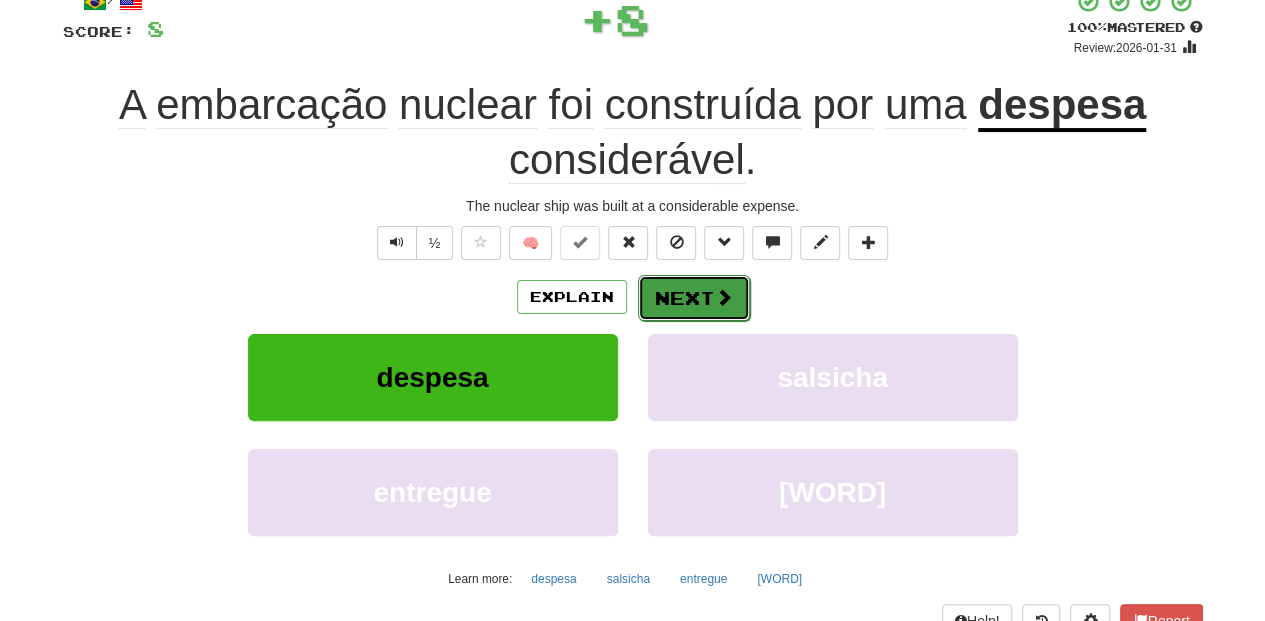 click on "Next" at bounding box center [694, 298] 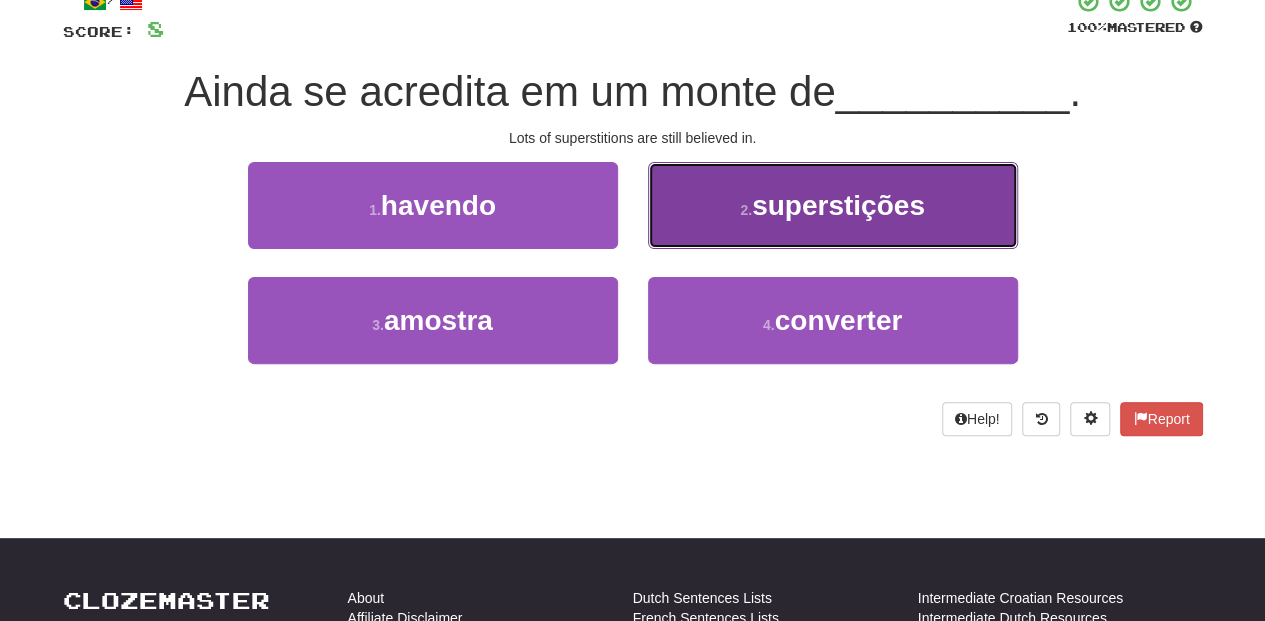 click on "2 .  [WORD]" at bounding box center (833, 205) 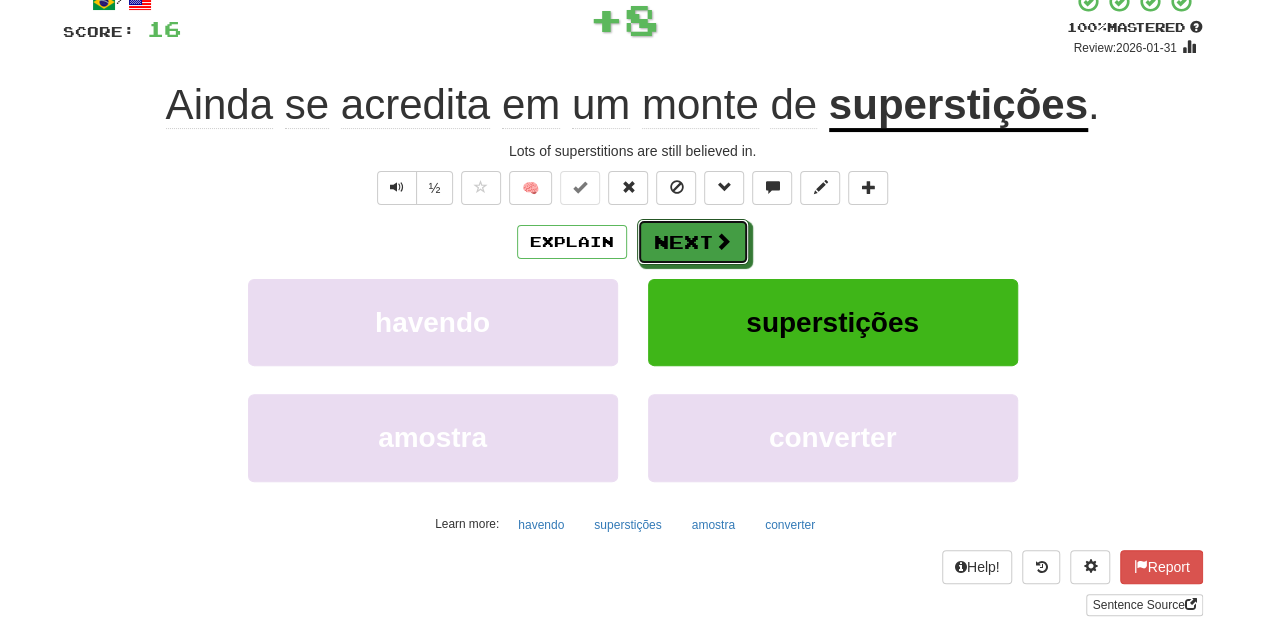 click on "Next" at bounding box center (693, 242) 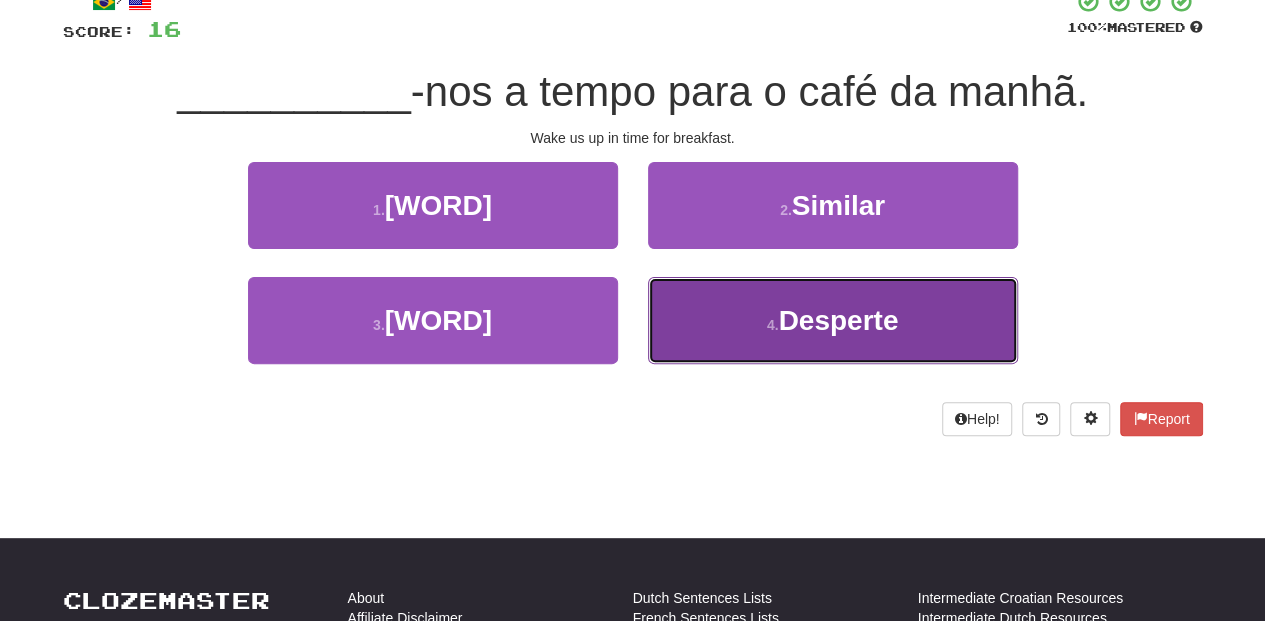 click on "4 .  Desperte" at bounding box center (833, 320) 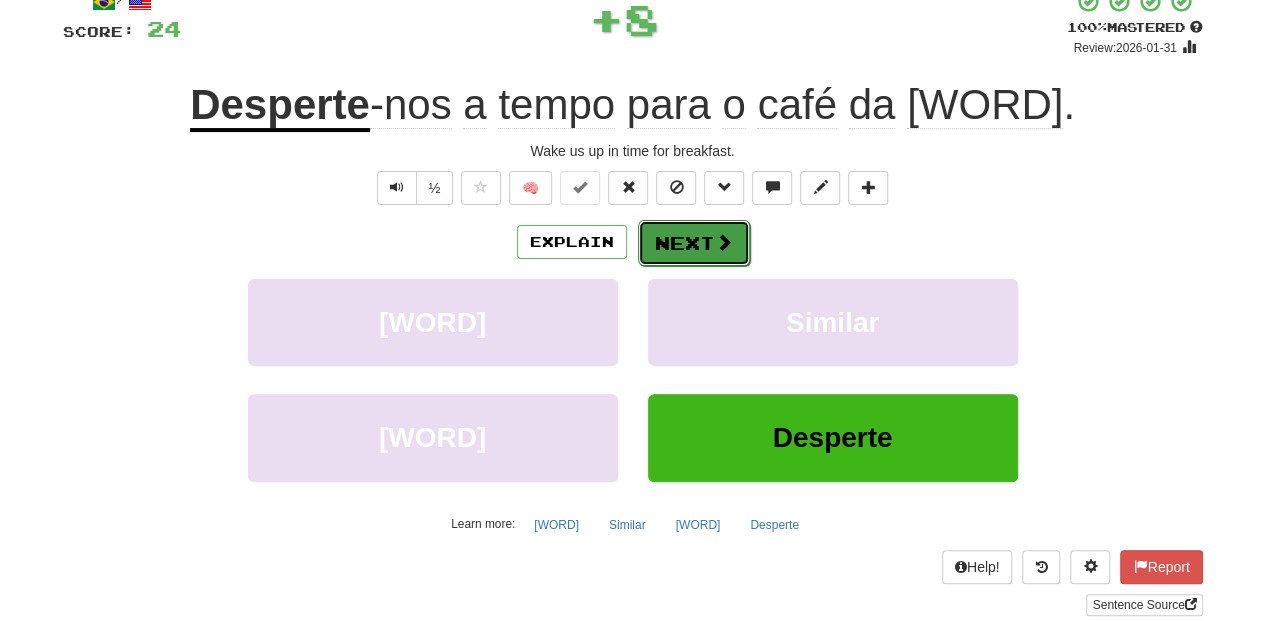 click on "Next" at bounding box center [694, 243] 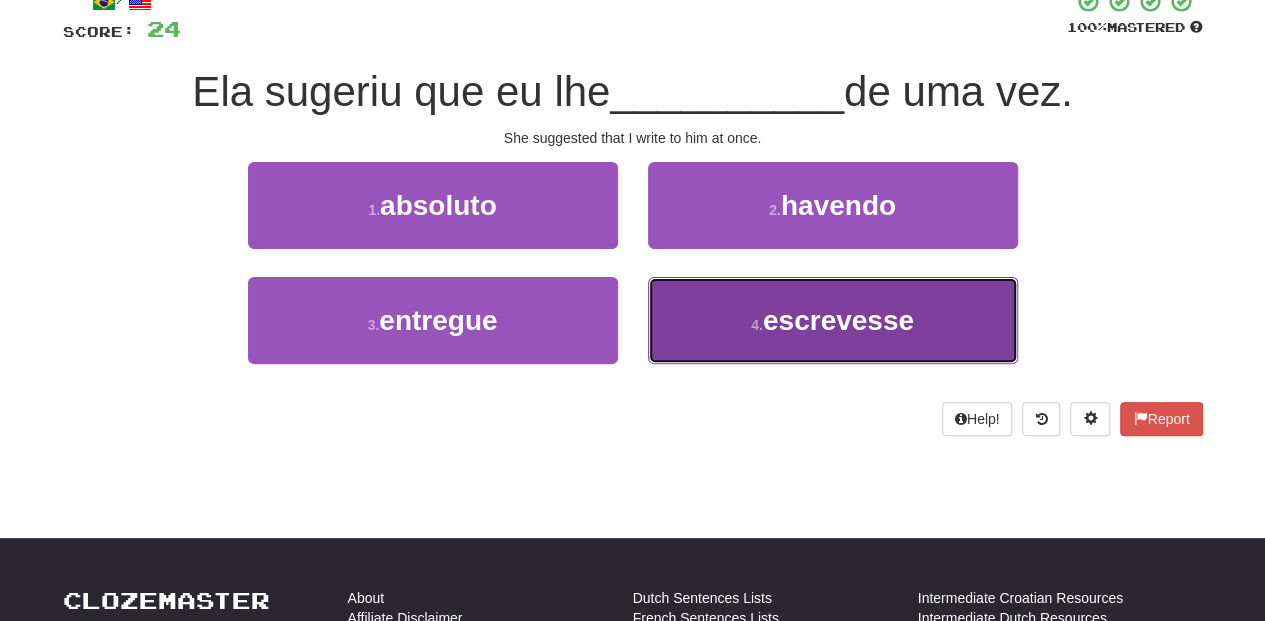 click on "4 .  [WORD]" at bounding box center (833, 320) 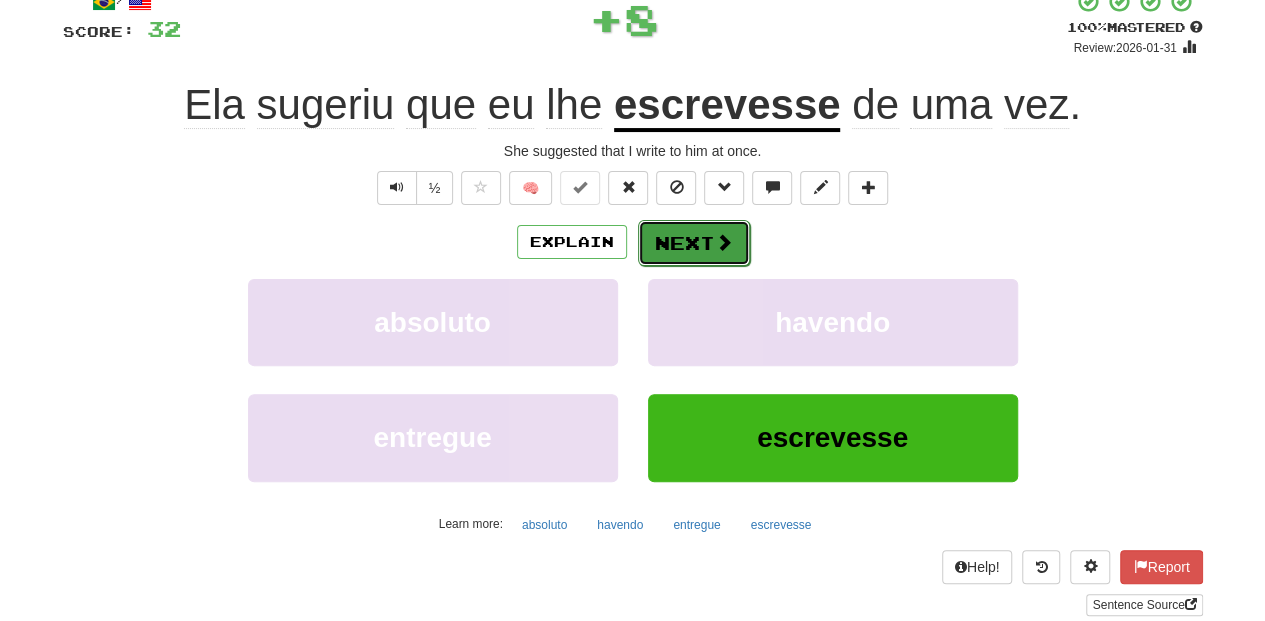 click on "Next" at bounding box center (694, 243) 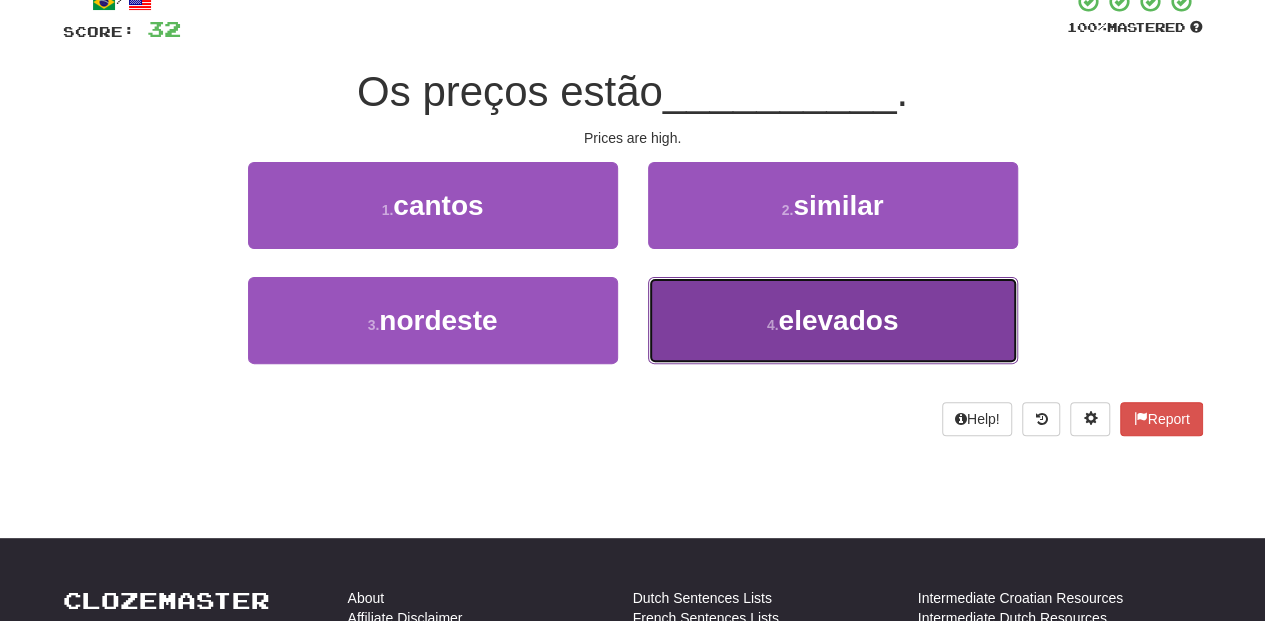 click on "4 .  elevados" at bounding box center [833, 320] 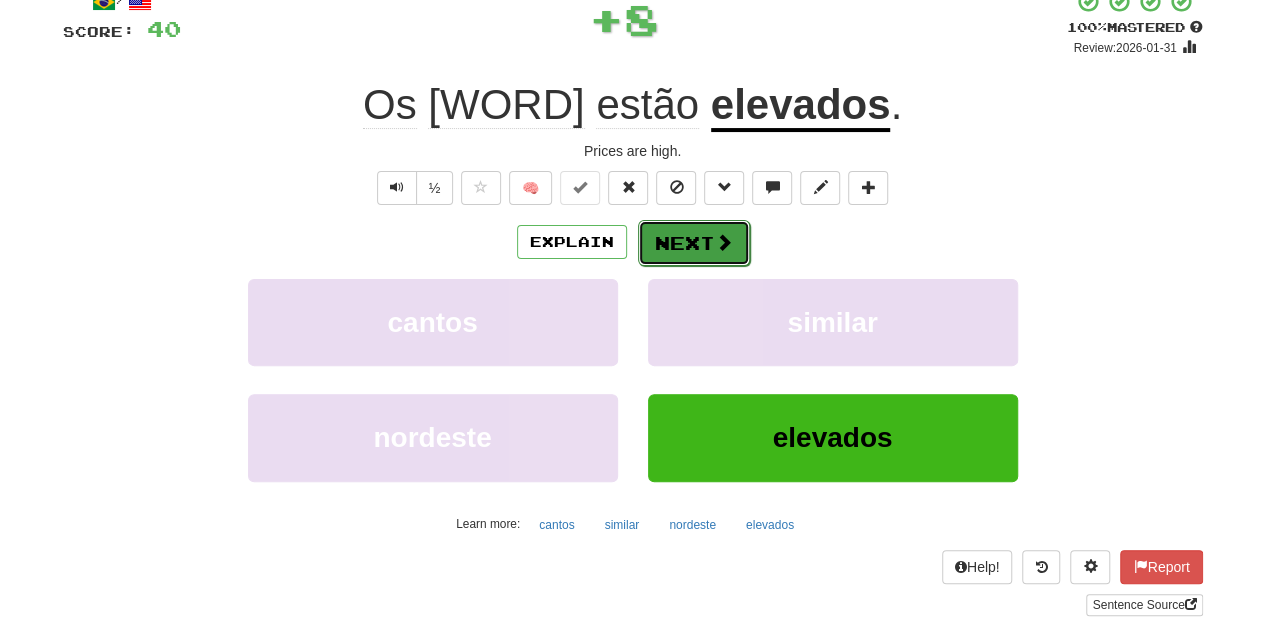 click on "Next" at bounding box center (694, 243) 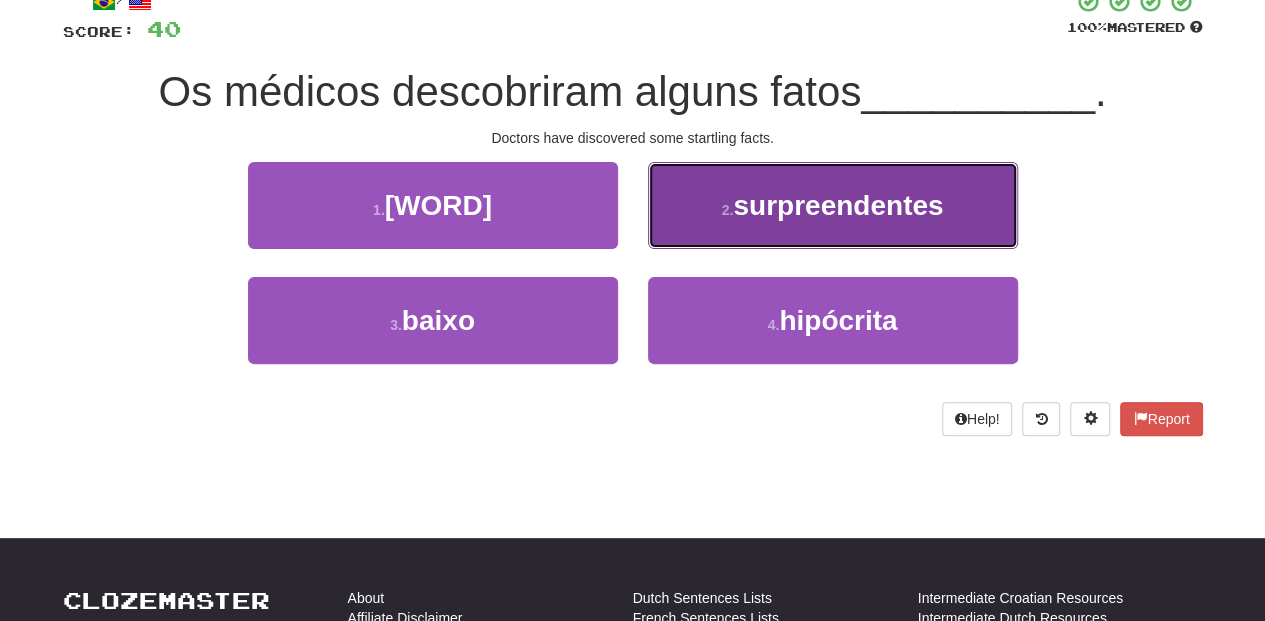 click on "2 .  [WORD]" at bounding box center (833, 205) 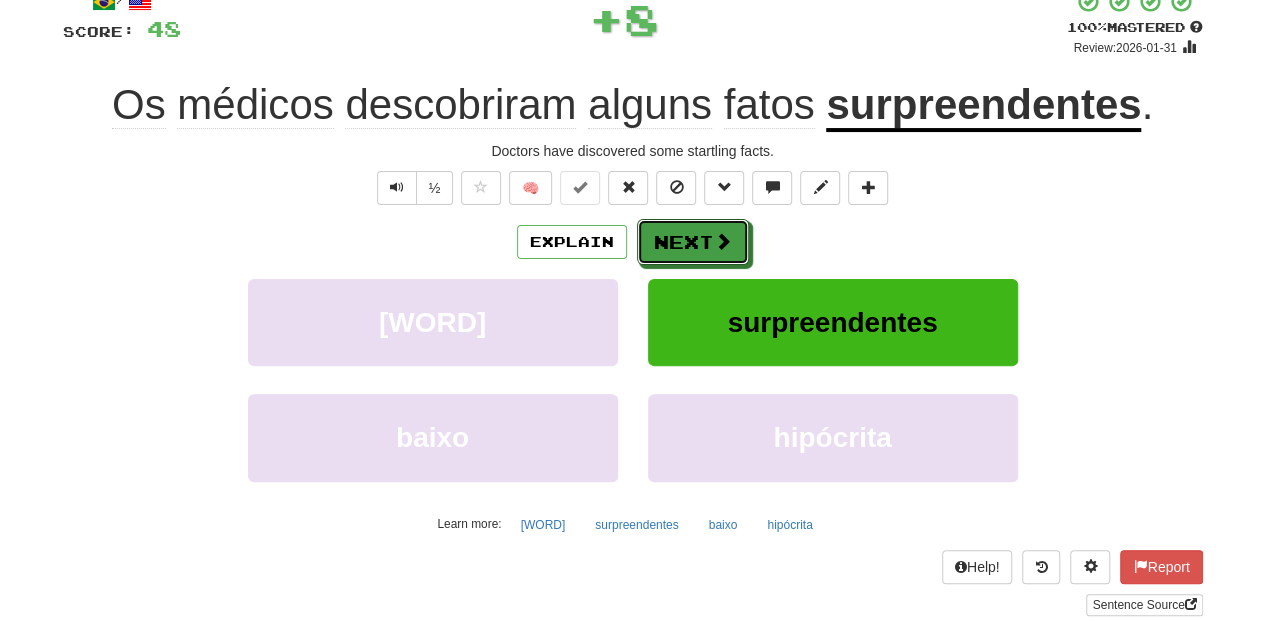click on "Next" at bounding box center (693, 242) 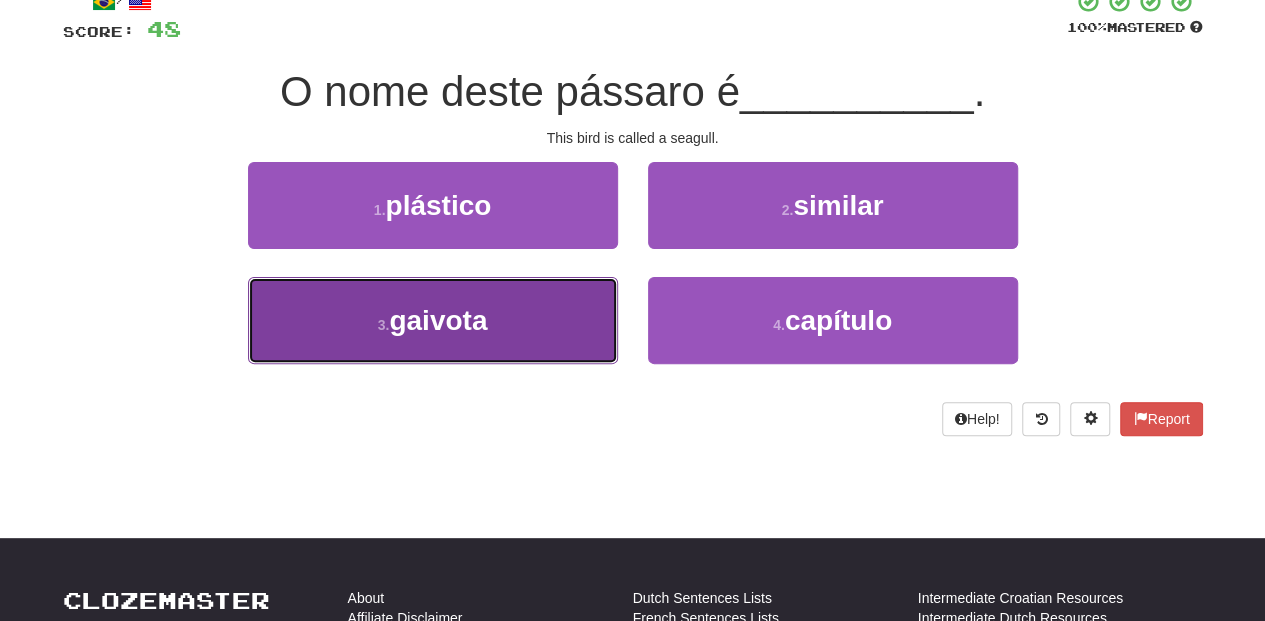 click on "3 .  [WORD]" at bounding box center (433, 320) 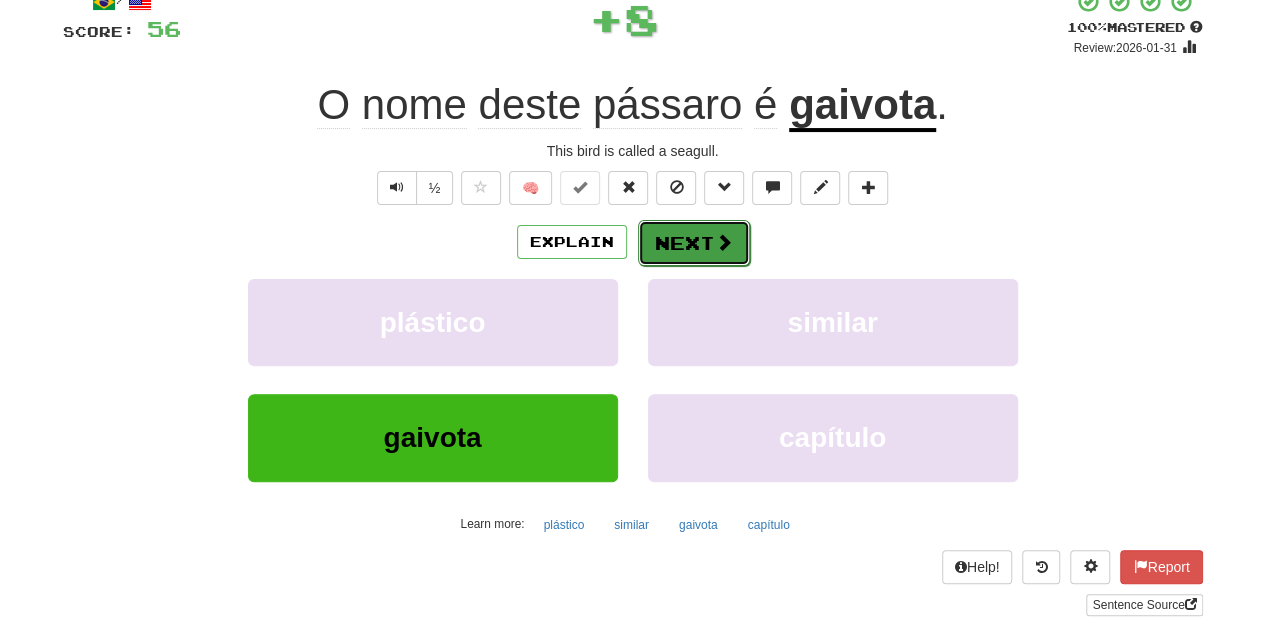 click on "Next" at bounding box center (694, 243) 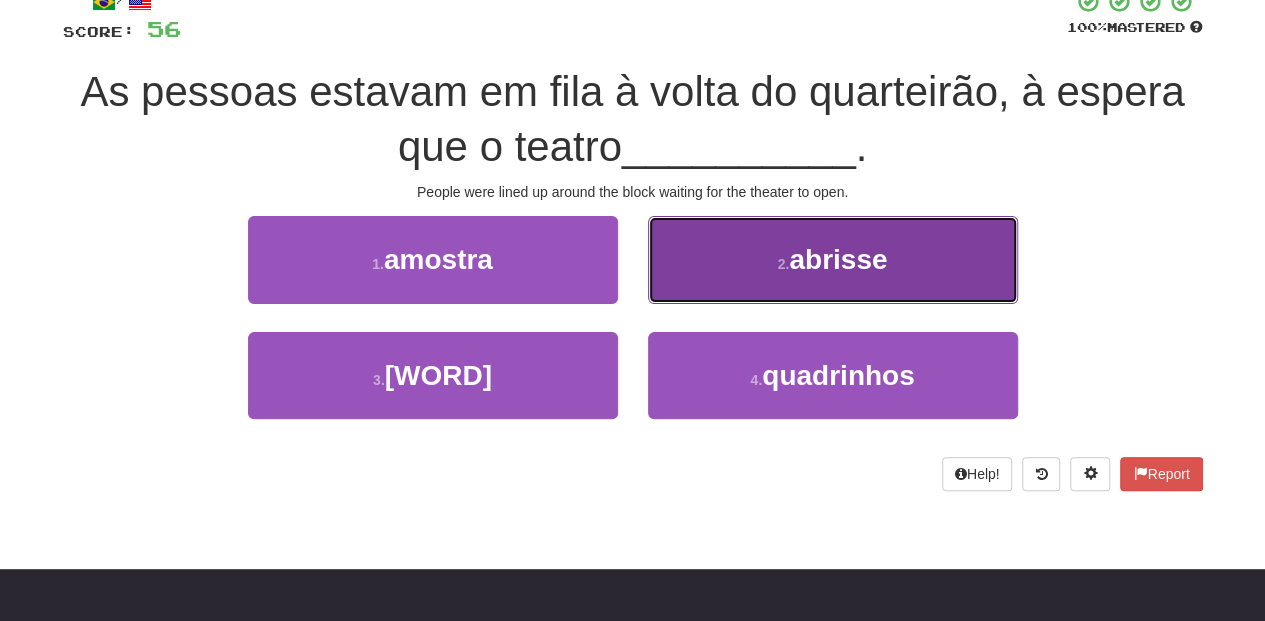 click on "2 .  [WORD]" at bounding box center (833, 259) 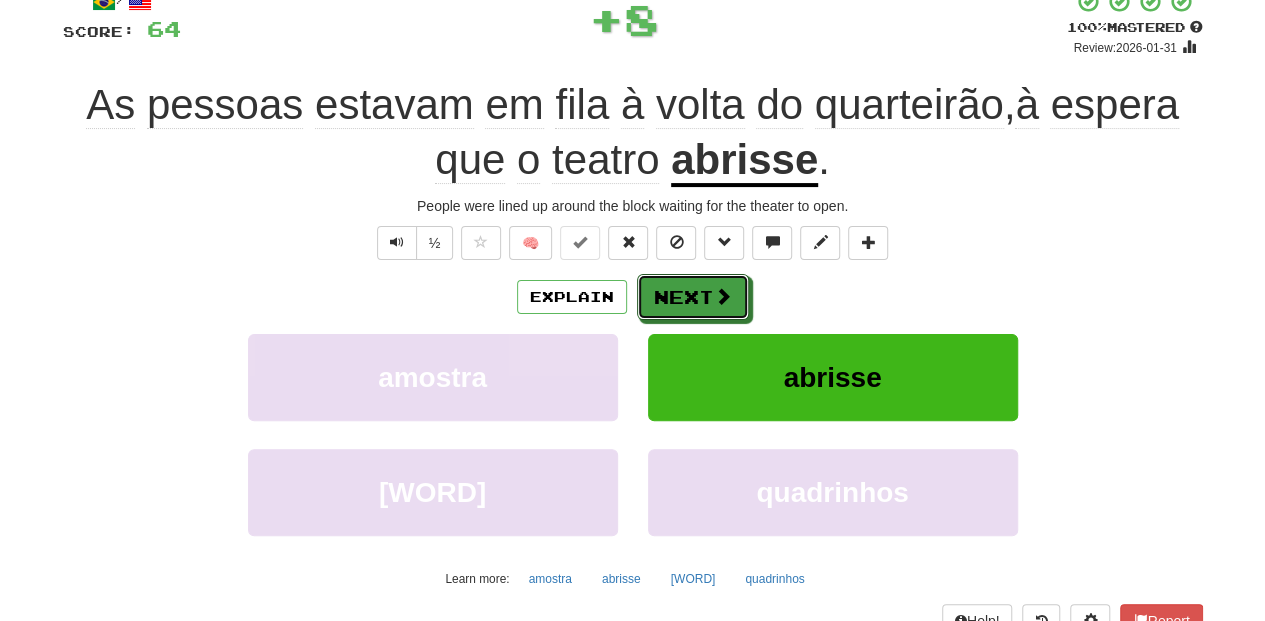 click on "Next" at bounding box center [693, 297] 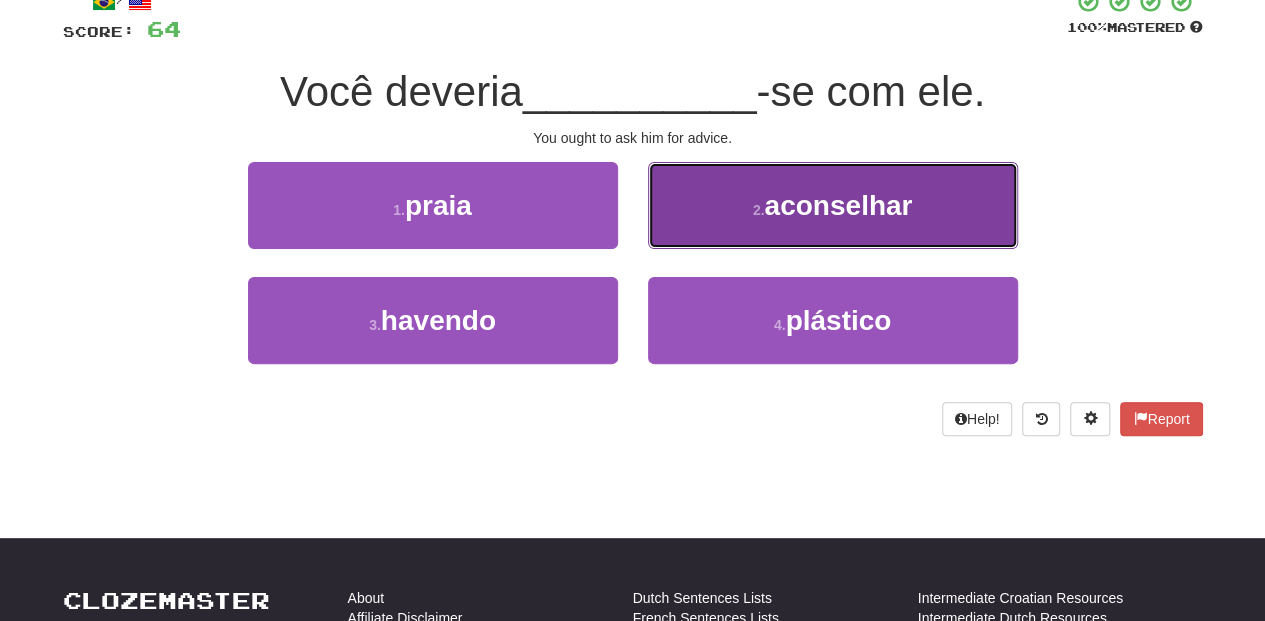 click on "2 .  aconselhar" at bounding box center (833, 205) 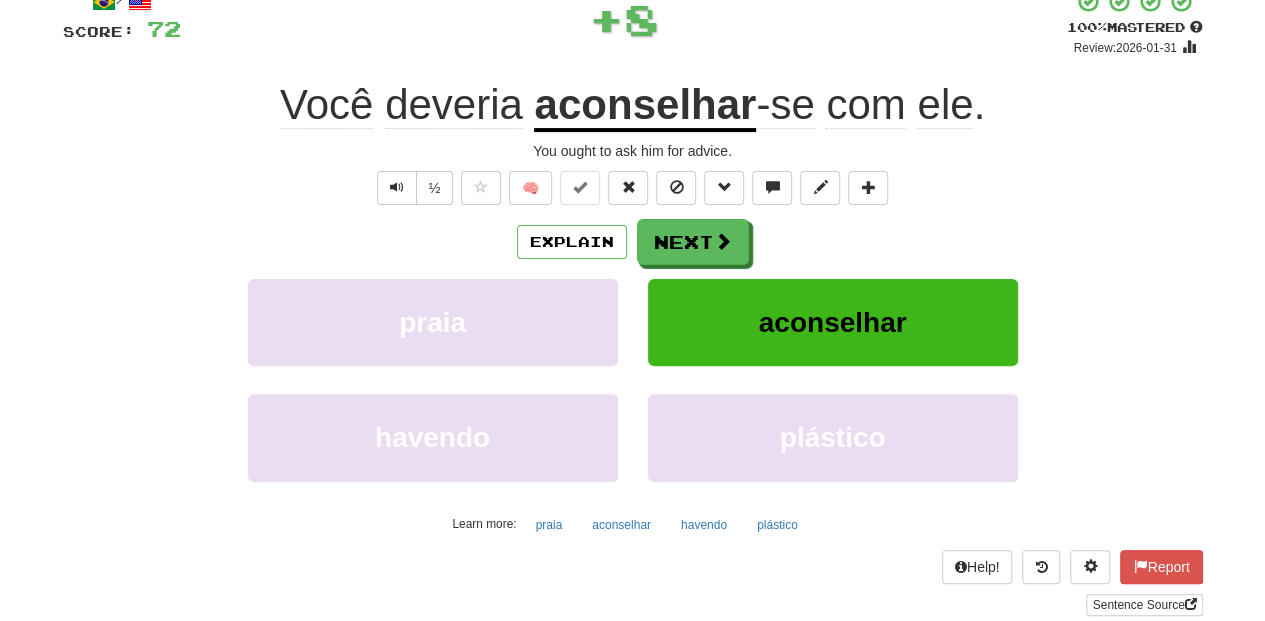 click on "Next" at bounding box center (693, 242) 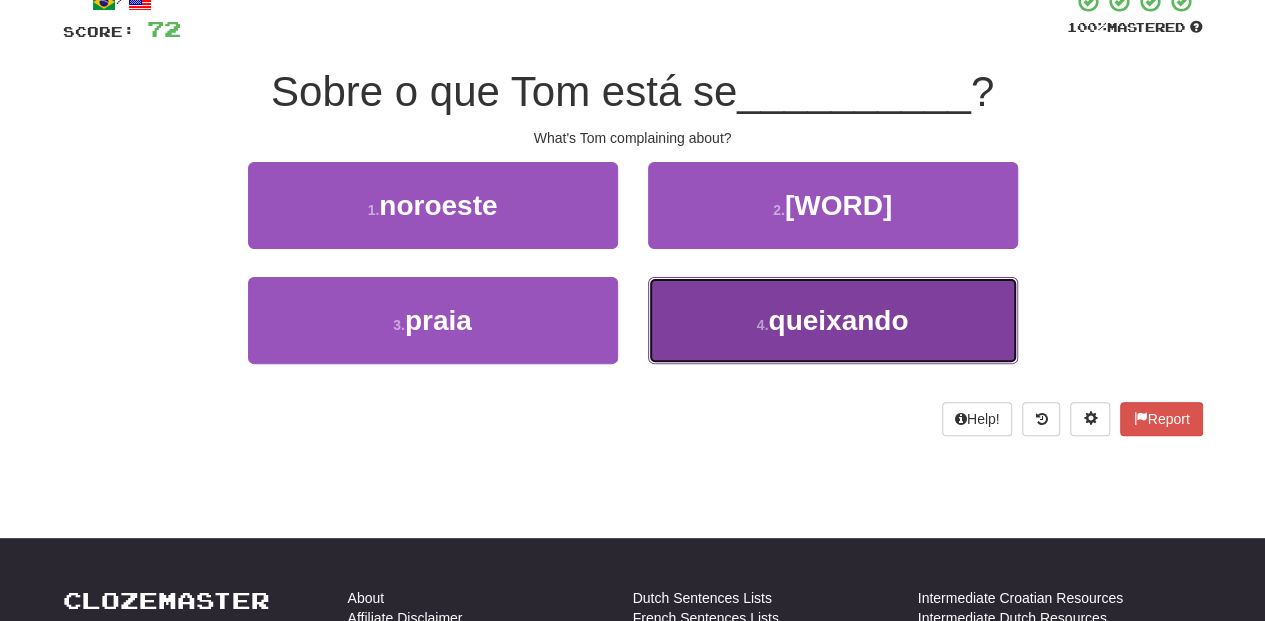 click on "4 .  [WORD]" at bounding box center (833, 320) 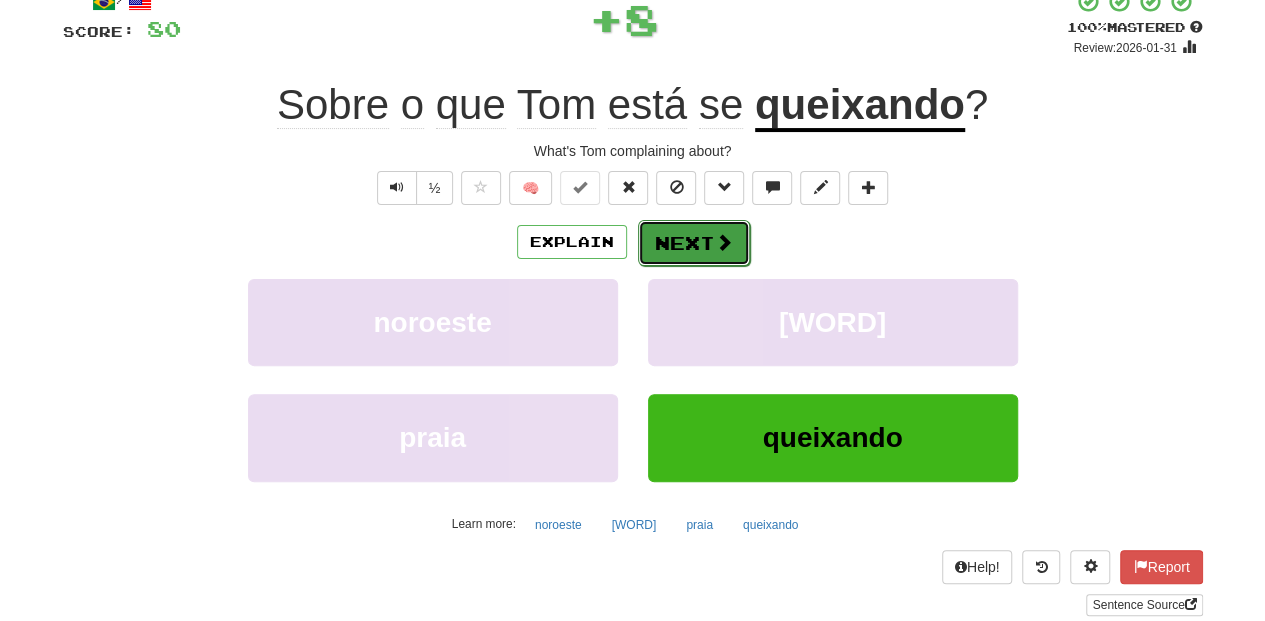 click on "Next" at bounding box center (694, 243) 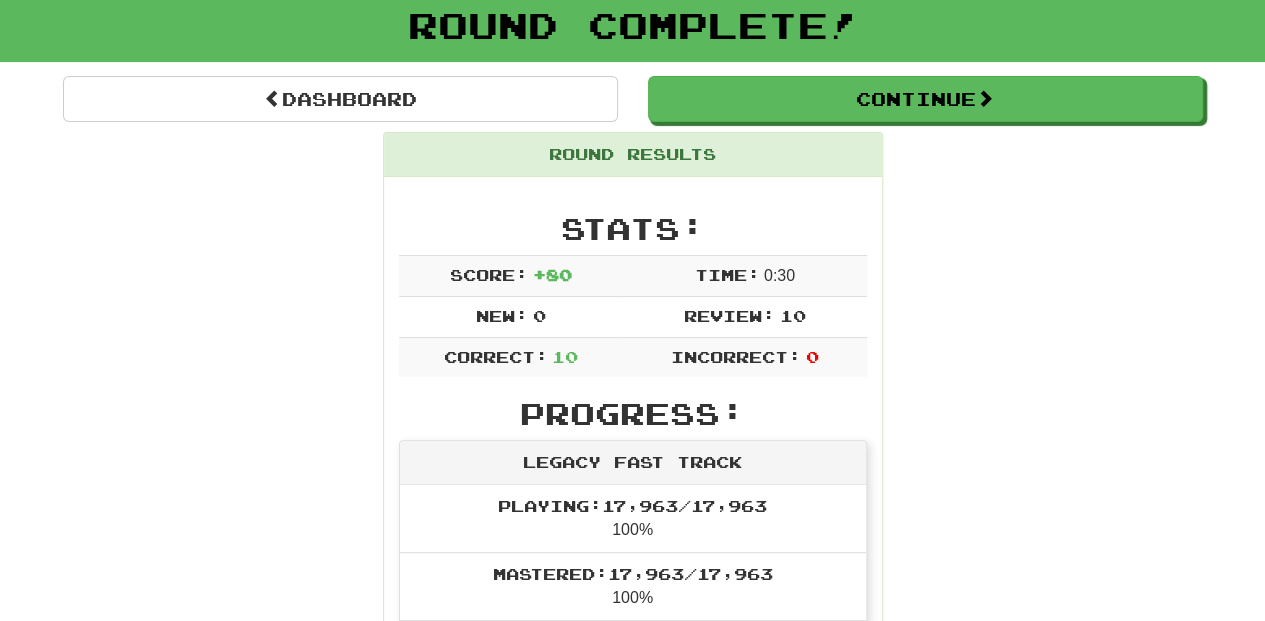 scroll, scrollTop: 87, scrollLeft: 0, axis: vertical 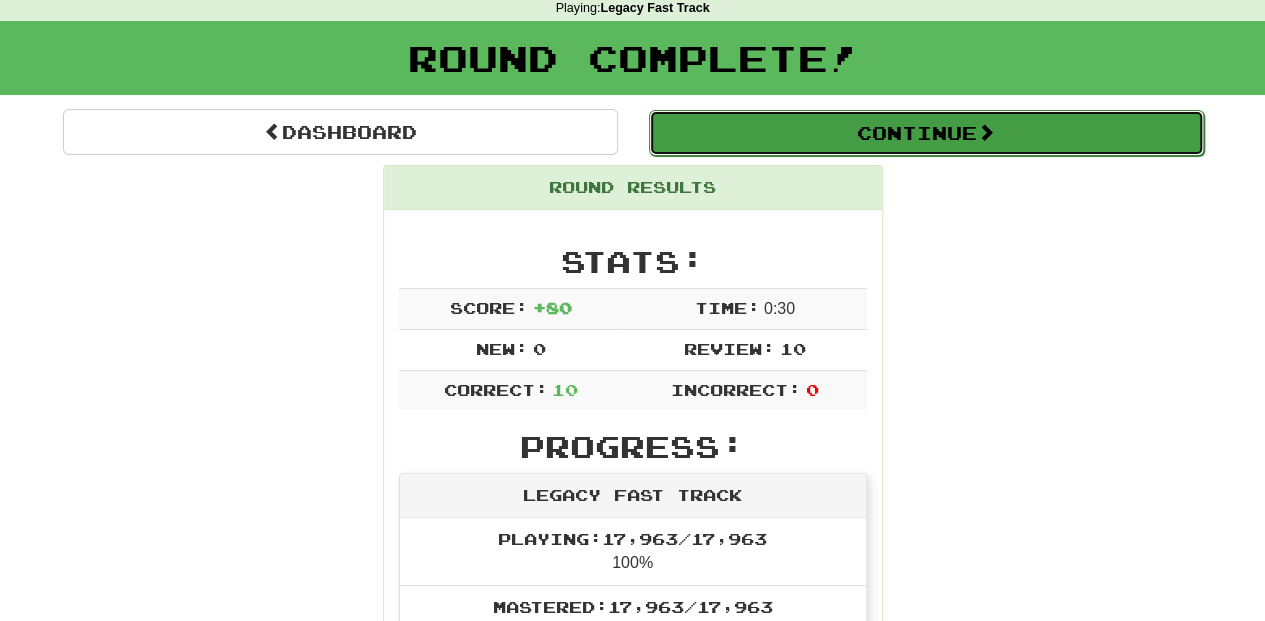 click on "Continue" at bounding box center (926, 133) 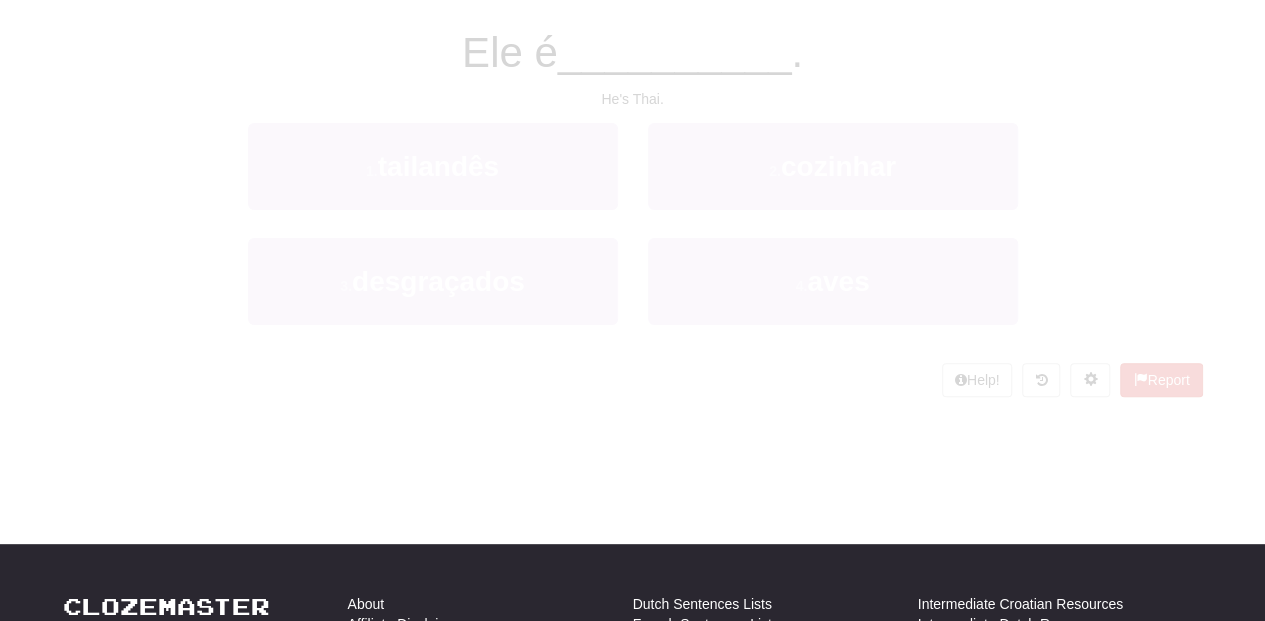scroll, scrollTop: 87, scrollLeft: 0, axis: vertical 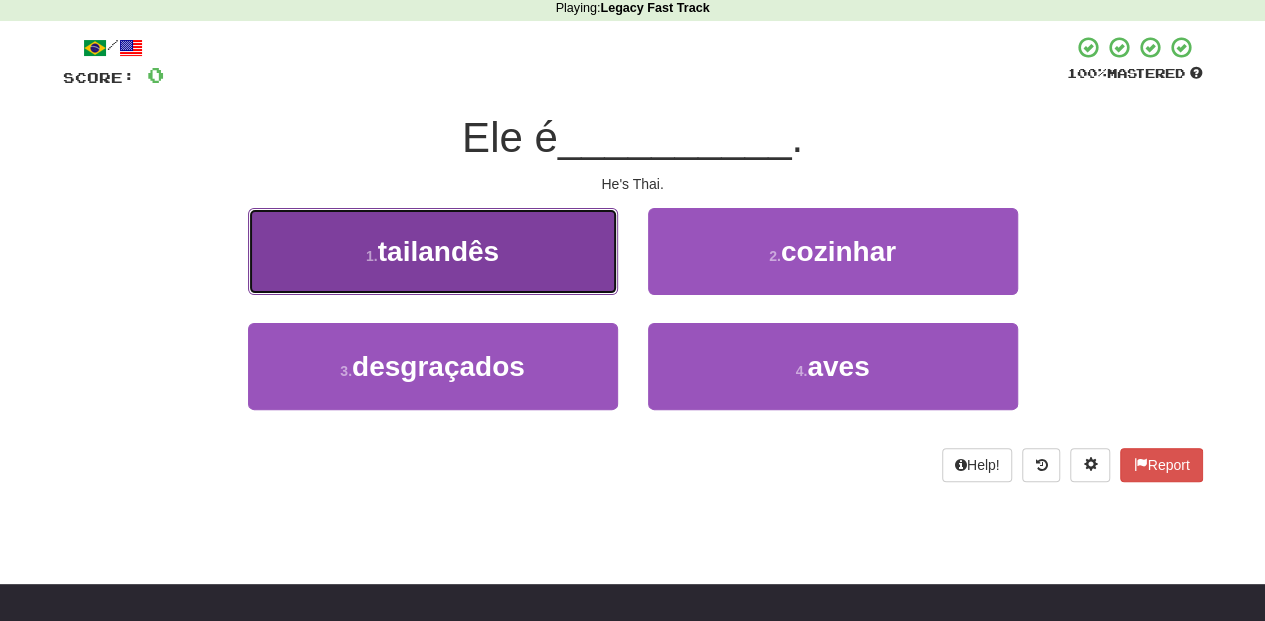 click on "1 .  tailandês" at bounding box center (433, 251) 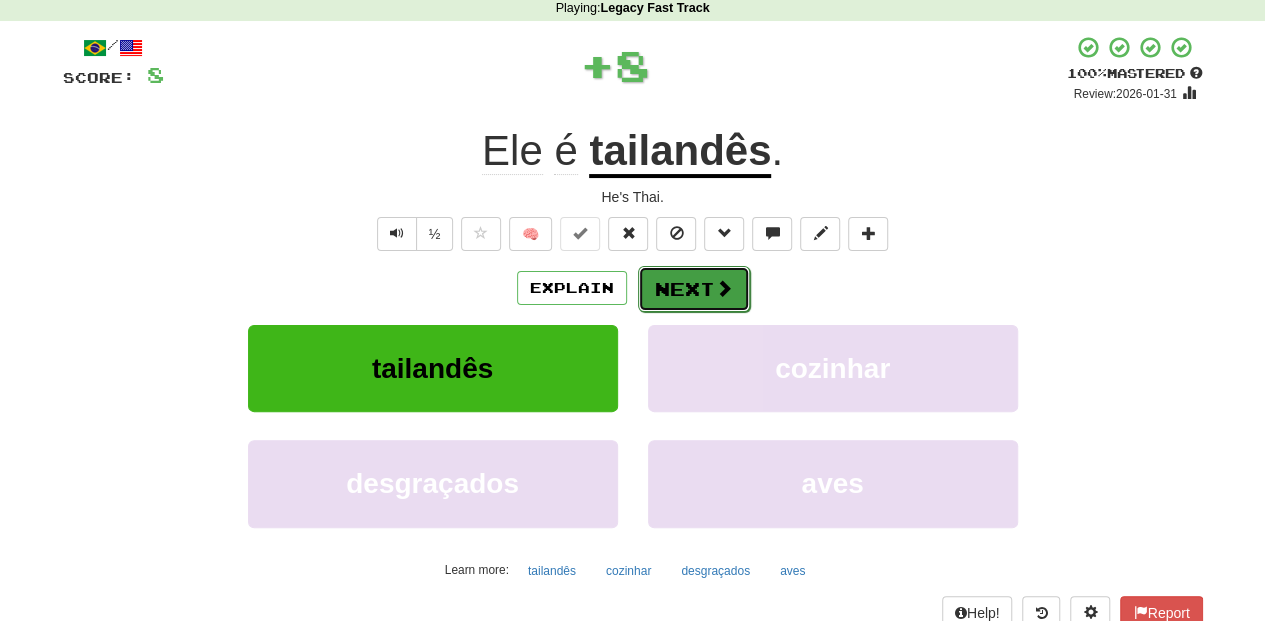 click on "Next" at bounding box center (694, 289) 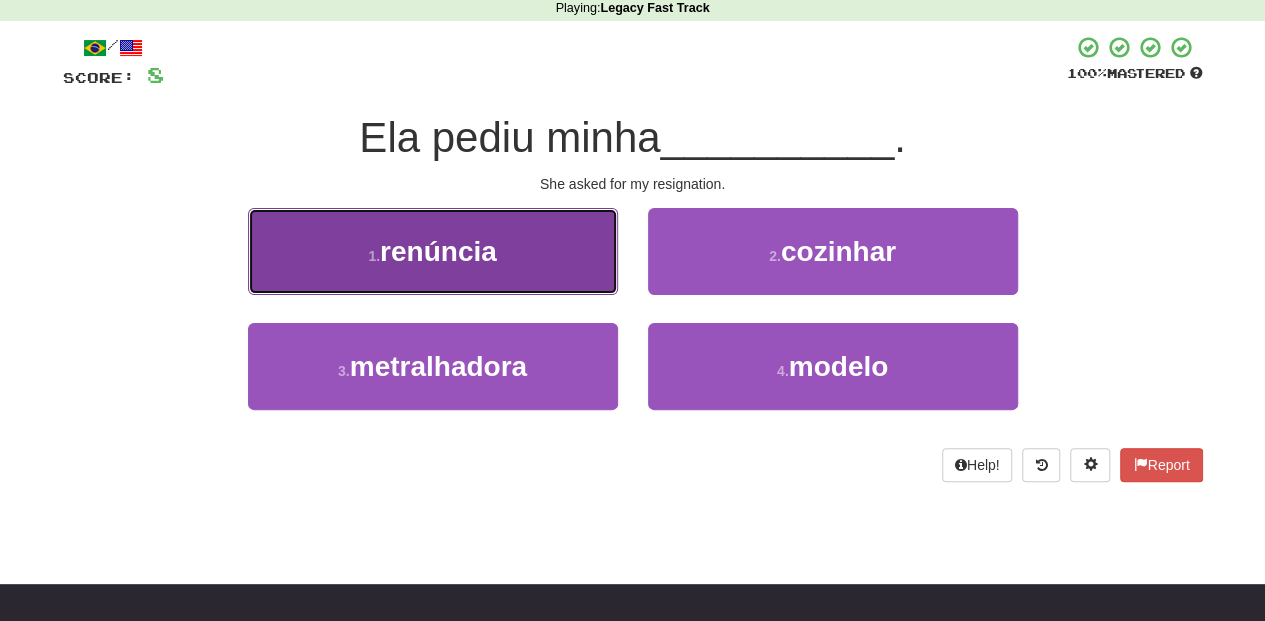 click on "1 .  [WORD]" at bounding box center [433, 251] 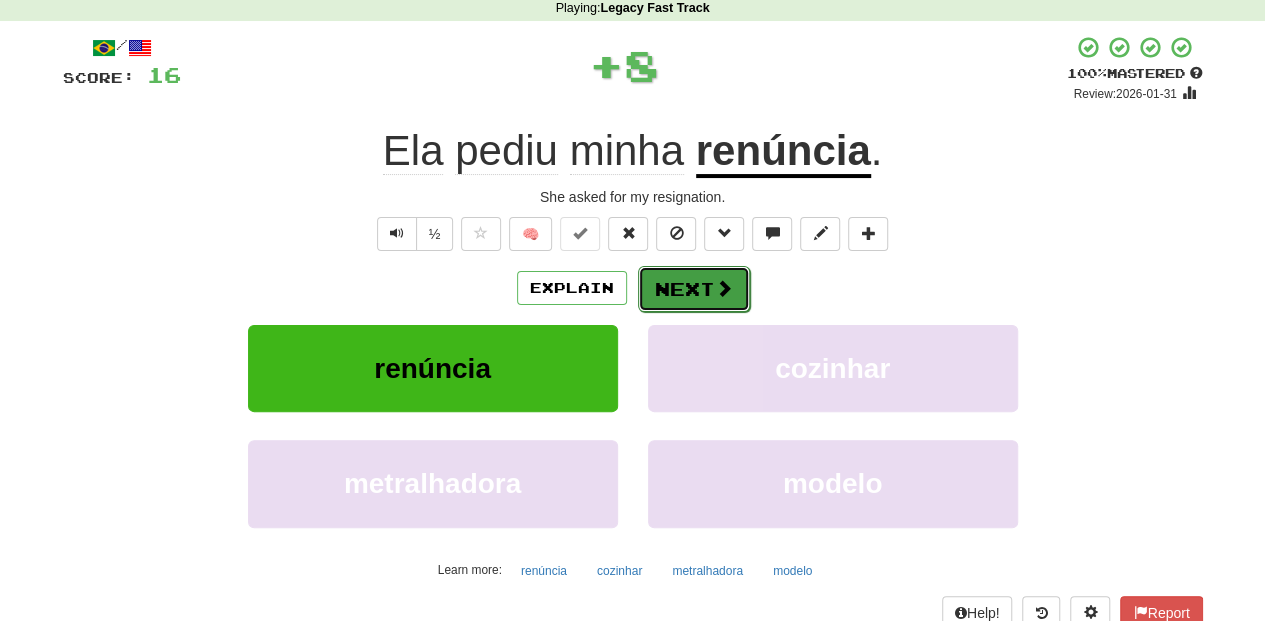 click on "Next" at bounding box center (694, 289) 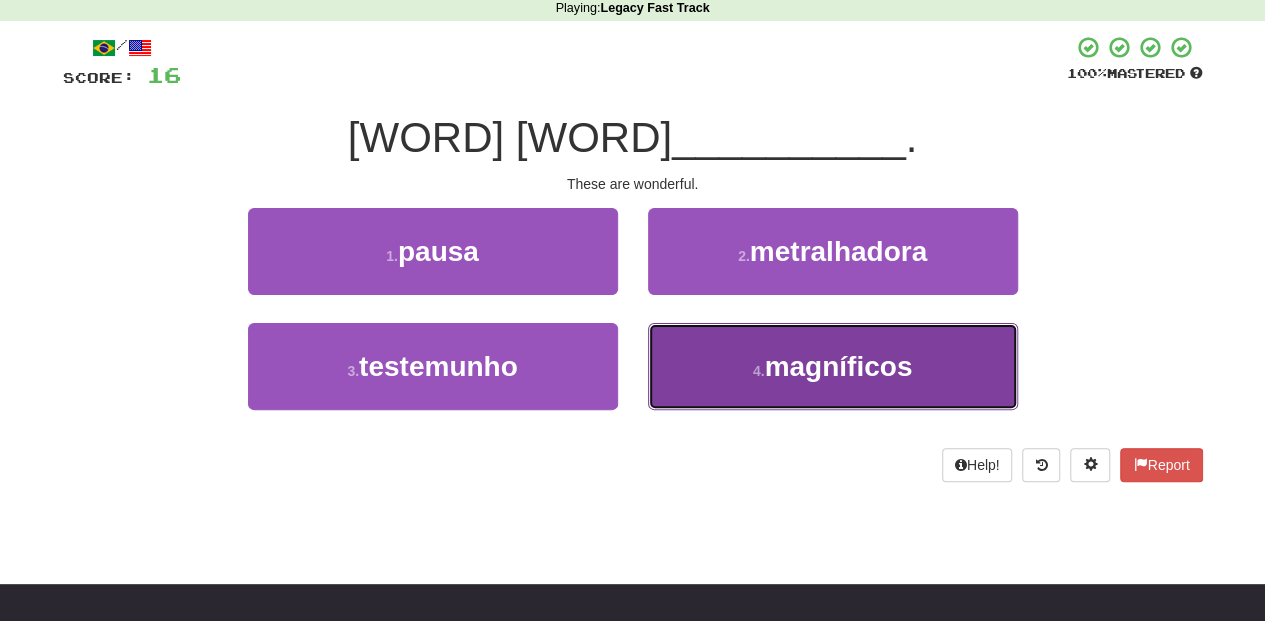 click on "4 .  [WORD]" at bounding box center (833, 366) 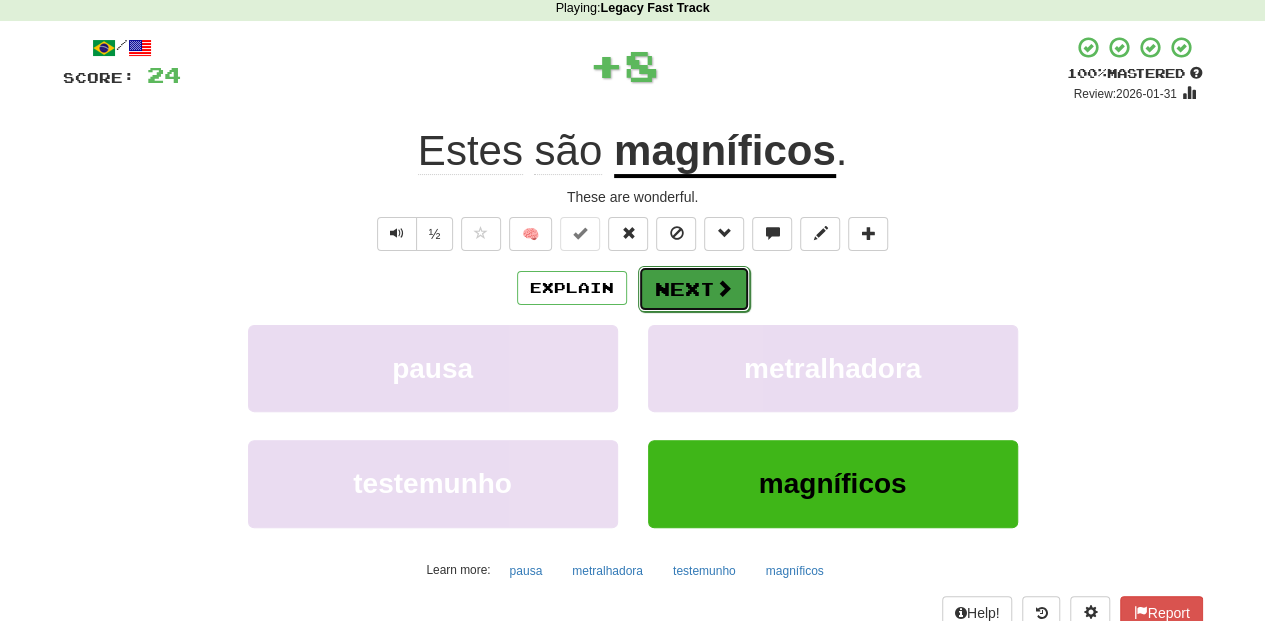 click on "Next" at bounding box center (694, 289) 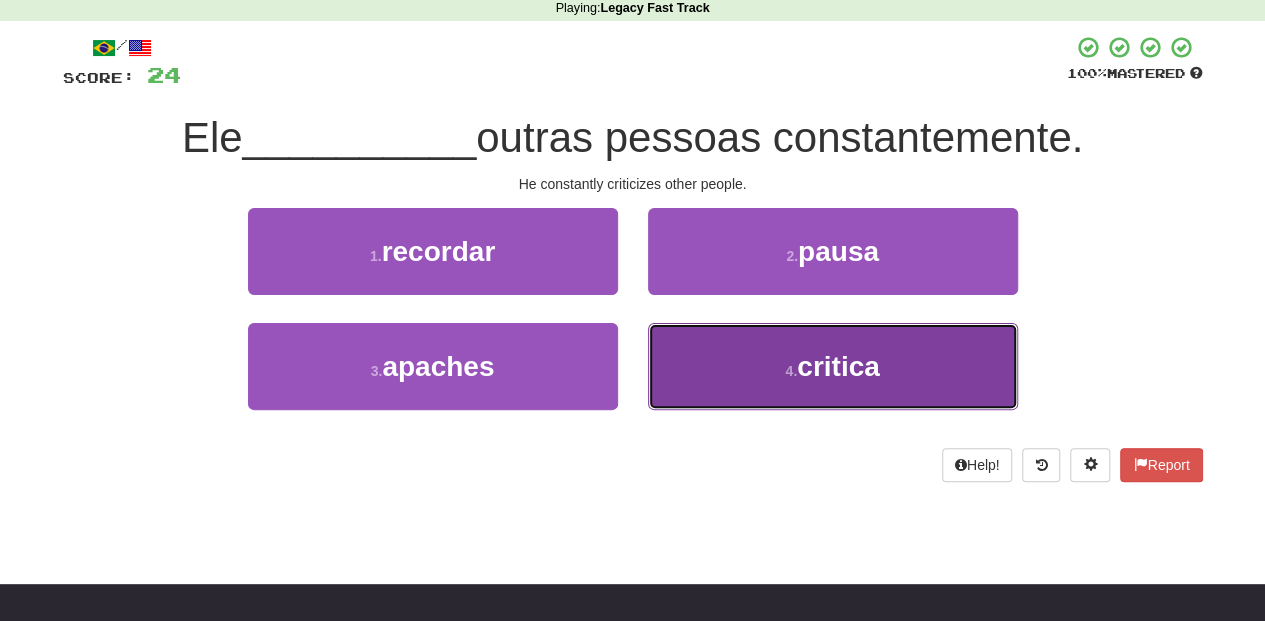 click on "4 .  [WORD]" at bounding box center (833, 366) 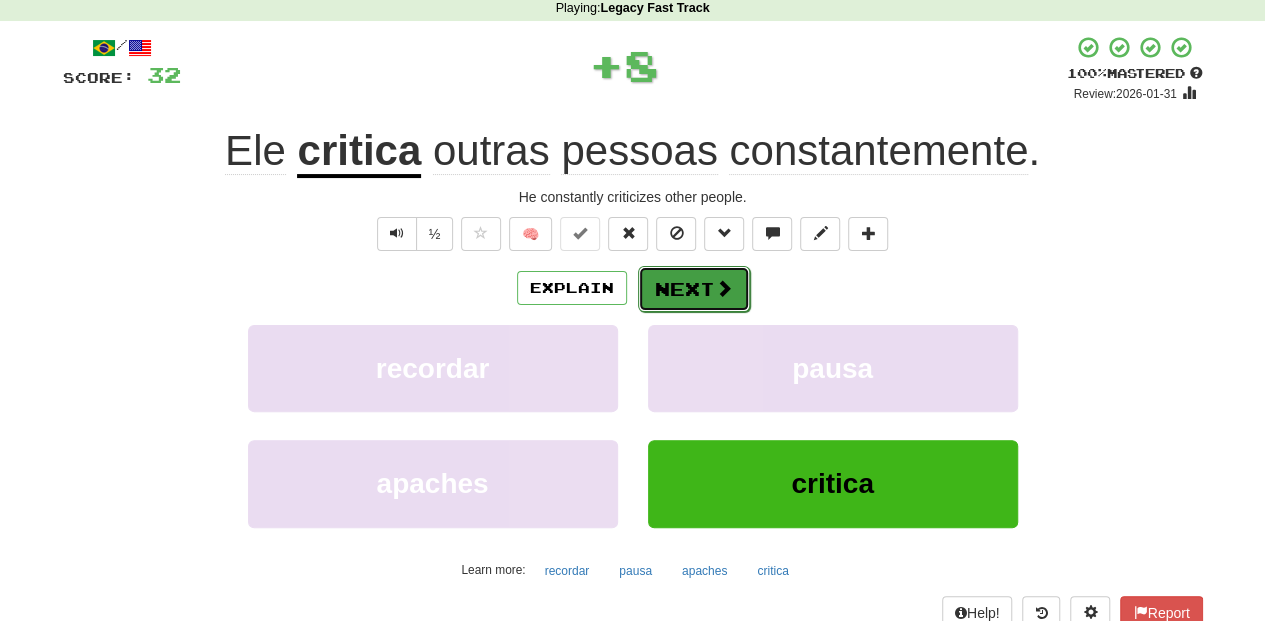 click on "Next" at bounding box center (694, 289) 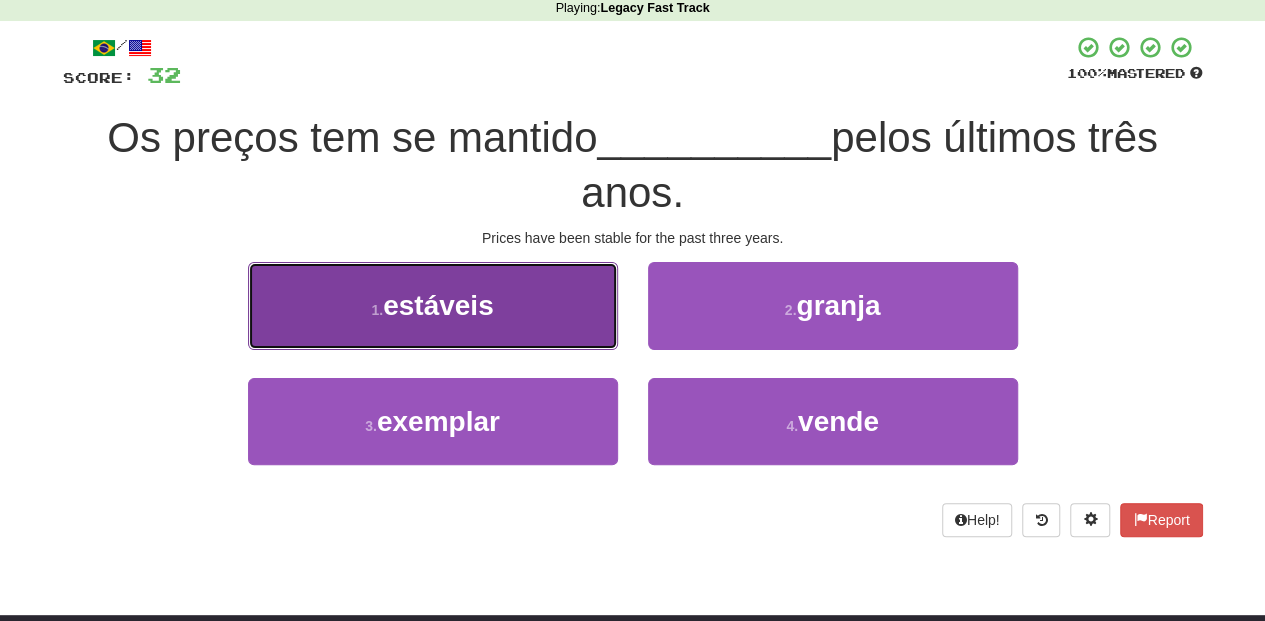click on "1 .  [WORD]" at bounding box center [433, 305] 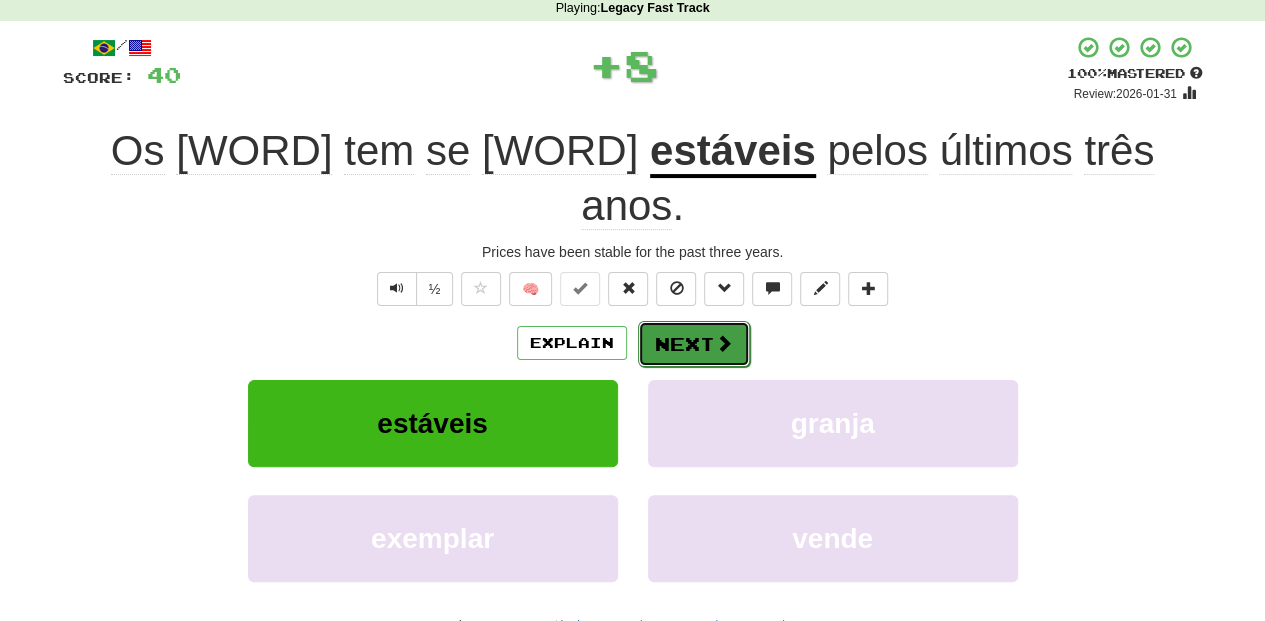 click on "Next" at bounding box center (694, 344) 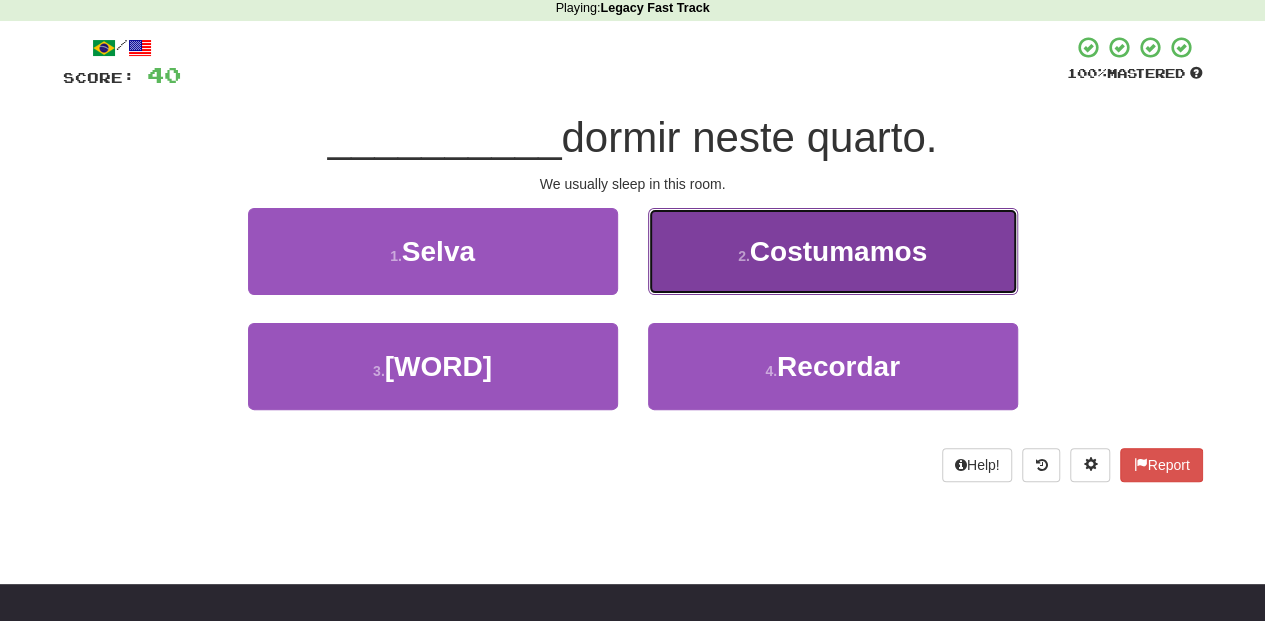 click on "2 .  Costumamos" at bounding box center [833, 251] 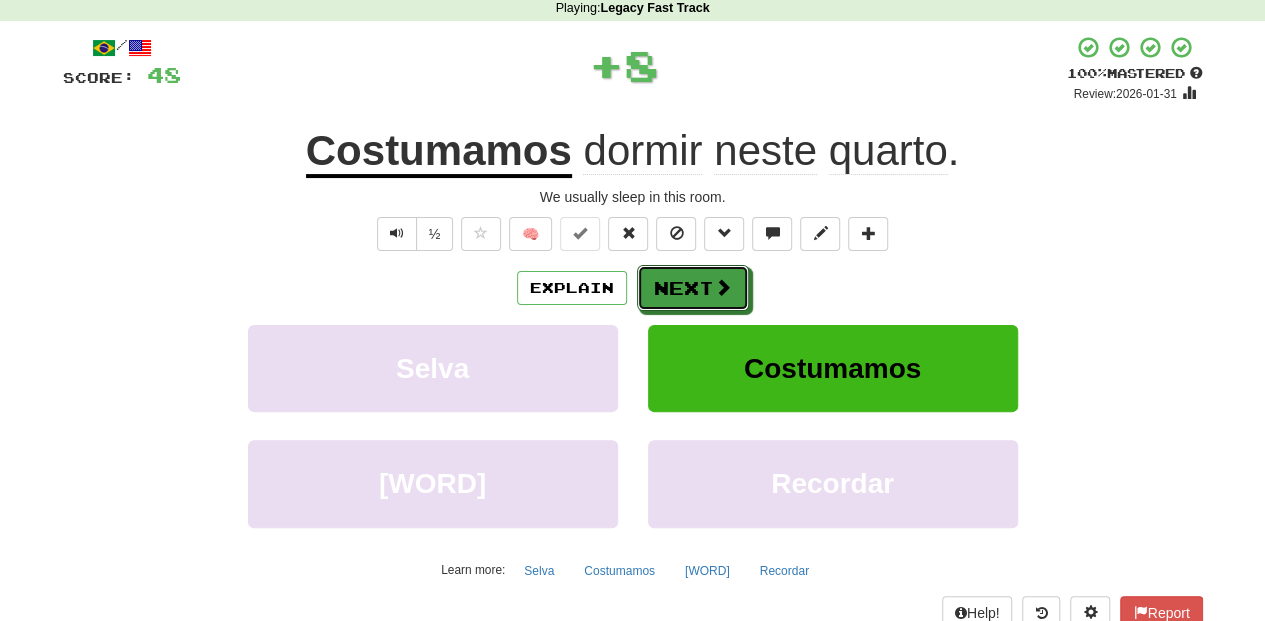 click on "Next" at bounding box center (693, 288) 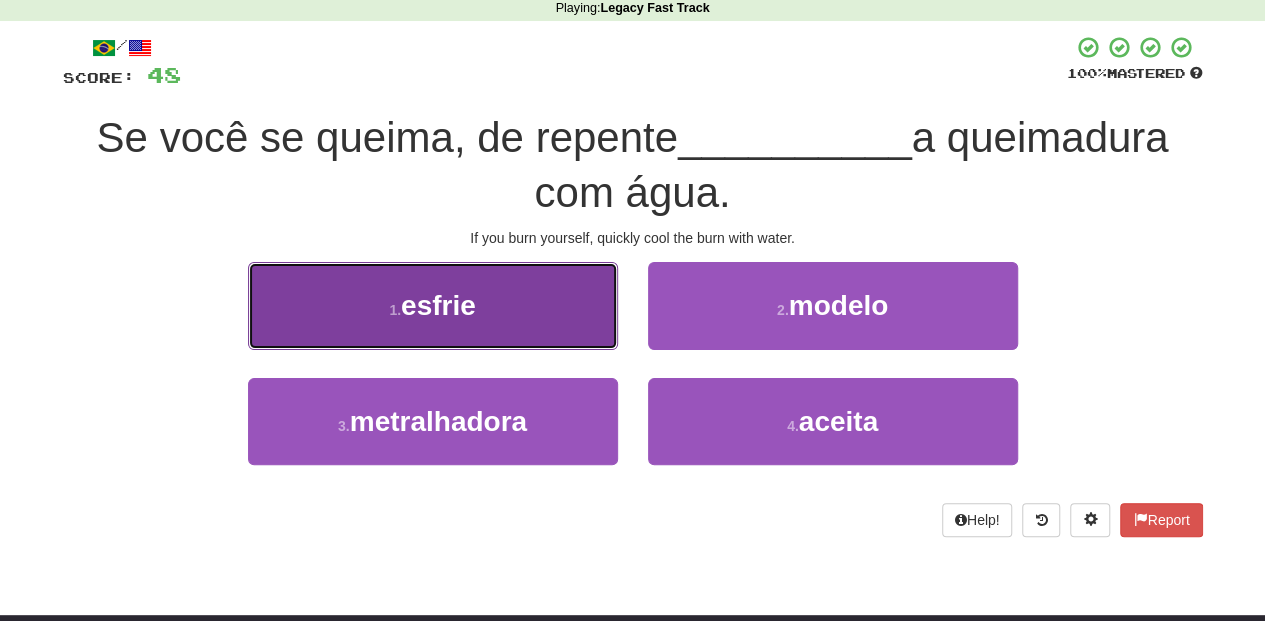click on "1 .  [WORD]" at bounding box center (433, 305) 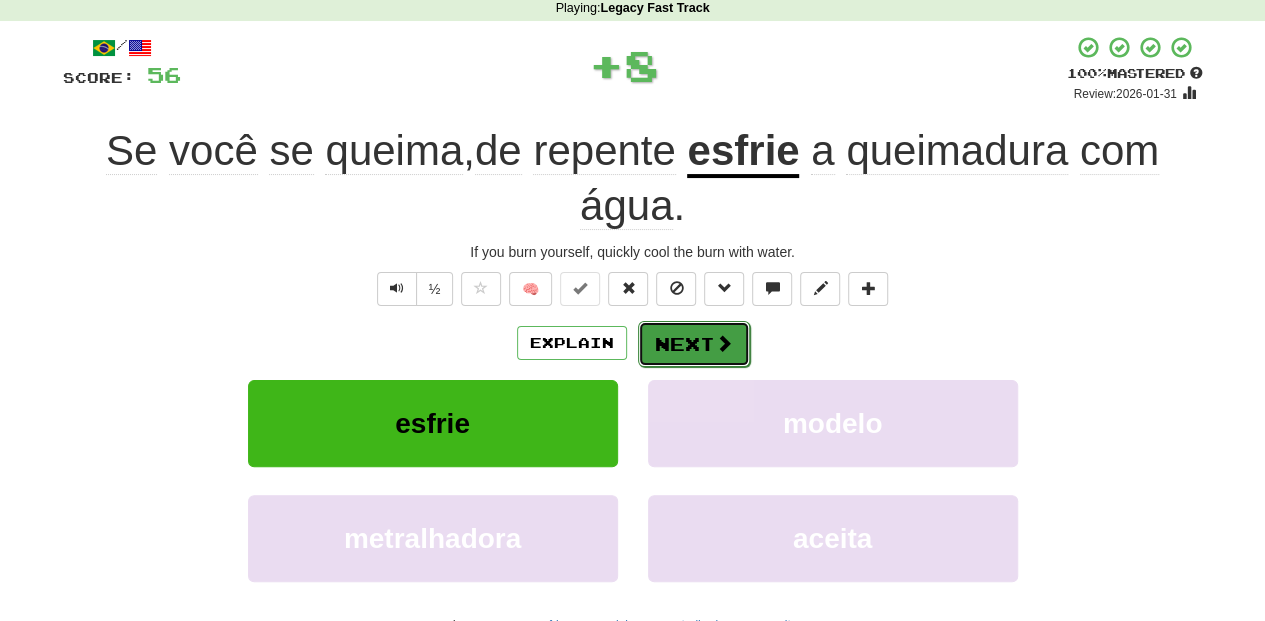 click on "Next" at bounding box center (694, 344) 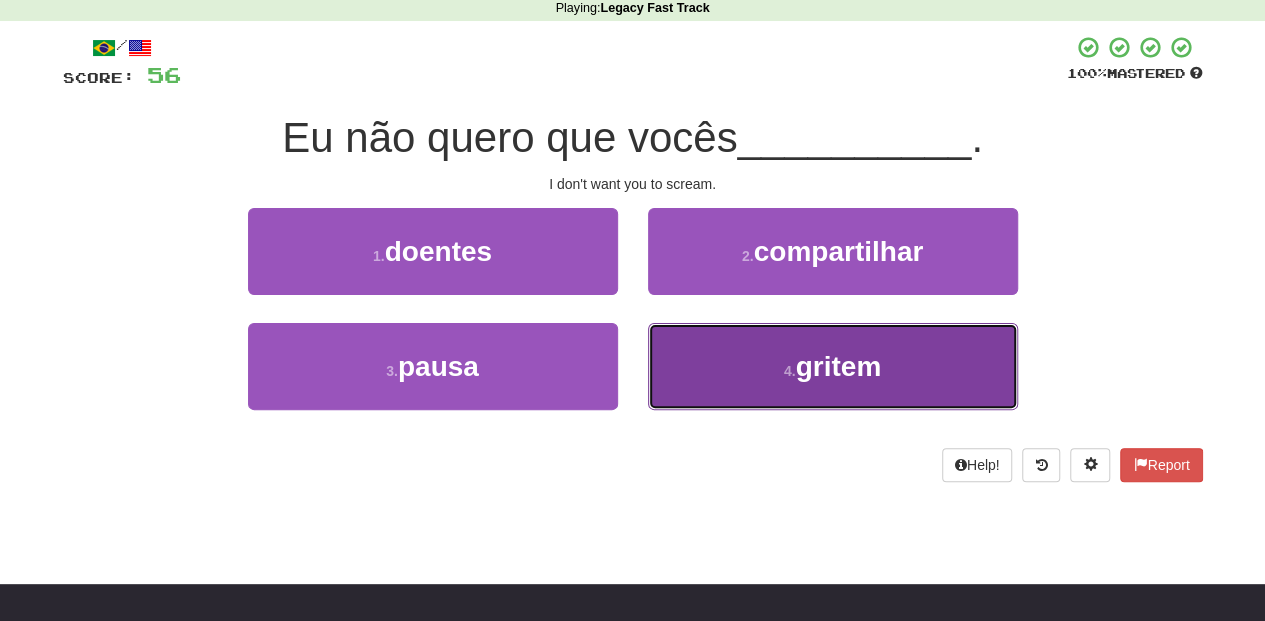 click on "4 .  [WORD]" at bounding box center (833, 366) 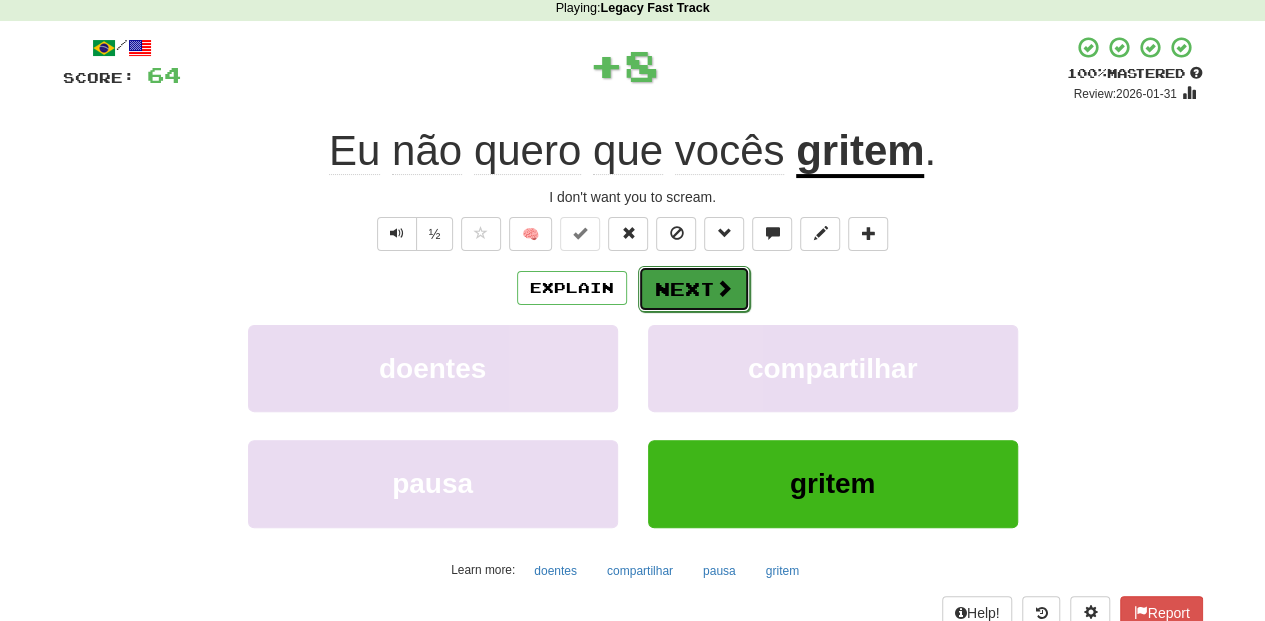 click on "Next" at bounding box center [694, 289] 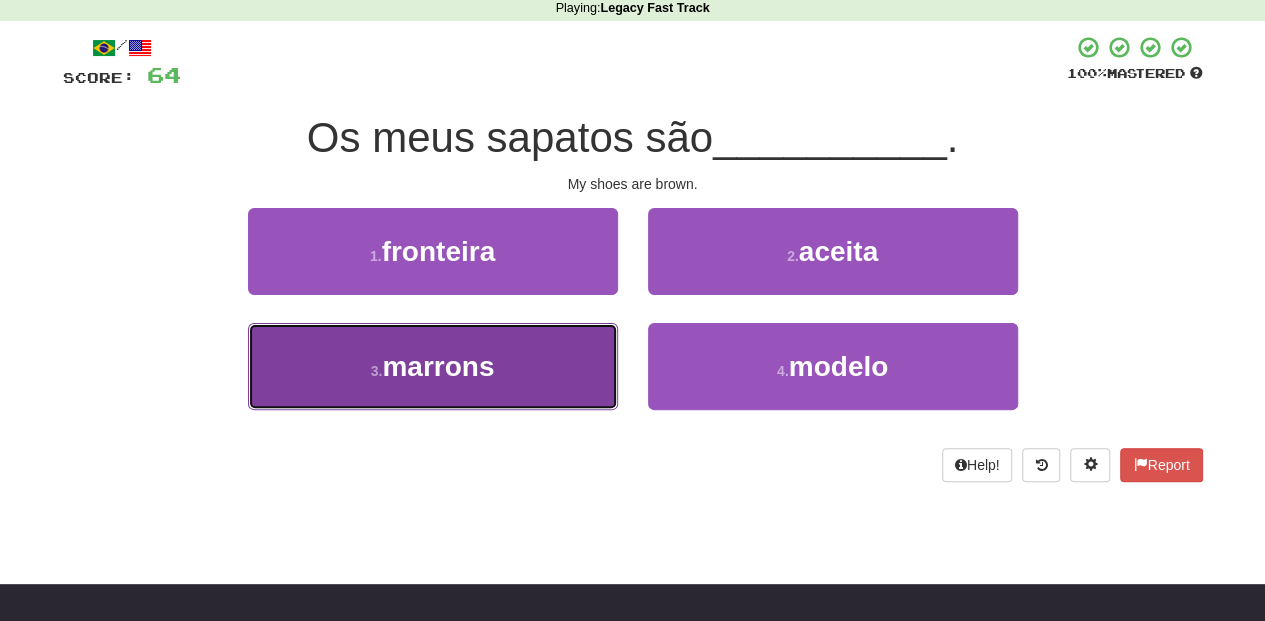 click on "3 .  [WORD]" at bounding box center (433, 366) 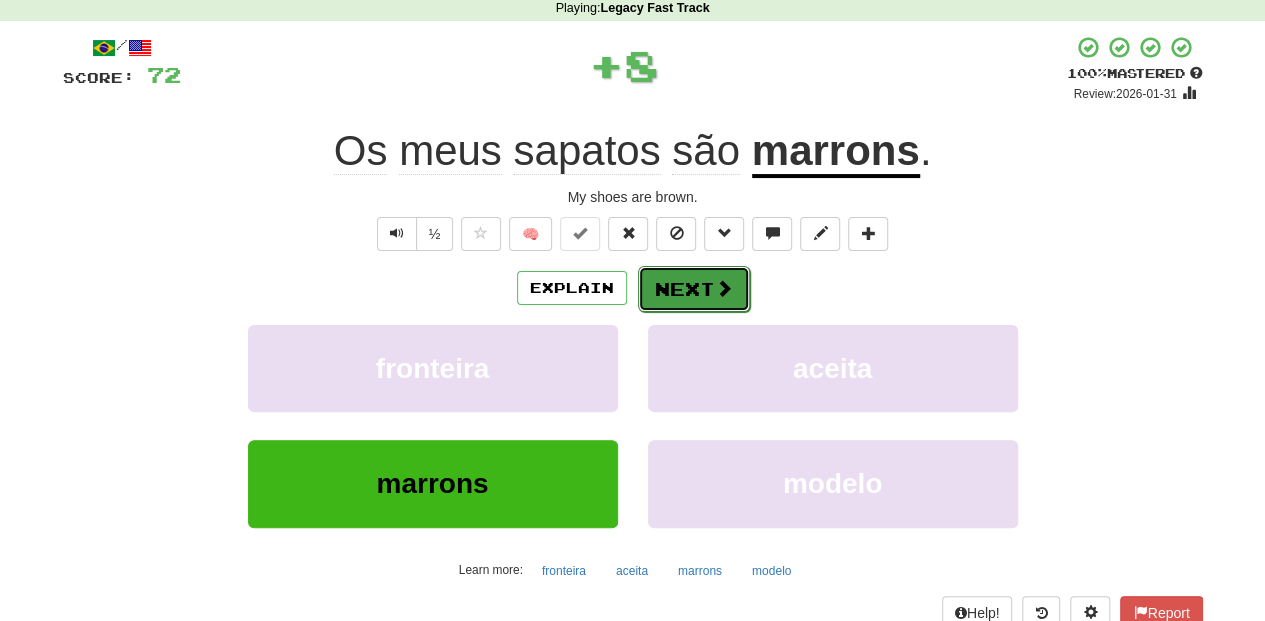 click on "Next" at bounding box center [694, 289] 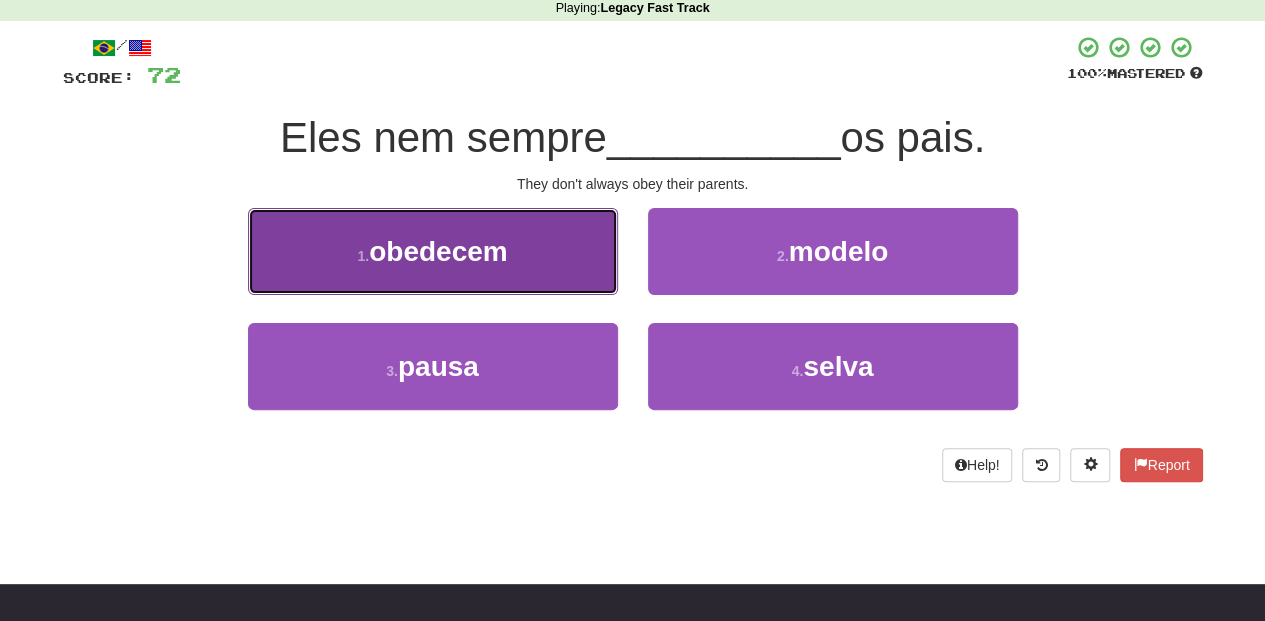 click on "1 .  [WORD]" at bounding box center [433, 251] 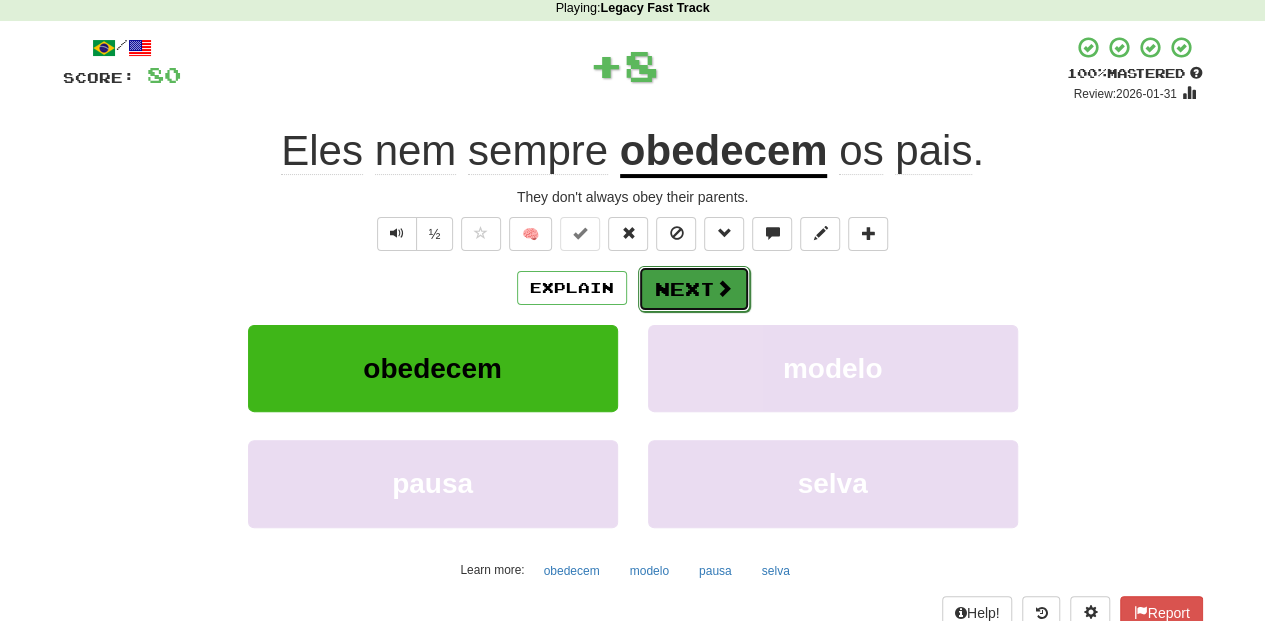 click on "Next" at bounding box center (694, 289) 